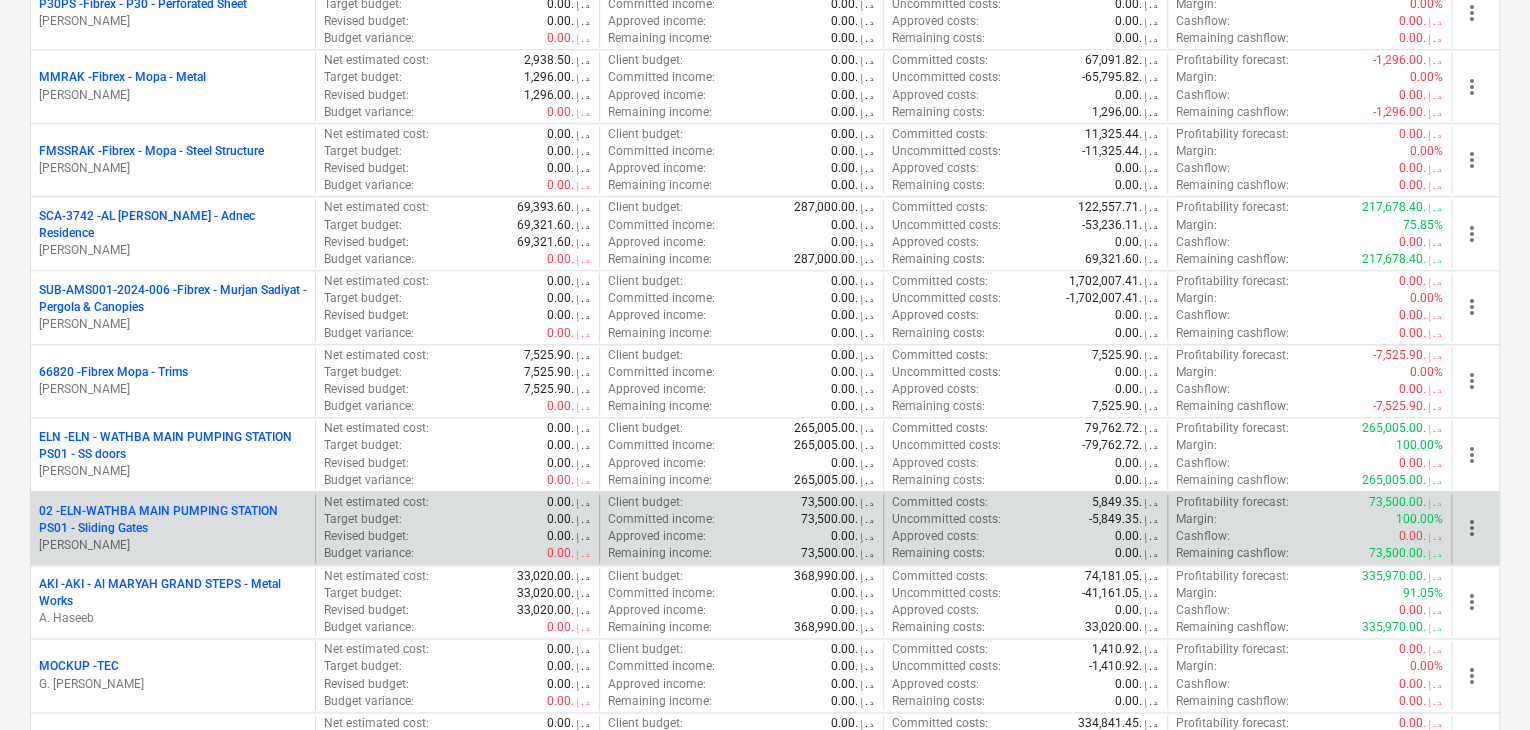 scroll, scrollTop: 1000, scrollLeft: 0, axis: vertical 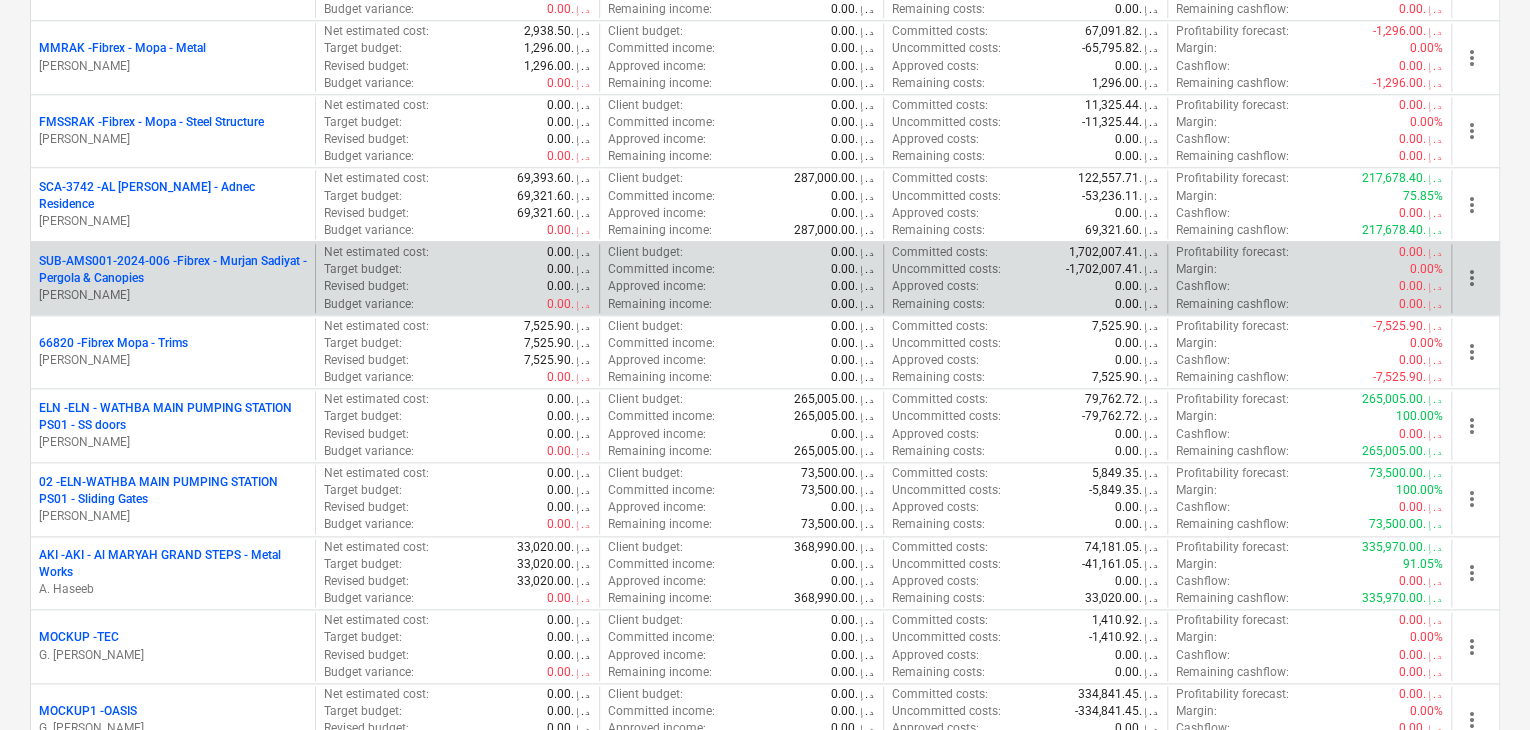 click on "SUB-AMS001-2024-006 -  Fibrex - Murjan Sadiyat - Pergola & Canopies" at bounding box center [173, 270] 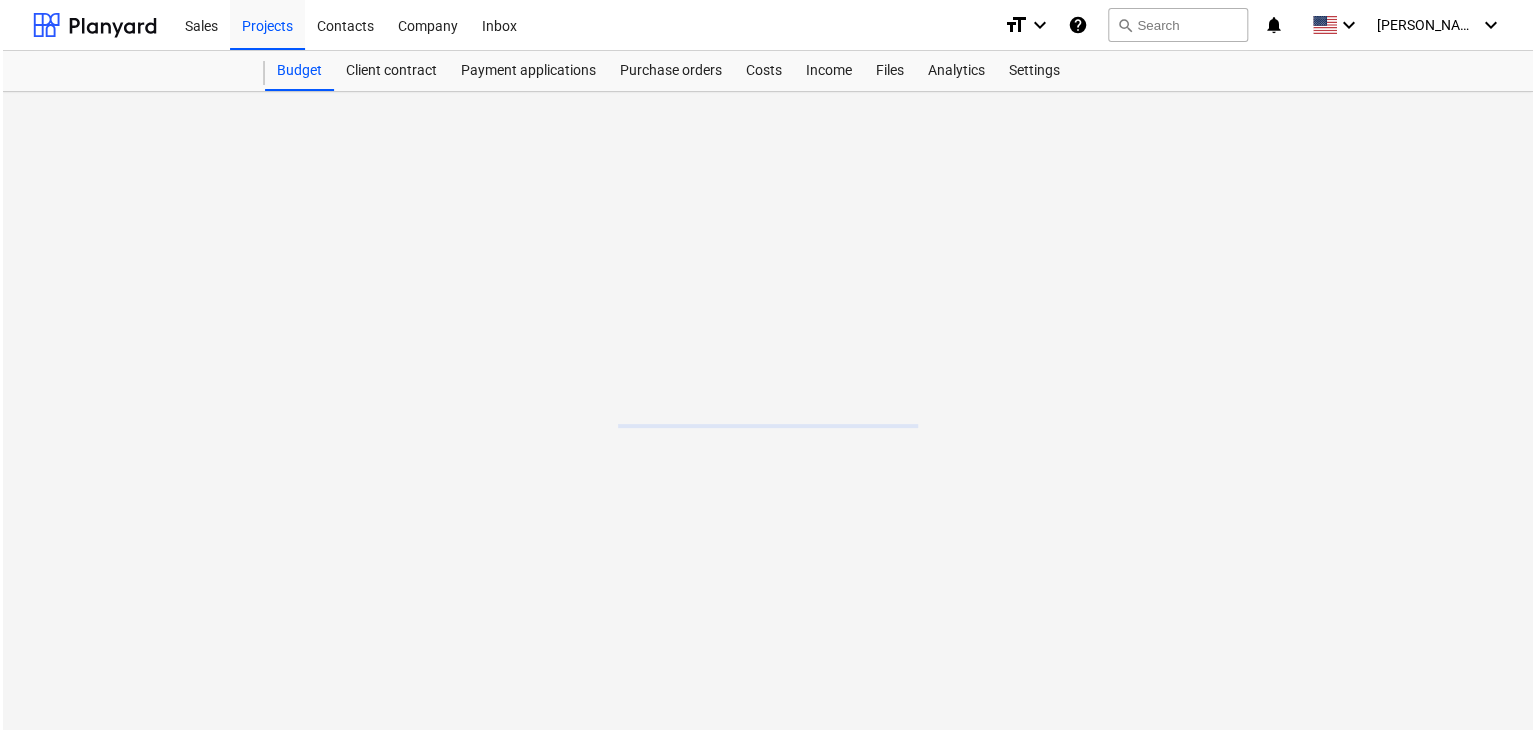 scroll, scrollTop: 0, scrollLeft: 0, axis: both 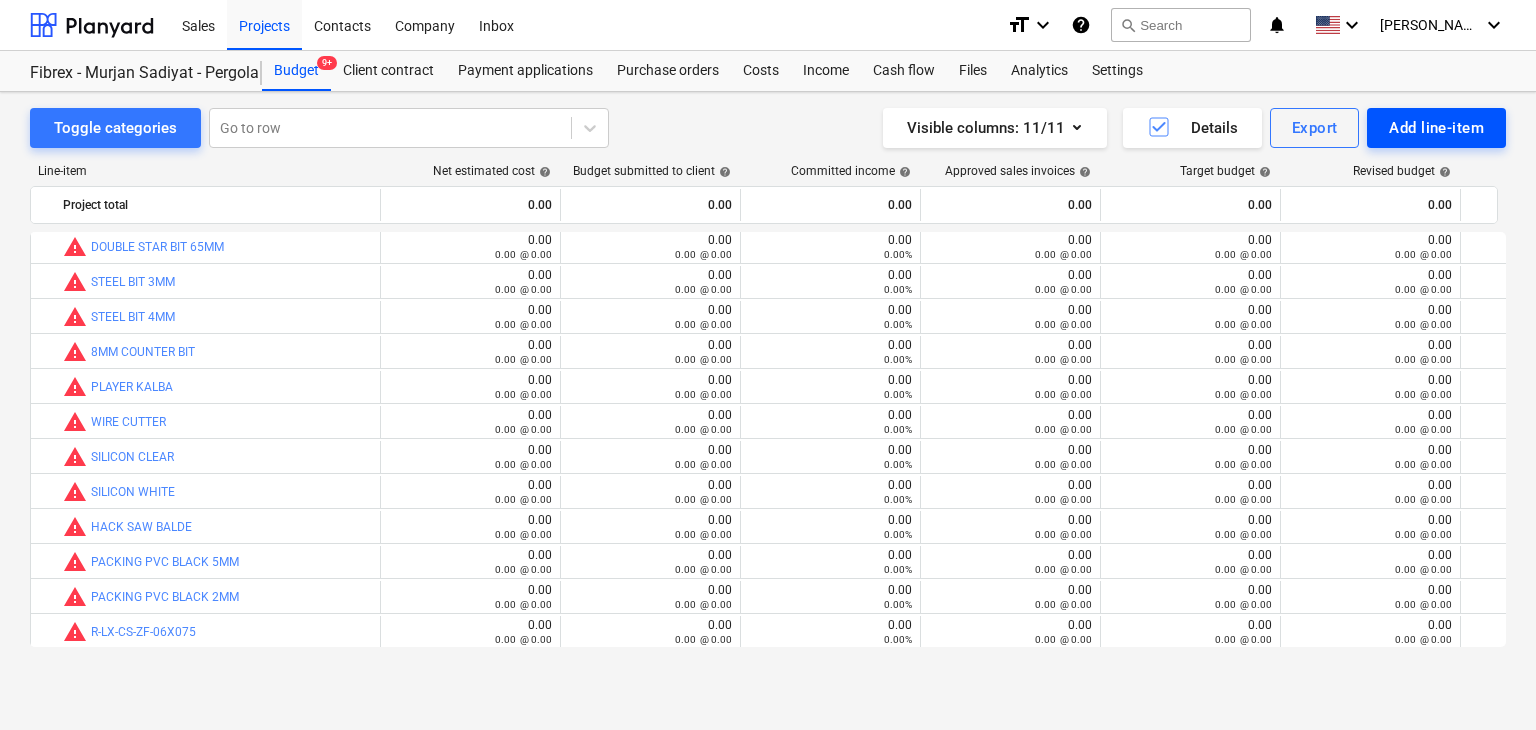 click on "Add line-item" at bounding box center (1436, 128) 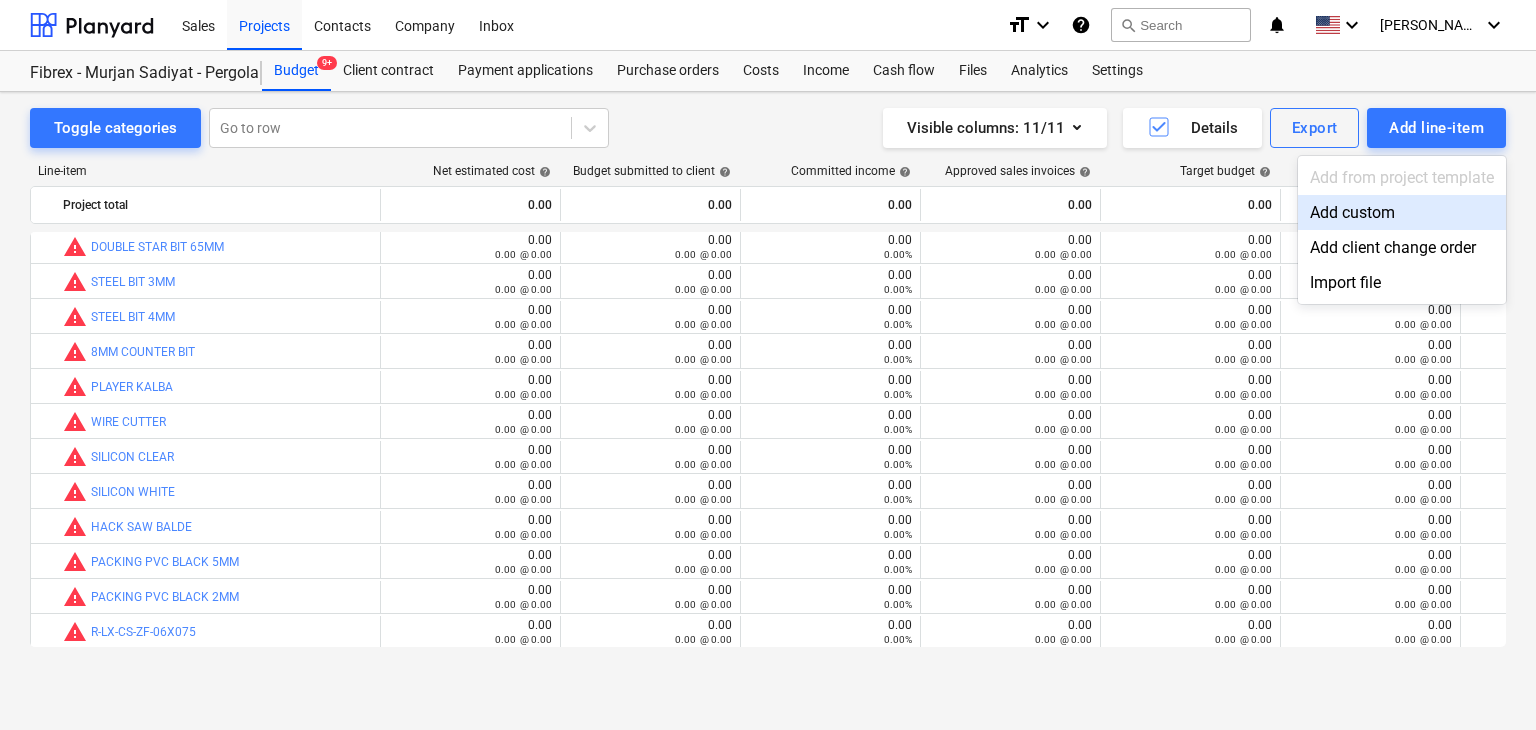 click on "Add custom" at bounding box center (1402, 212) 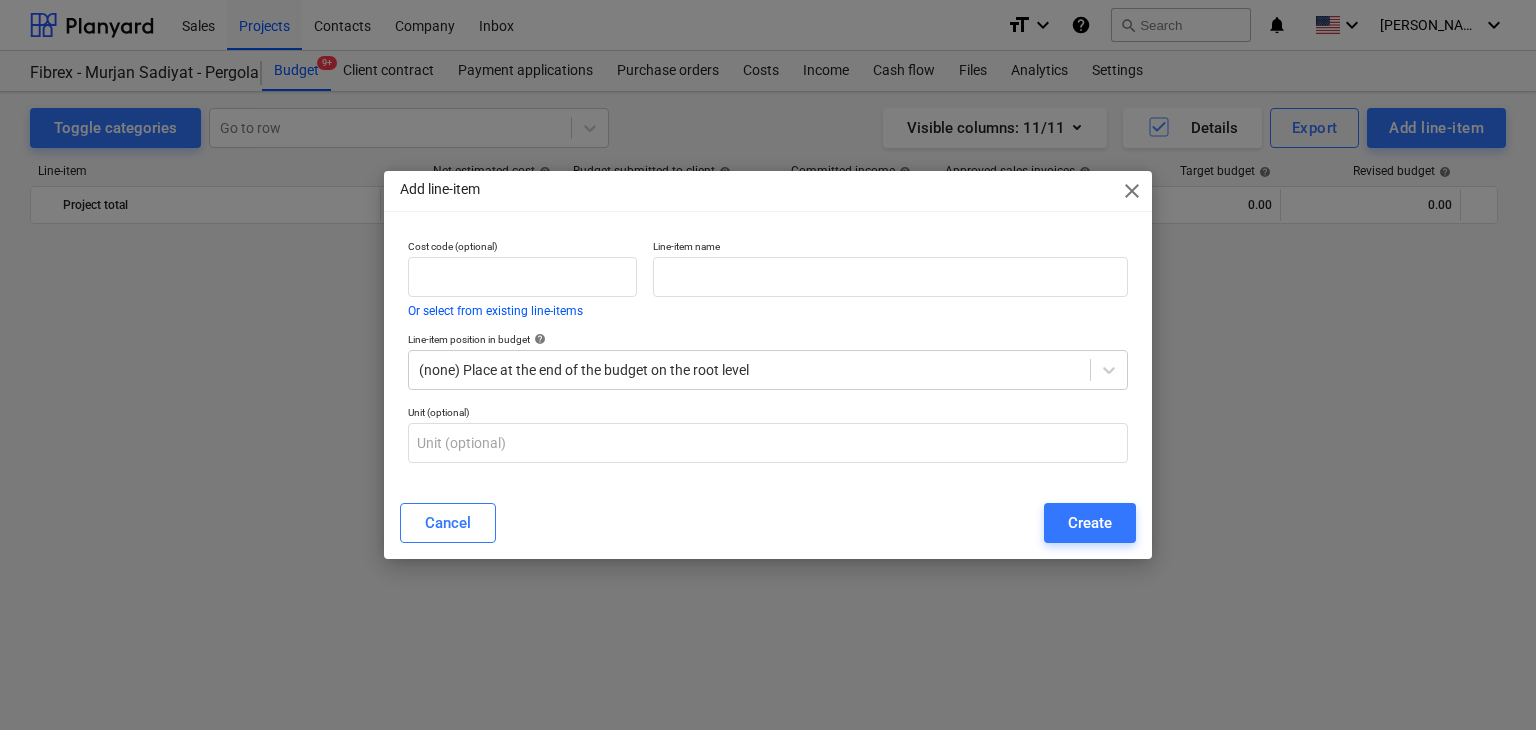 scroll, scrollTop: 10469, scrollLeft: 0, axis: vertical 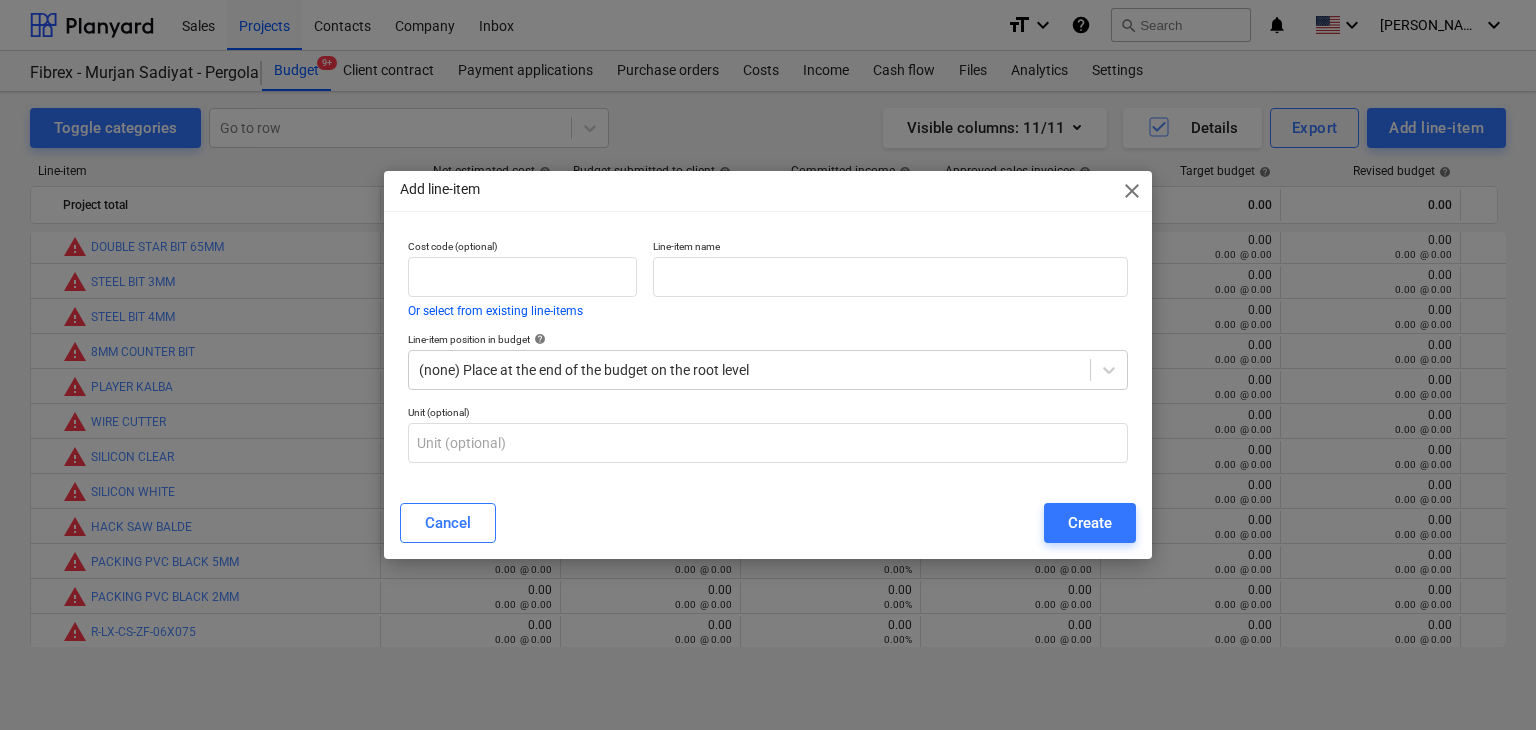 click on "close" at bounding box center (1132, 191) 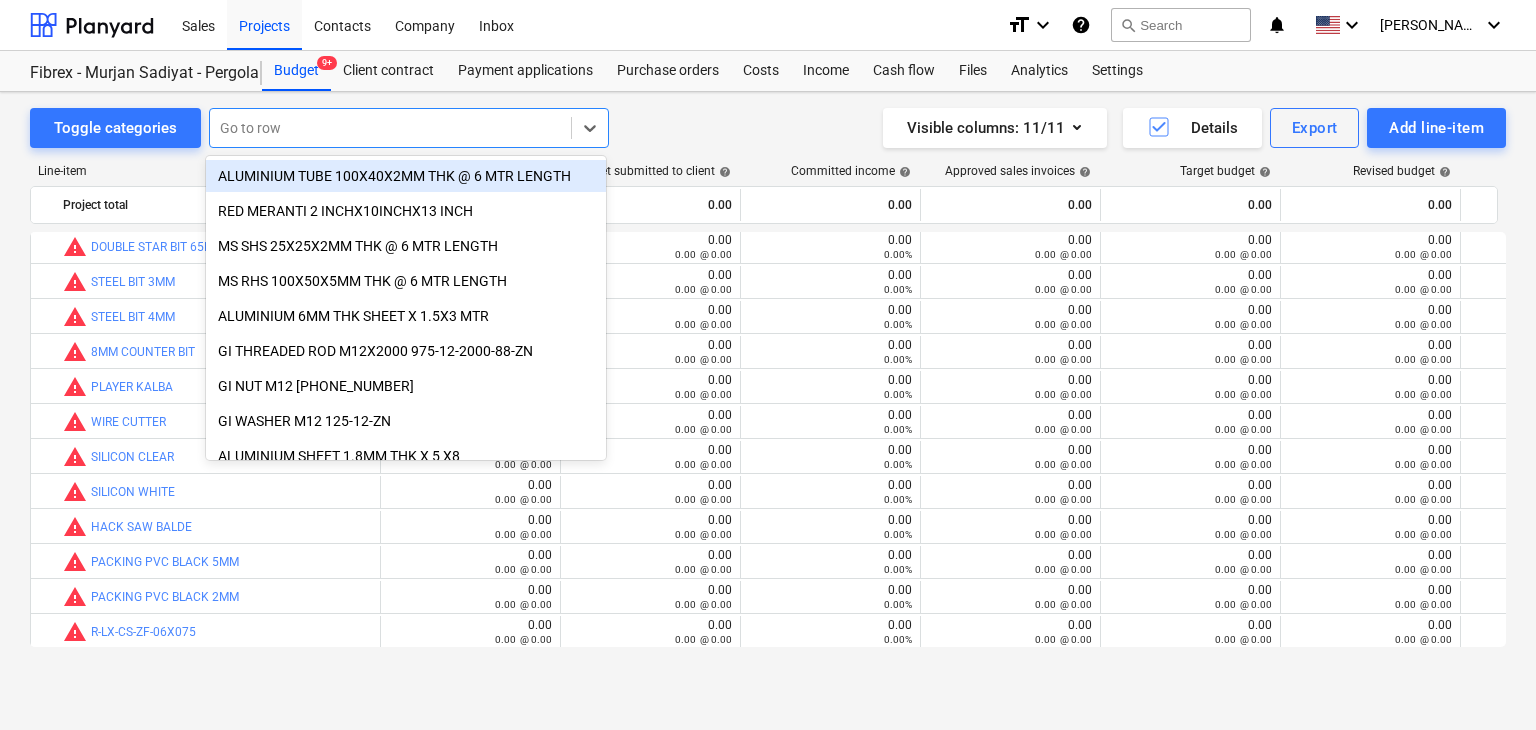 click at bounding box center [390, 128] 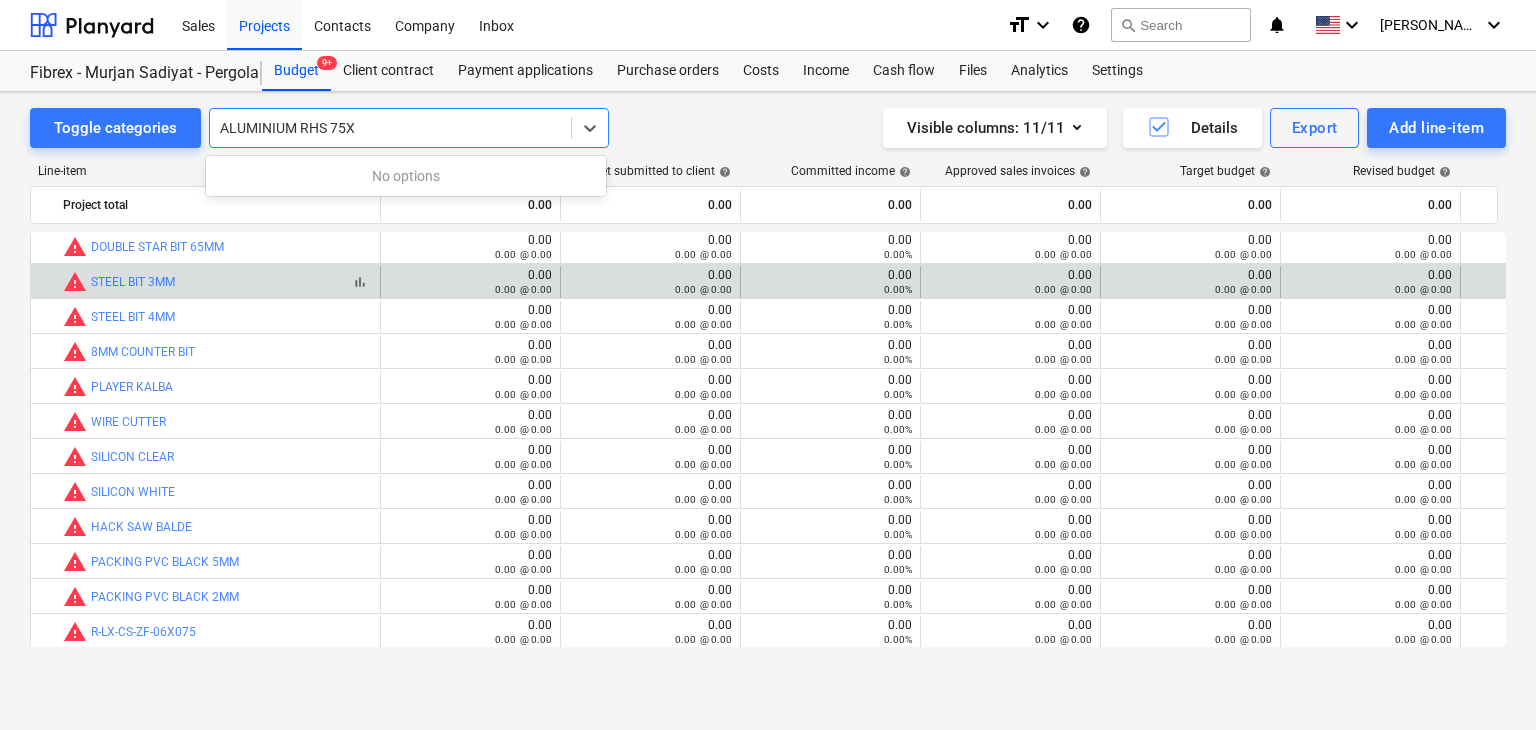 type on "ALUMINIUM RHS 75X" 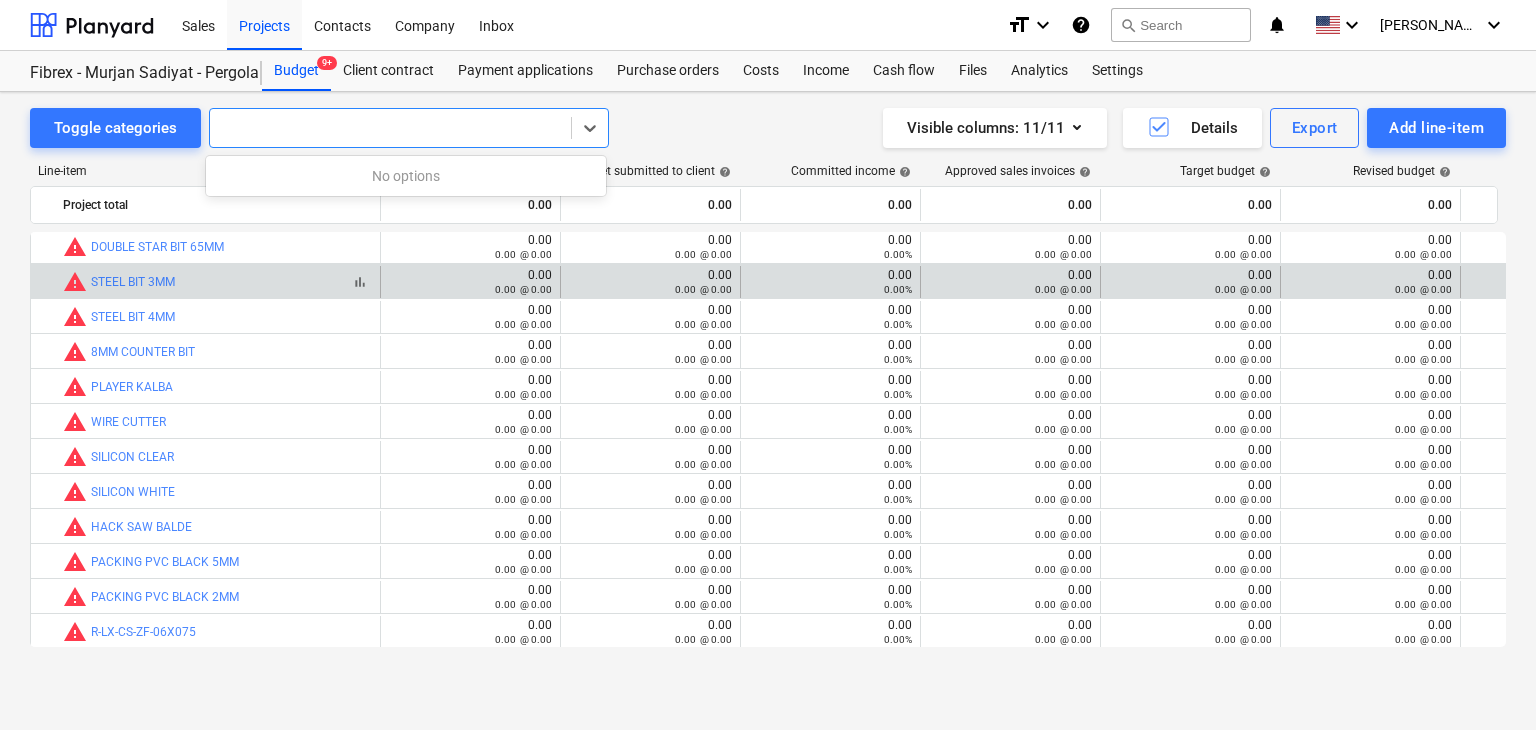 click on "bar_chart warning  STEEL BIT 3MM" at bounding box center (217, 282) 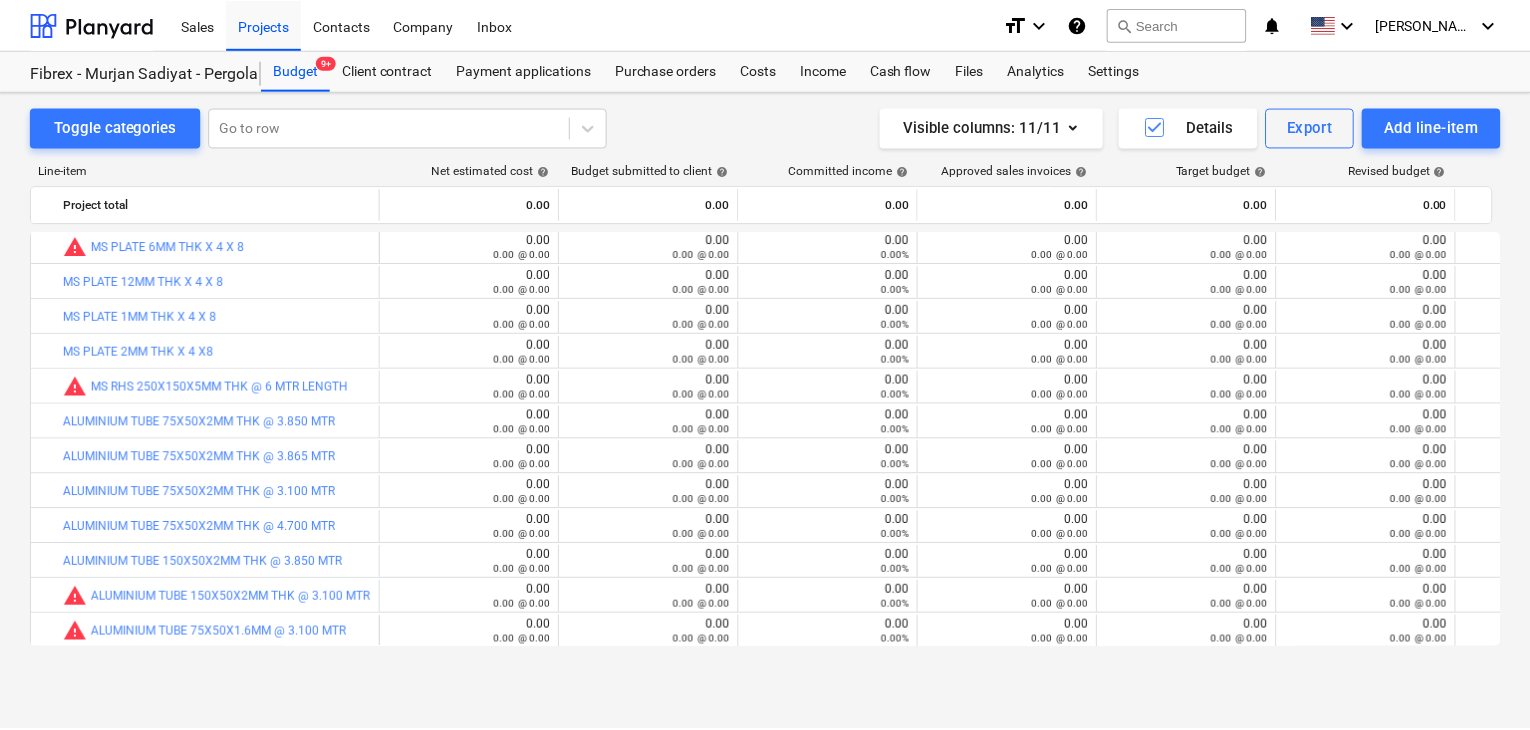 scroll, scrollTop: 7344, scrollLeft: 0, axis: vertical 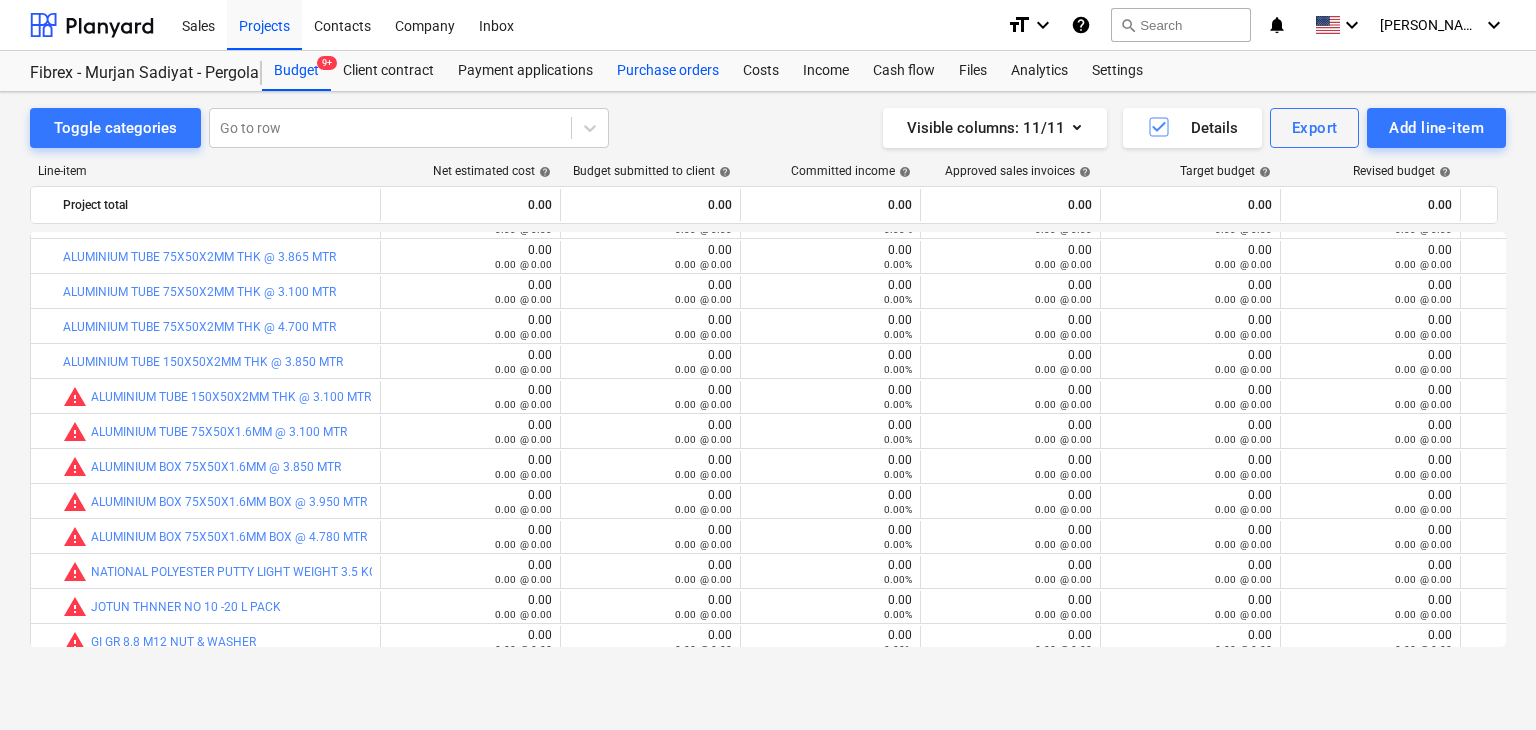 click on "Purchase orders" at bounding box center [668, 71] 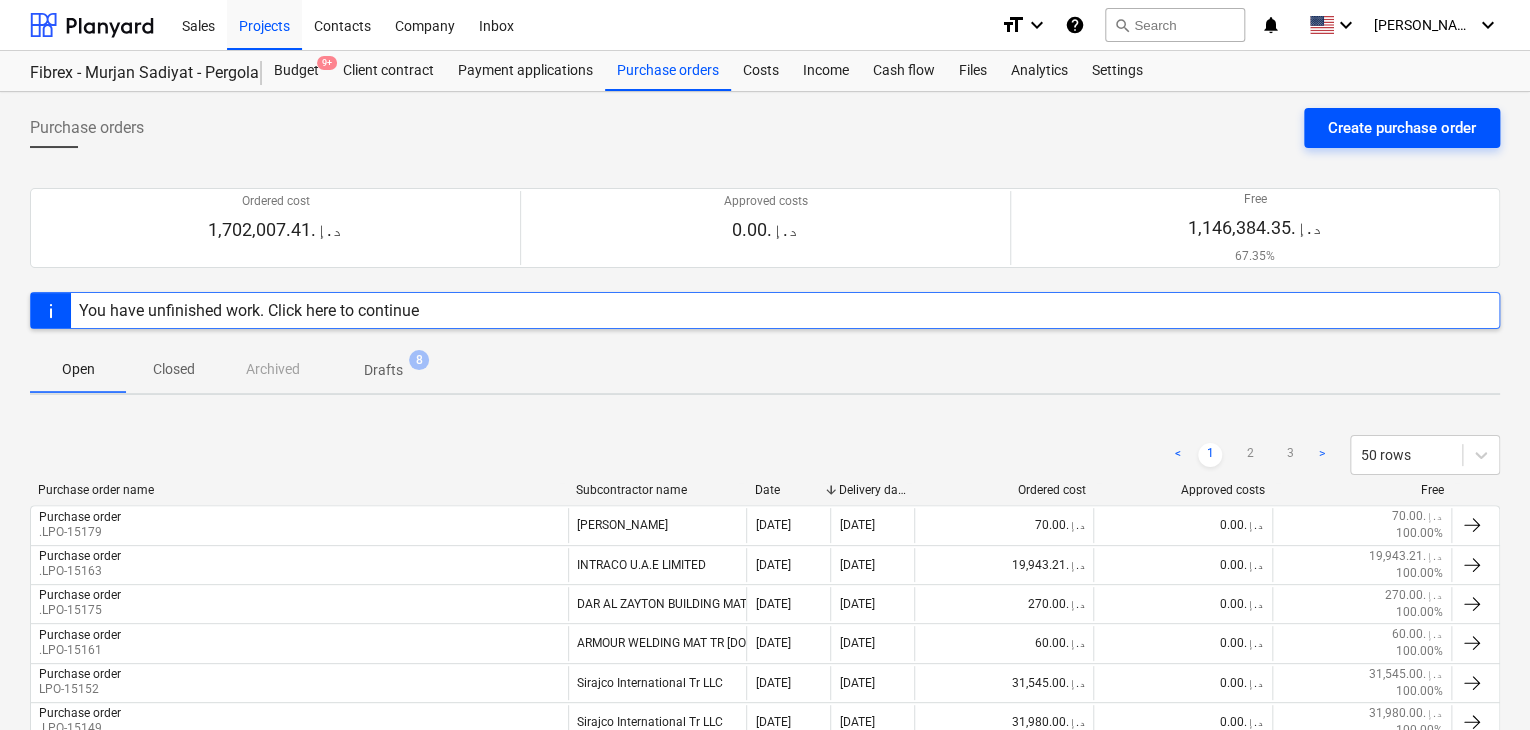 click on "Create purchase order" at bounding box center (1402, 128) 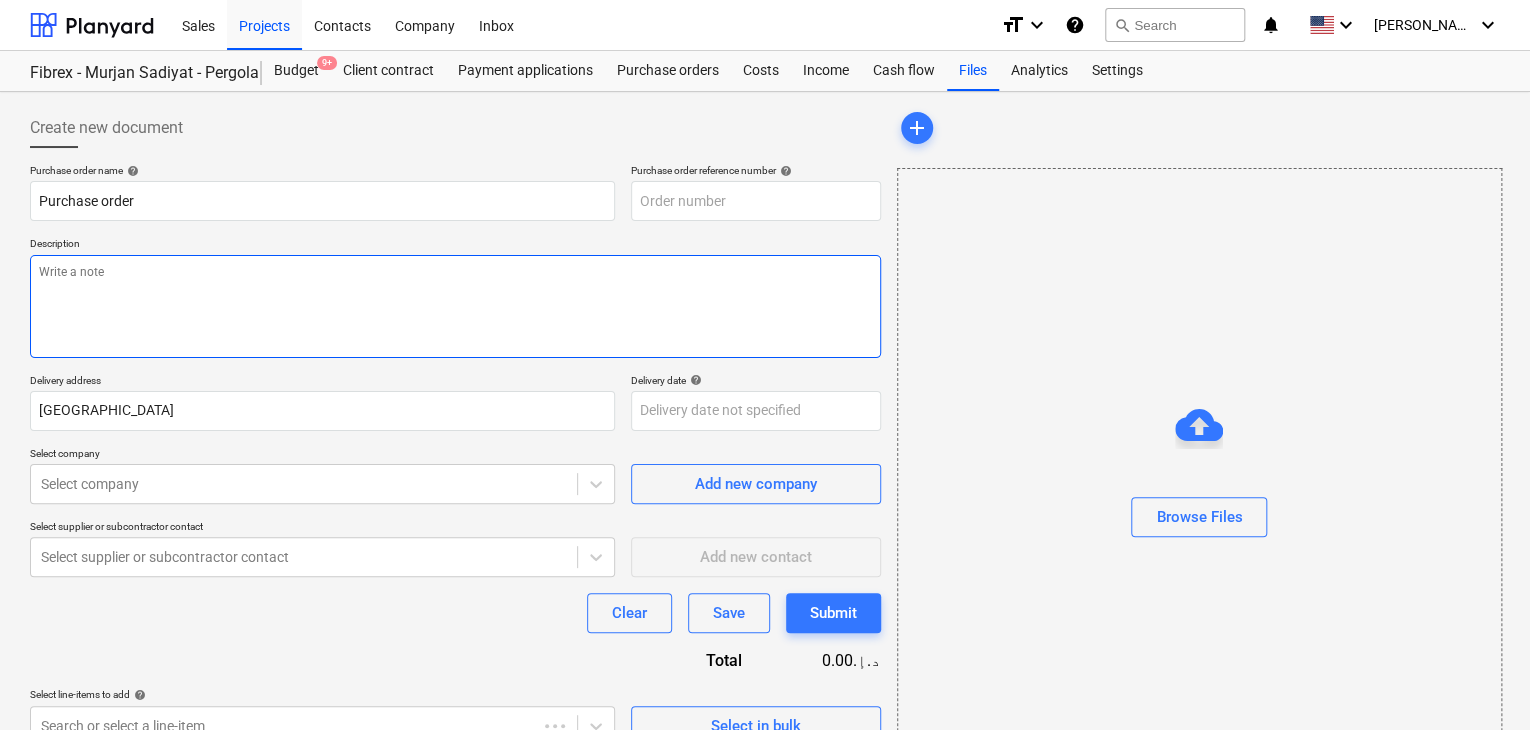 click at bounding box center [455, 306] 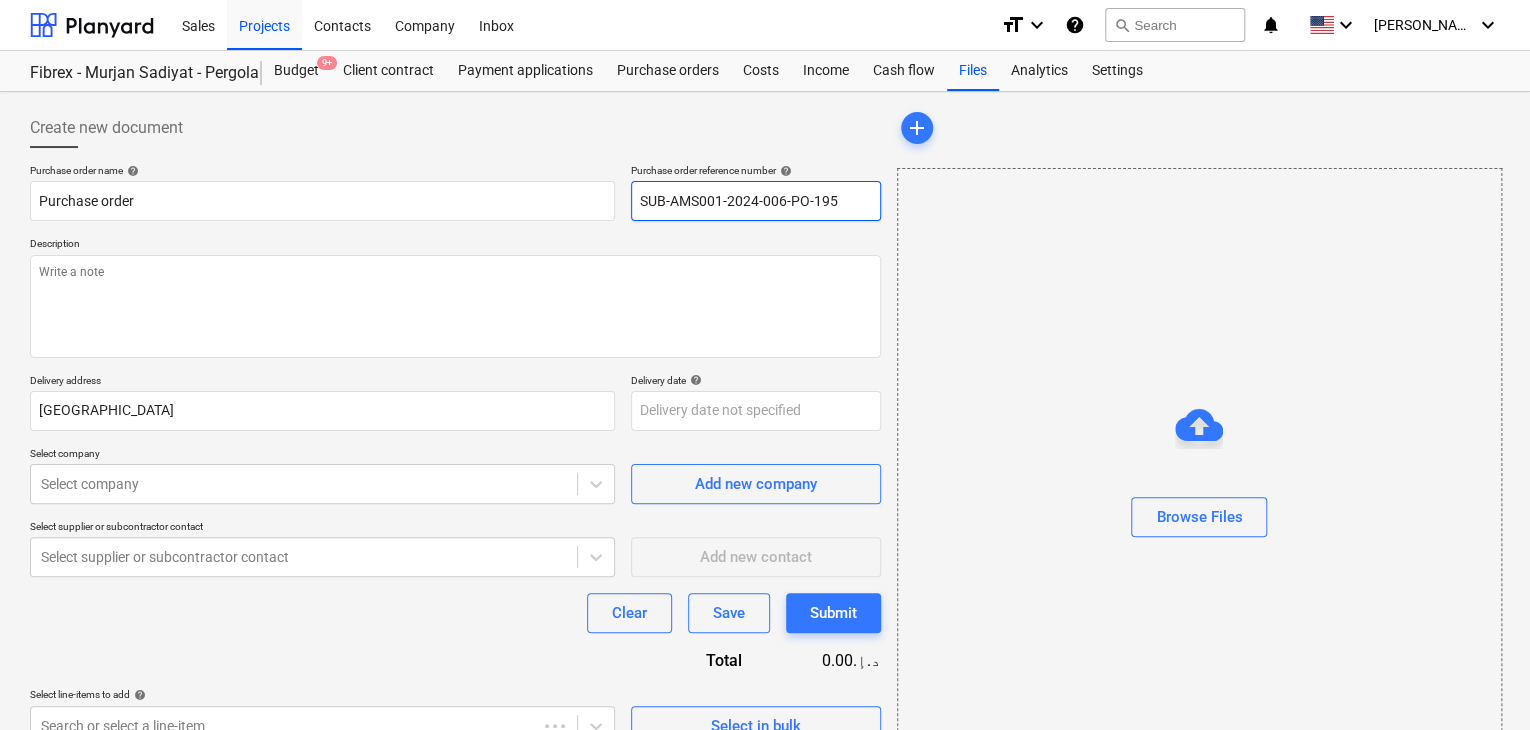 click on "SUB-AMS001-2024-006-PO-195" at bounding box center (756, 201) 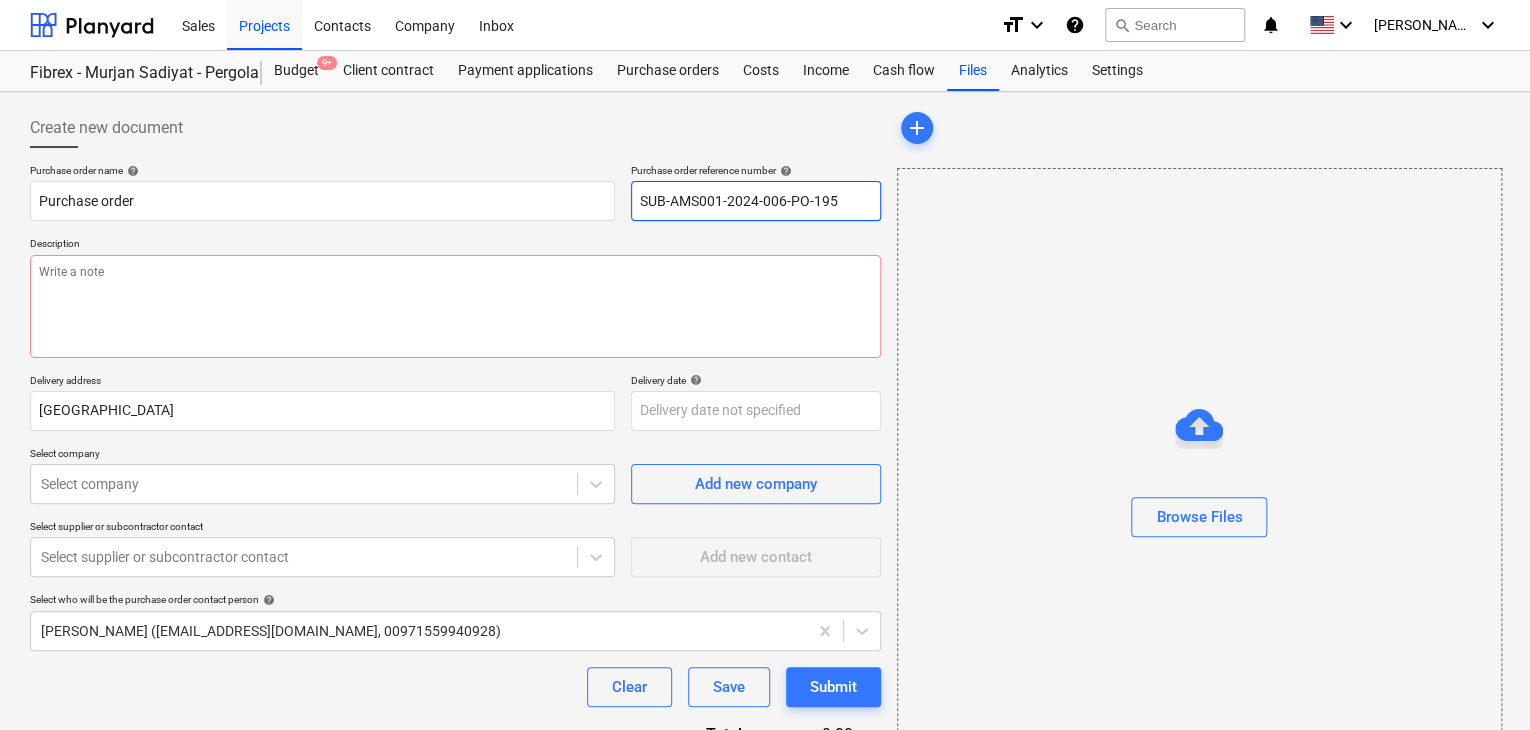 drag, startPoint x: 702, startPoint y: 191, endPoint x: 492, endPoint y: 163, distance: 211.85844 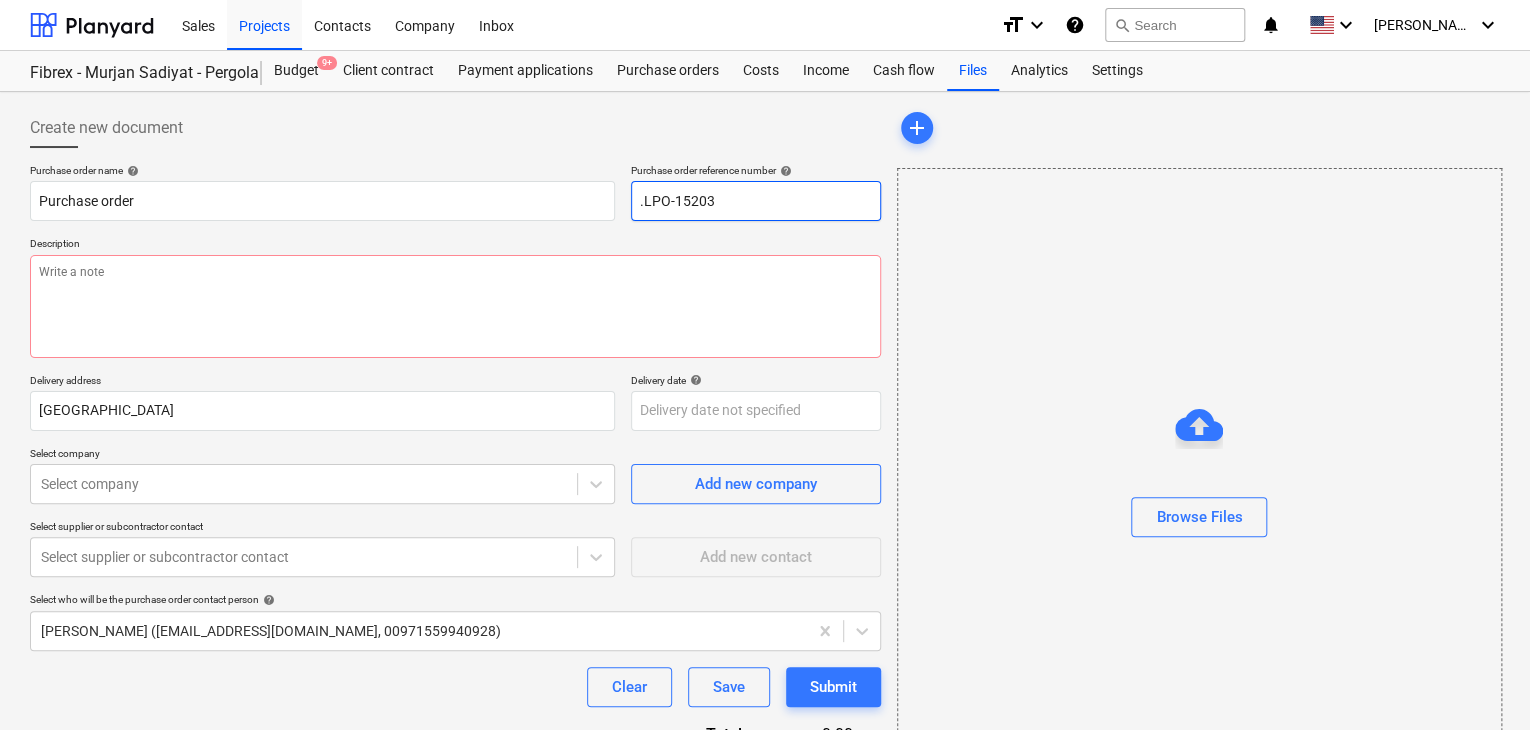 type on ".LPO-15203" 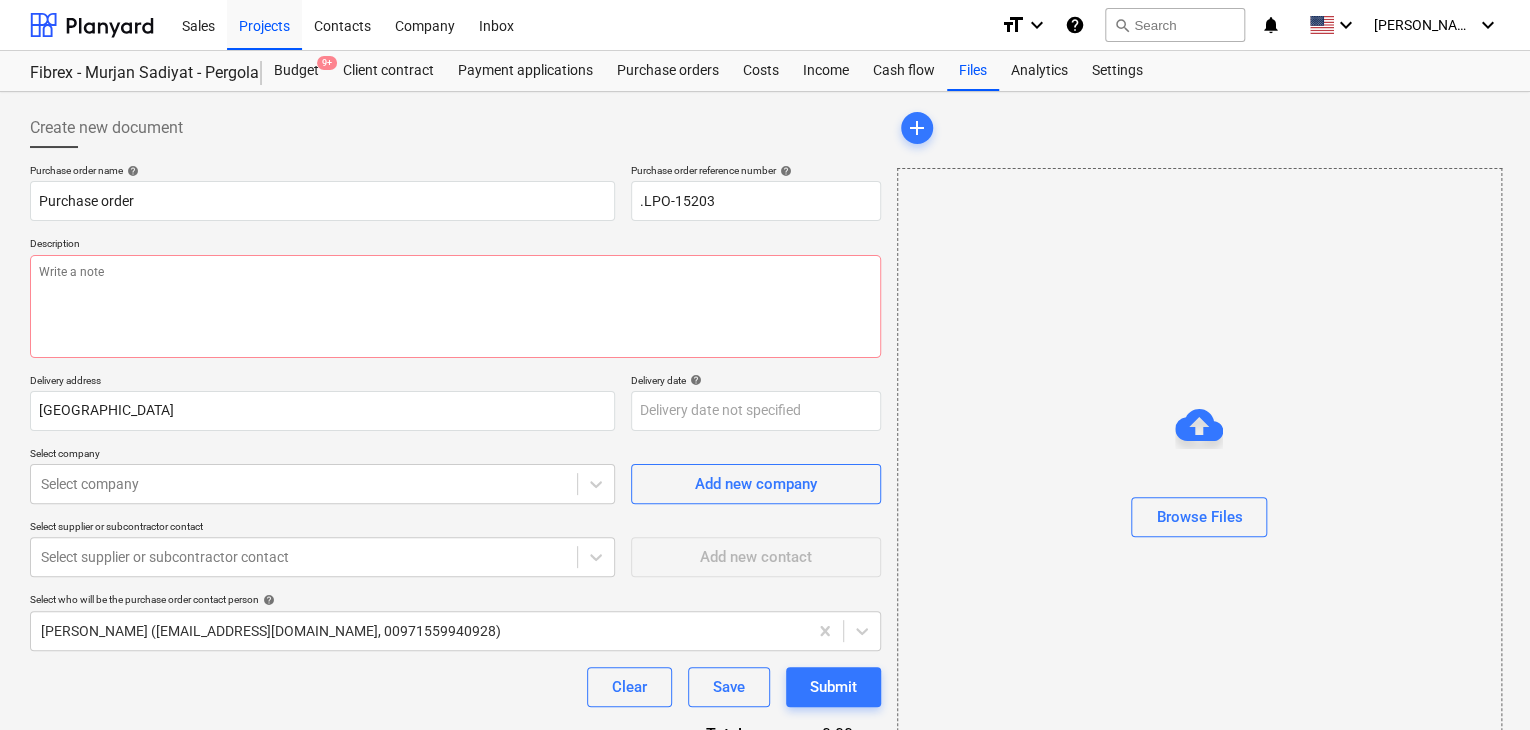 click on "Description" at bounding box center [455, 245] 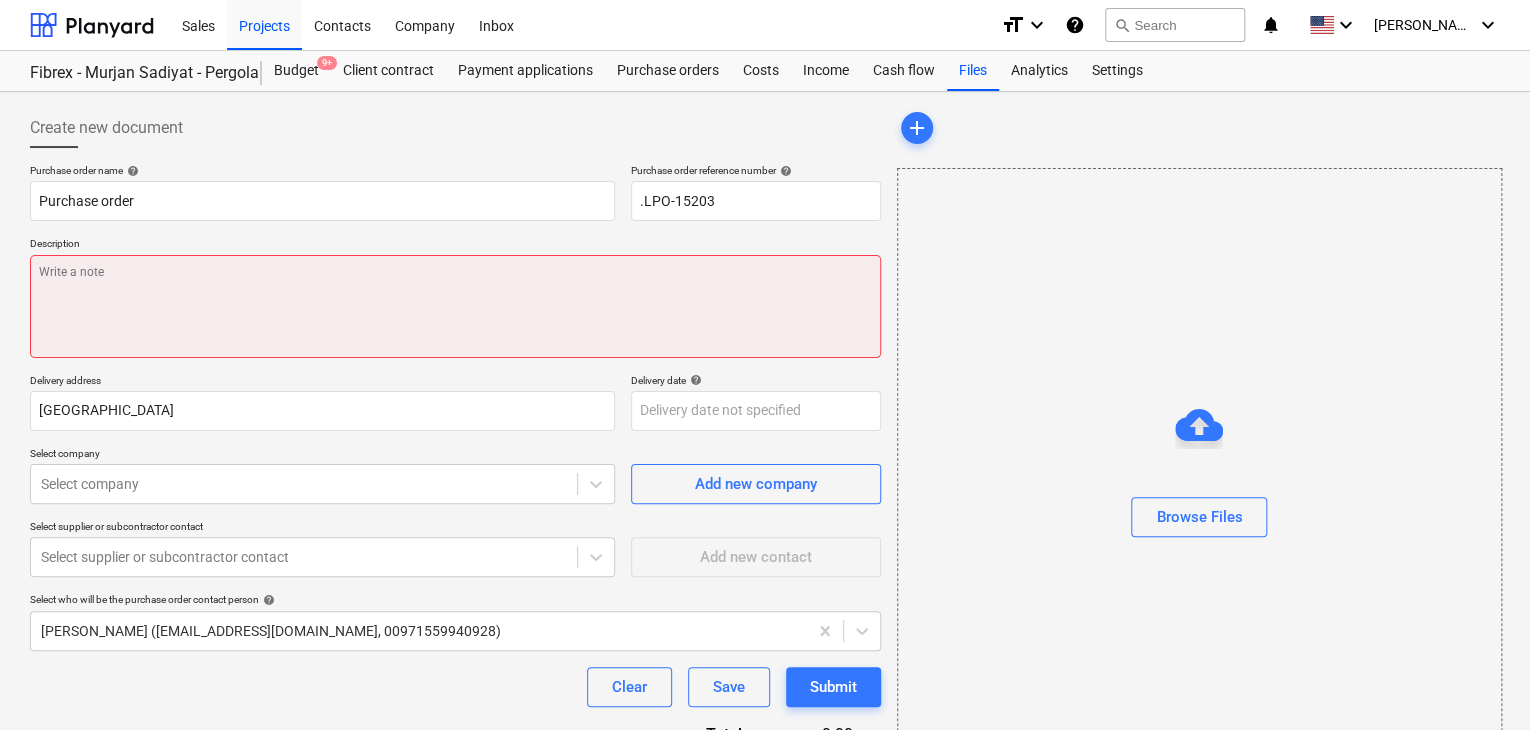 click at bounding box center [455, 306] 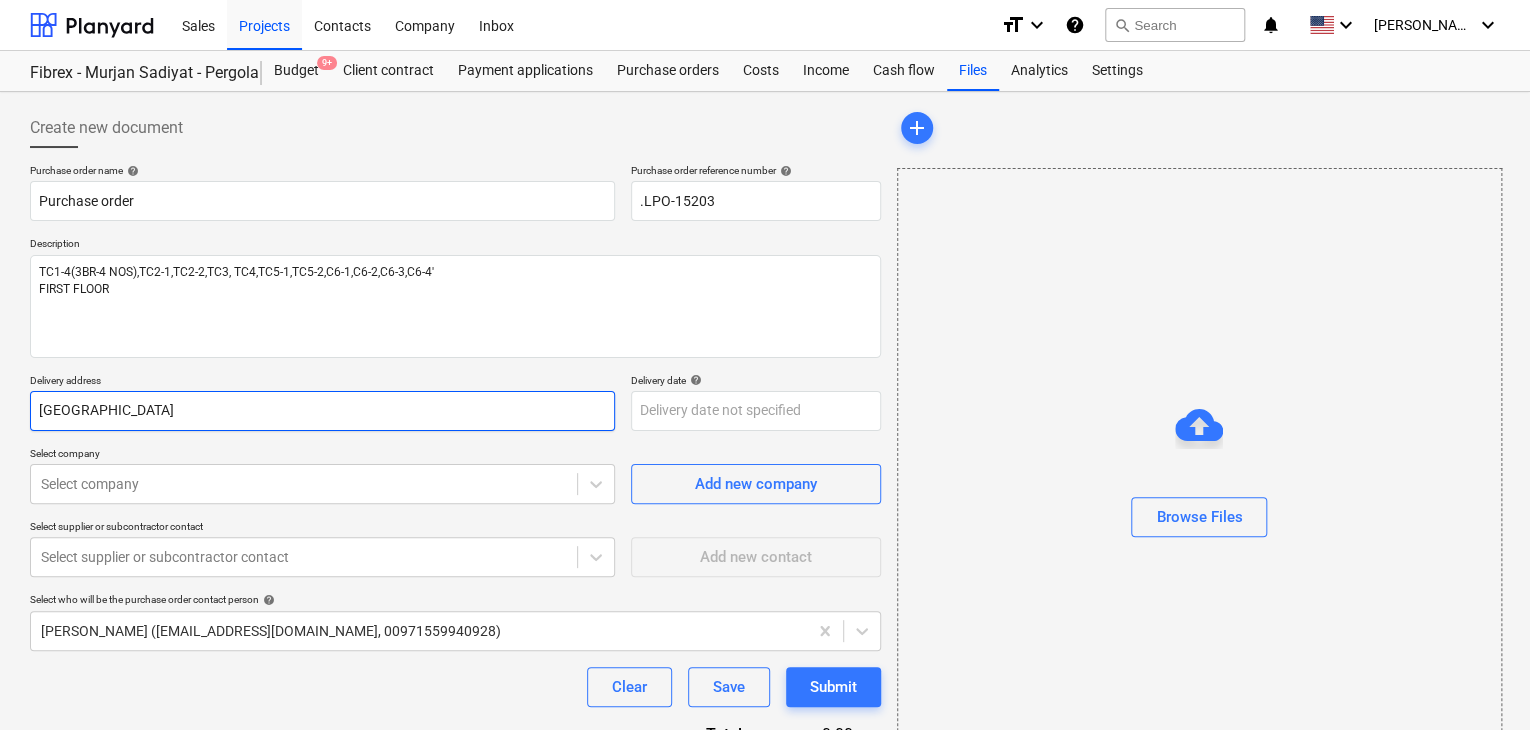 click on "[GEOGRAPHIC_DATA]" at bounding box center [322, 411] 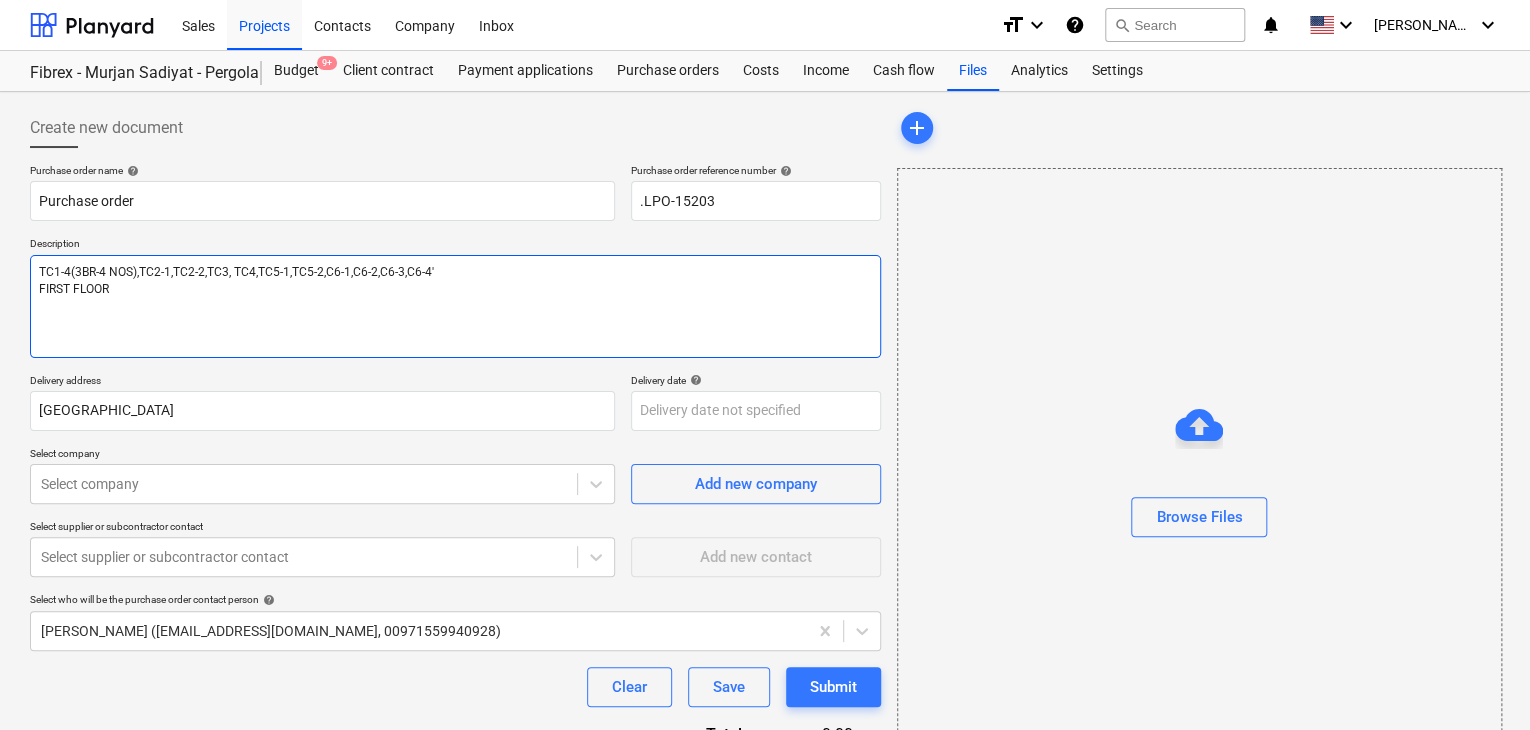 click on "TC1-4(3BR-4 NOS),TC2-1,TC2-2,TC3, TC4,TC5-1,TC5-2,C6-1,C6-2,C6-3,C6-4'
FIRST FLOOR" at bounding box center (455, 306) 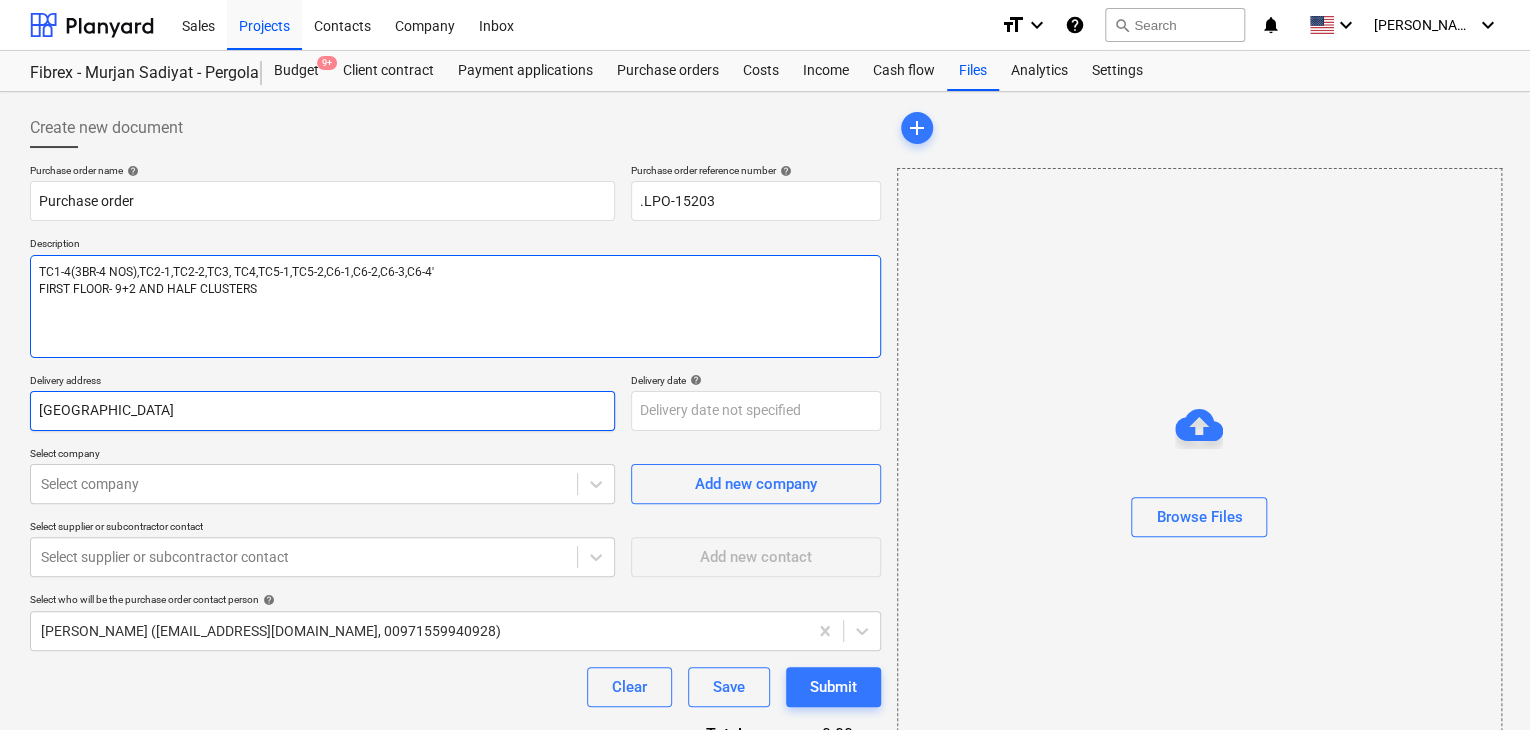 type on "TC1-4(3BR-4 NOS),TC2-1,TC2-2,TC3, TC4,TC5-1,TC5-2,C6-1,C6-2,C6-3,C6-4'
FIRST FLOOR- 9+2 AND HALF CLUSTERS" 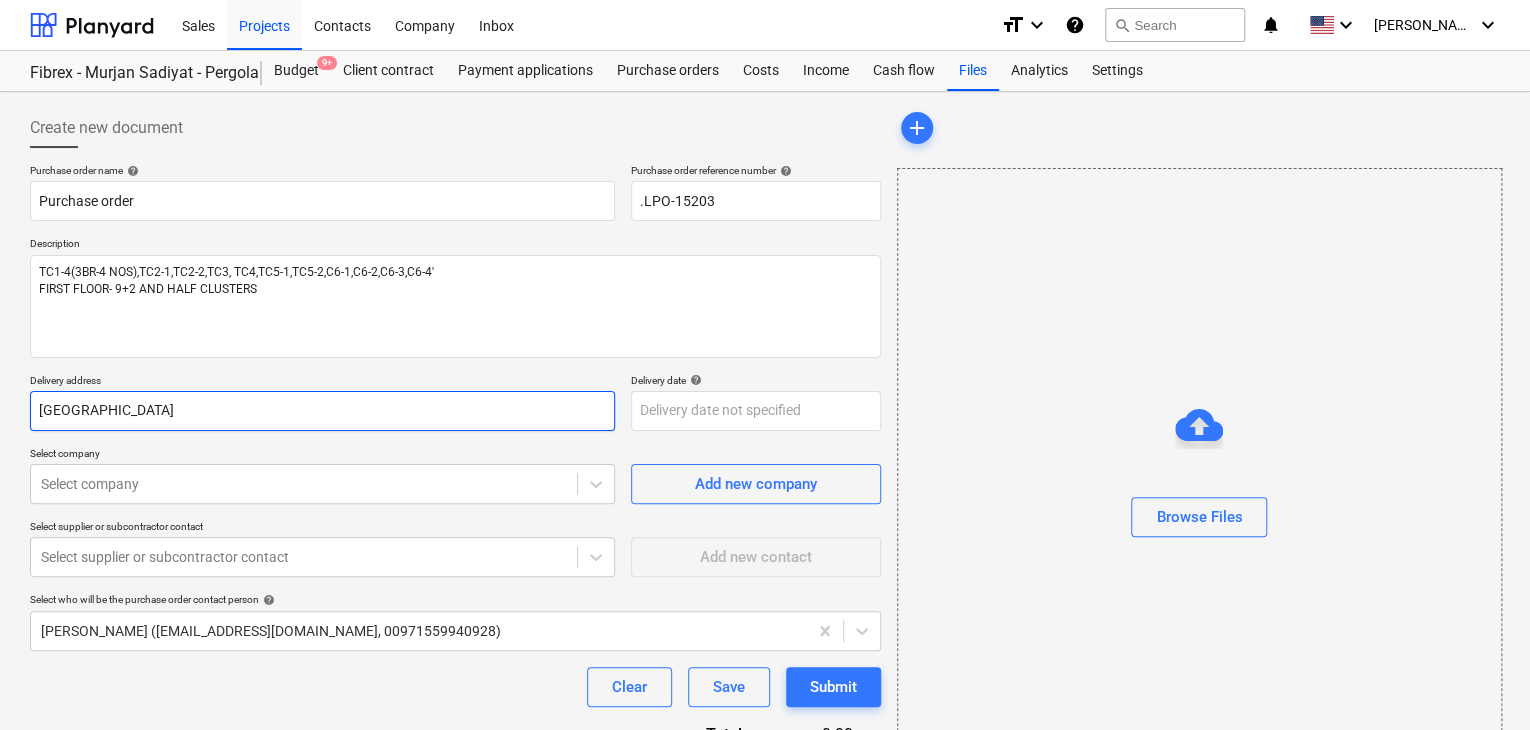 click on "[GEOGRAPHIC_DATA]" at bounding box center [322, 411] 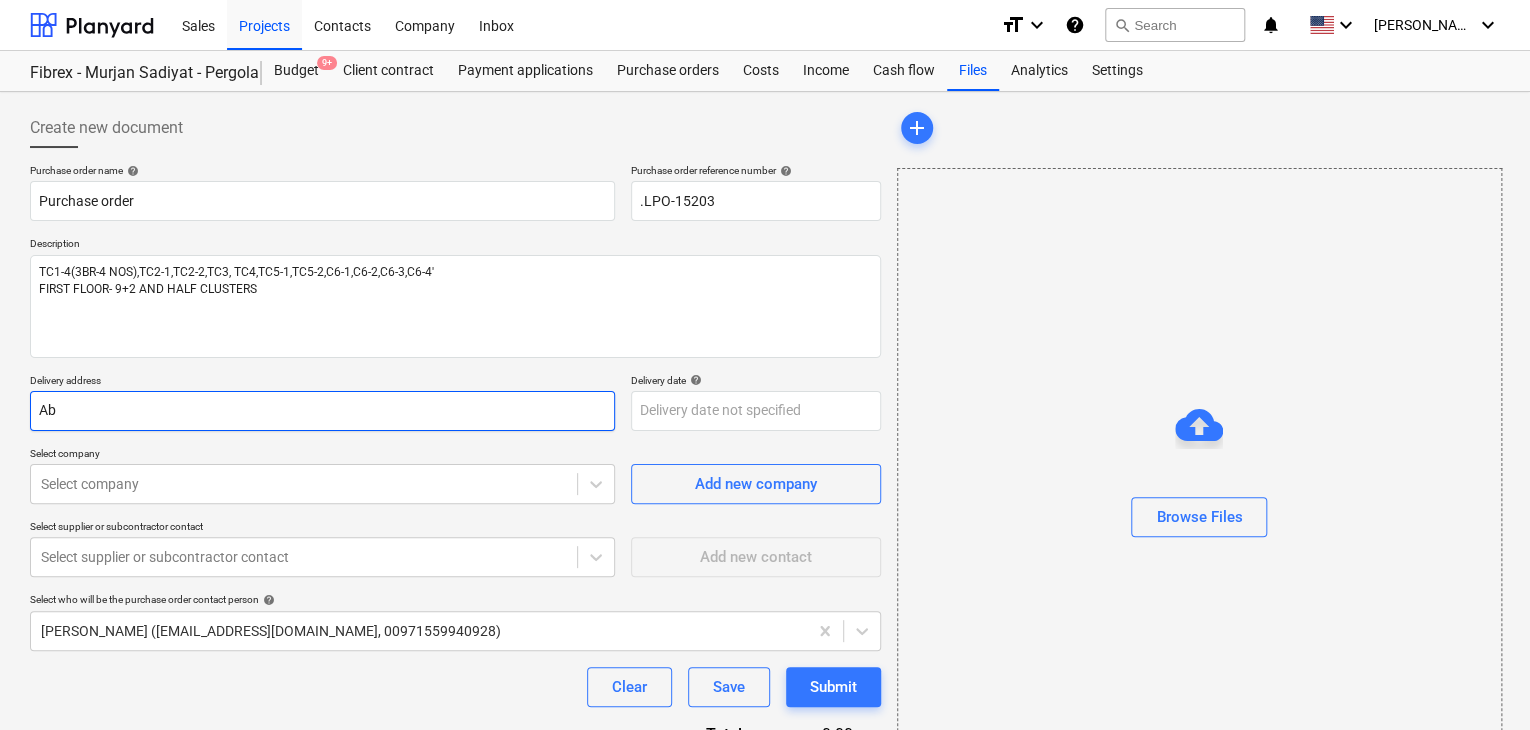 type on "A" 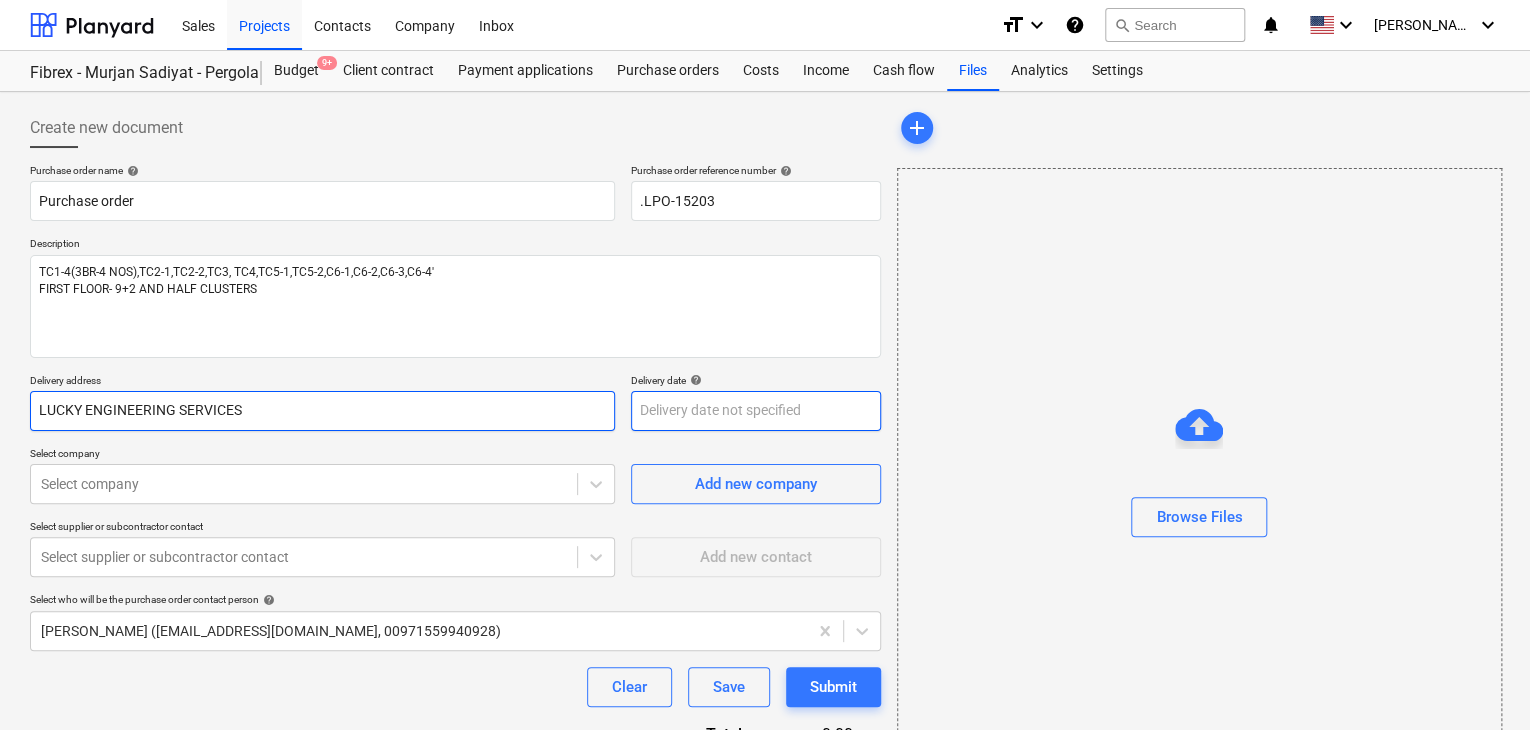 type on "LUCKY ENGINEERING SERVICES" 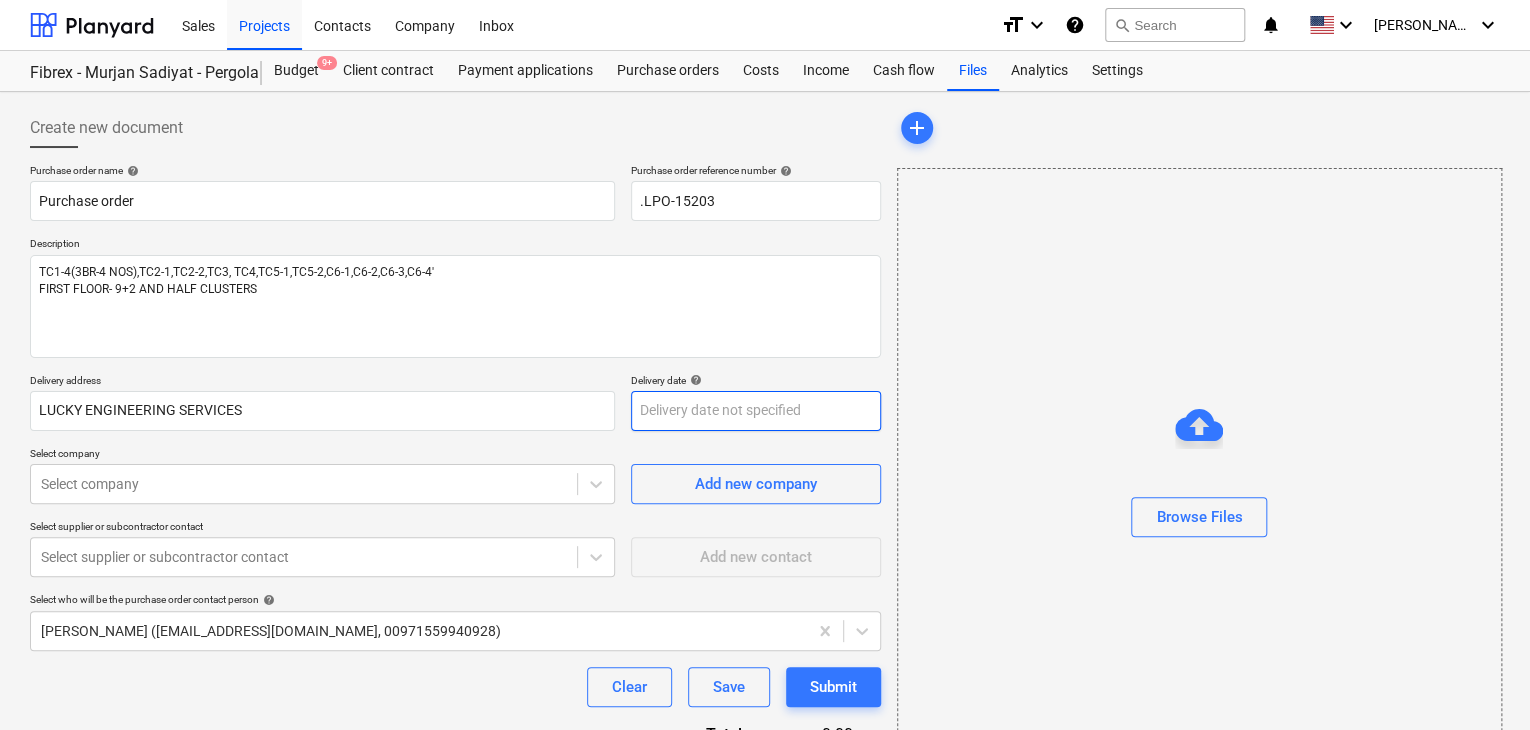 click on "Sales Projects Contacts Company Inbox format_size keyboard_arrow_down help search Search notifications 0 keyboard_arrow_down [PERSON_NAME] keyboard_arrow_down Fibrex - Murjan Sadiyat - Pergola & Canopies Fibrex - Murjan Sadiyat - Pergola & Canopies Budget 9+ Client contract Payment applications Purchase orders Costs Income Cash flow Files Analytics Settings Create new document Purchase order name help Purchase order Purchase order reference number help .LPO-15203 Description TC1-4(3BR-4 NOS),TC2-1,TC2-2,TC3, TC4,TC5-1,TC5-2,C6-1,C6-2,C6-3,C6-4'
FIRST FLOOR- 9+2 AND HALF CLUSTERS Delivery address LUCKY ENGINEERING SERVICES Delivery date help Press the down arrow key to interact with the calendar and
select a date. Press the question mark key to get the keyboard shortcuts for changing dates. Select company Select company Add new company Select supplier or subcontractor contact Select supplier or subcontractor contact Add new contact Select who will be the purchase order contact person help Clear Save Submit" at bounding box center (765, 365) 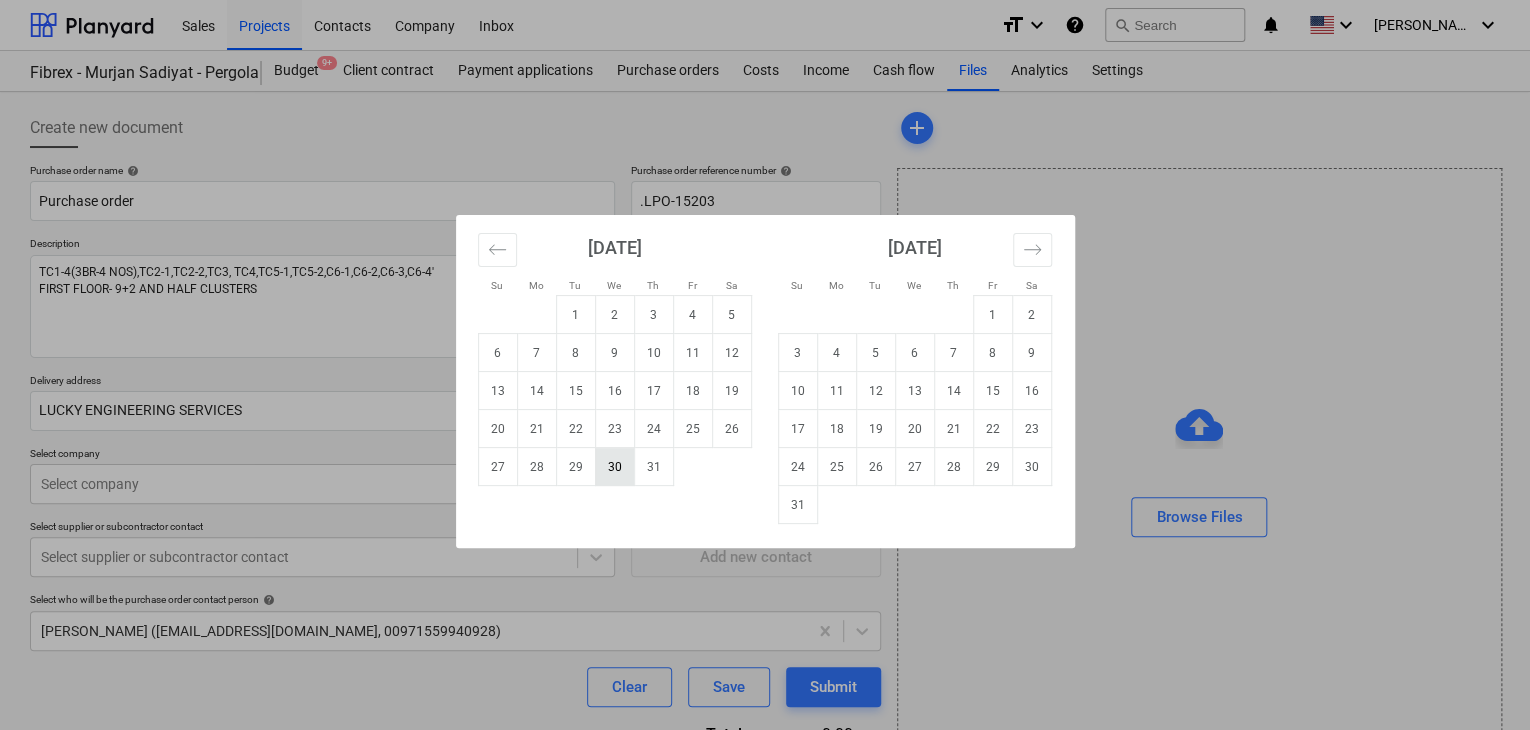 click on "30" at bounding box center (614, 467) 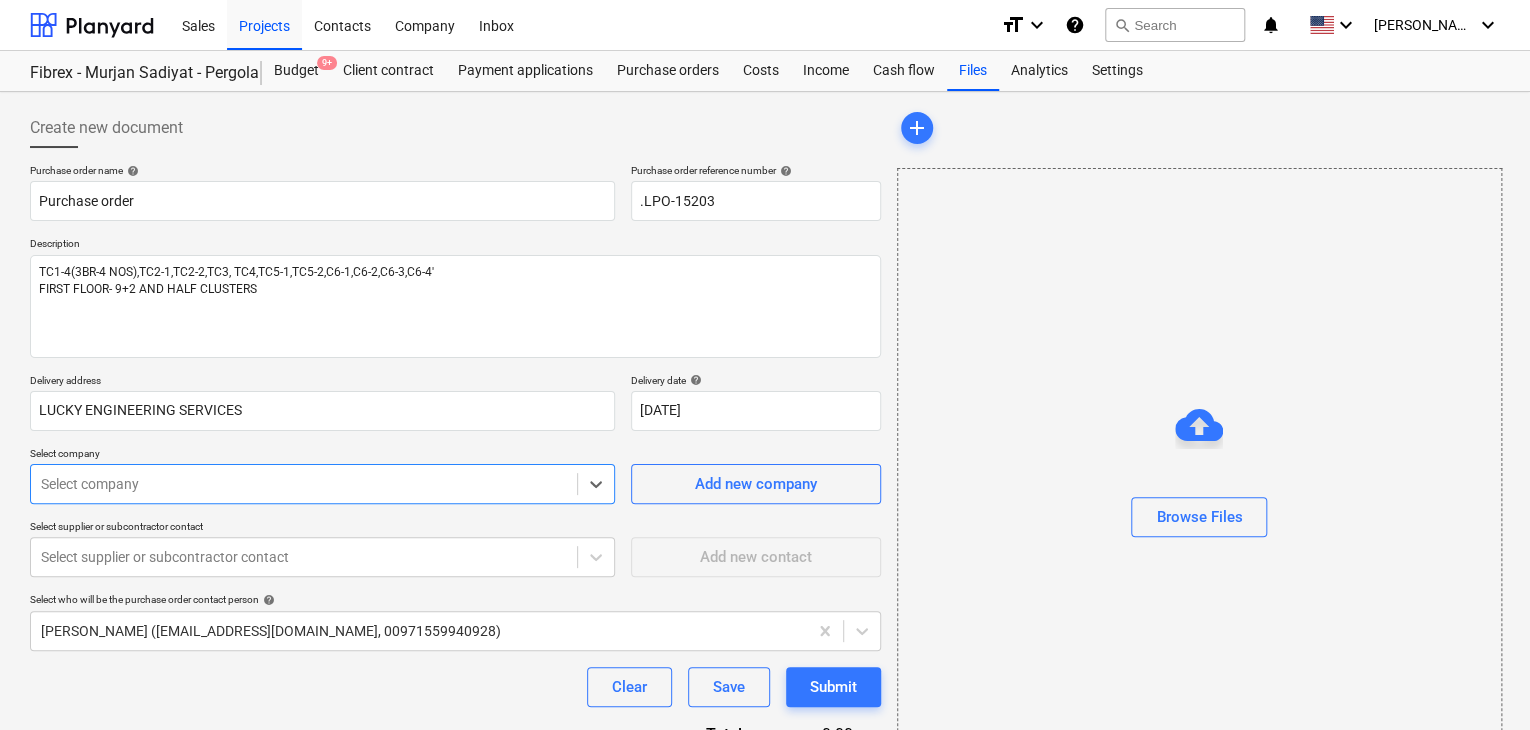 click on "Sales Projects Contacts Company Inbox format_size keyboard_arrow_down help search Search notifications 0 keyboard_arrow_down [PERSON_NAME] keyboard_arrow_down Fibrex - Murjan Sadiyat - Pergola & Canopies Fibrex - Murjan Sadiyat - Pergola & Canopies Budget 9+ Client contract Payment applications Purchase orders Costs Income Cash flow Files Analytics Settings Create new document Purchase order name help Purchase order Purchase order reference number help .LPO-15203 Description TC1-4(3BR-4 NOS),TC2-1,TC2-2,TC3, TC4,TC5-1,TC5-2,C6-1,C6-2,C6-3,C6-4'
FIRST FLOOR- 9+2 AND HALF CLUSTERS Delivery address LUCKY ENGINEERING SERVICES Delivery date help [DATE] [DATE] Press the down arrow key to interact with the calendar and
select a date. Press the question mark key to get the keyboard shortcuts for changing dates. Select company Select company Add new company Select supplier or subcontractor contact Select supplier or subcontractor contact Add new contact Select who will be the purchase order contact person" at bounding box center [765, 365] 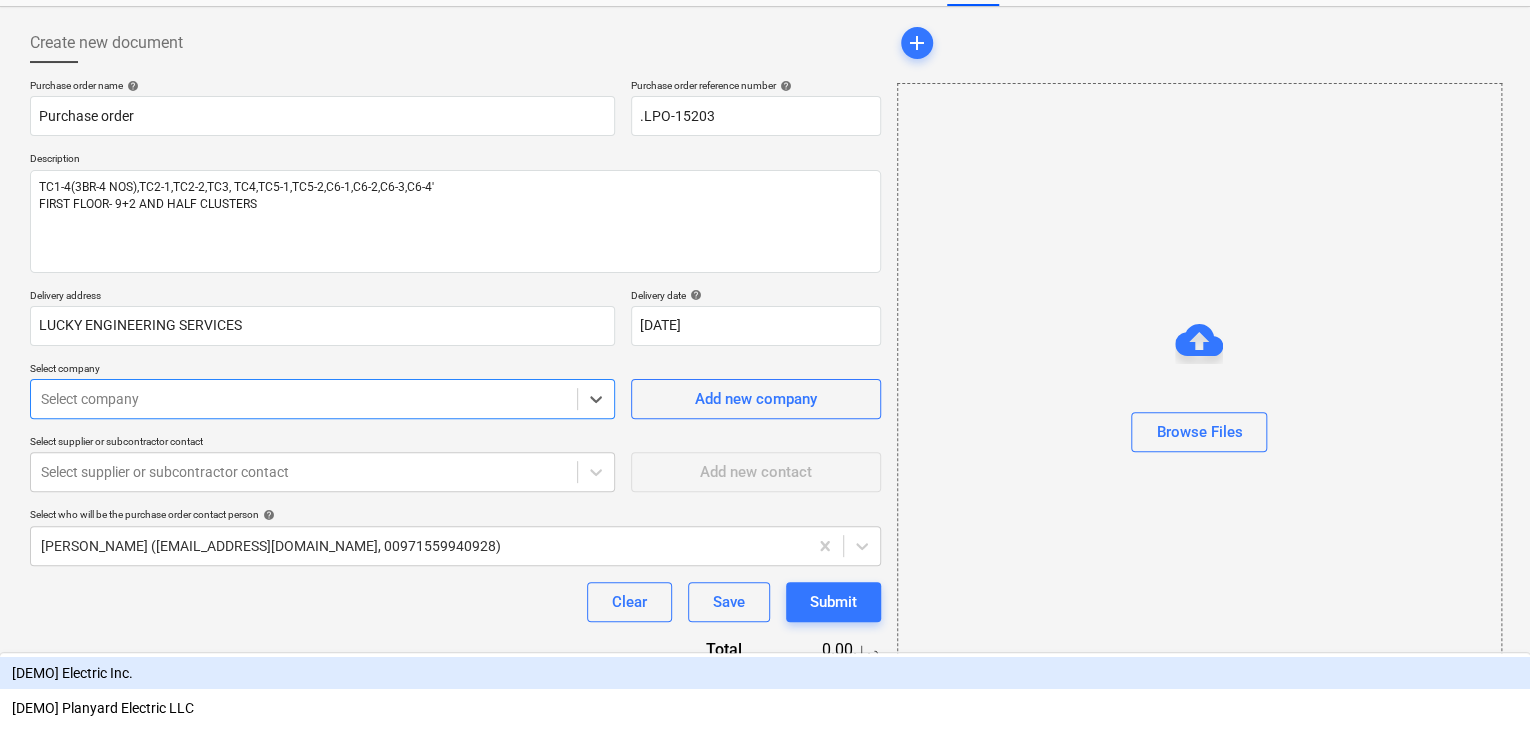 scroll, scrollTop: 93, scrollLeft: 0, axis: vertical 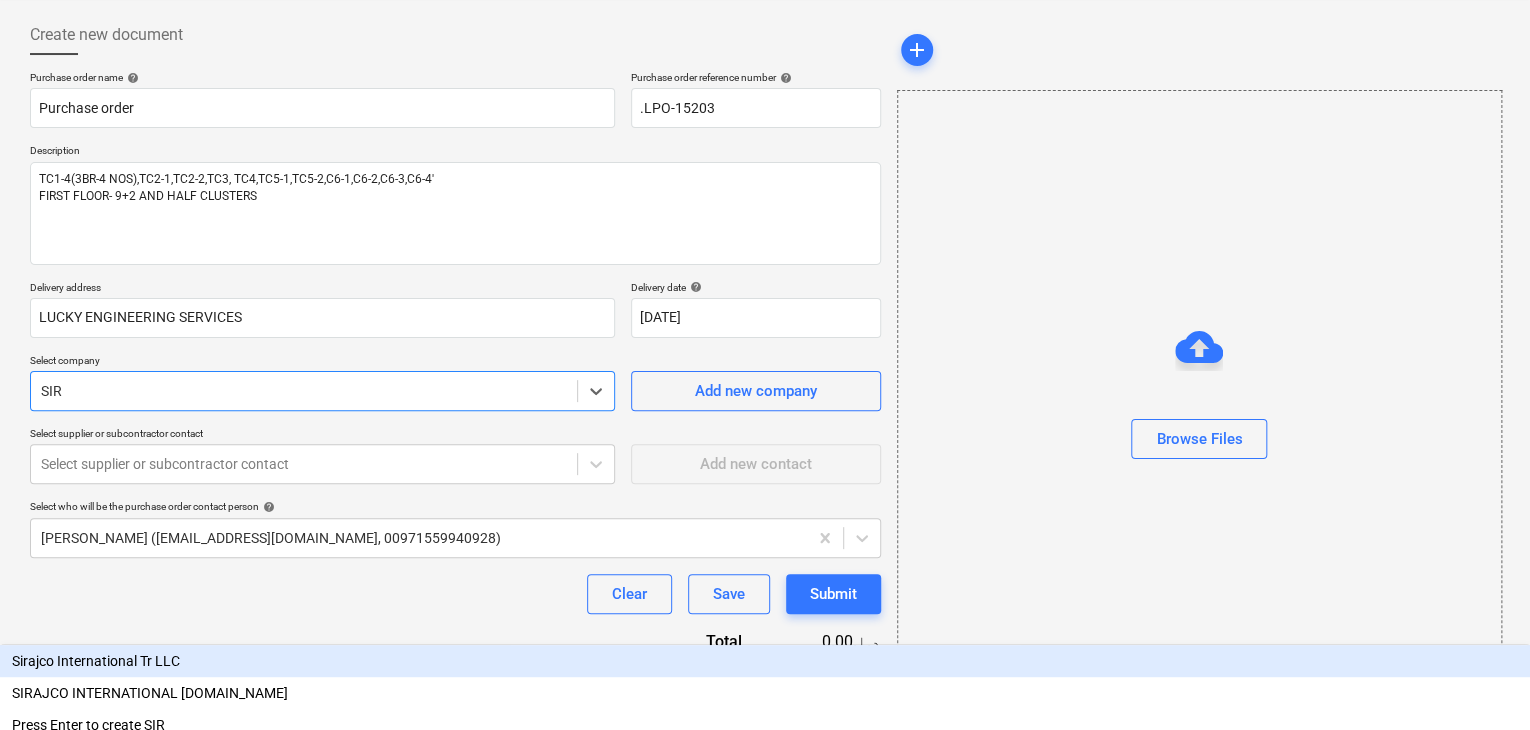 type on "SIR" 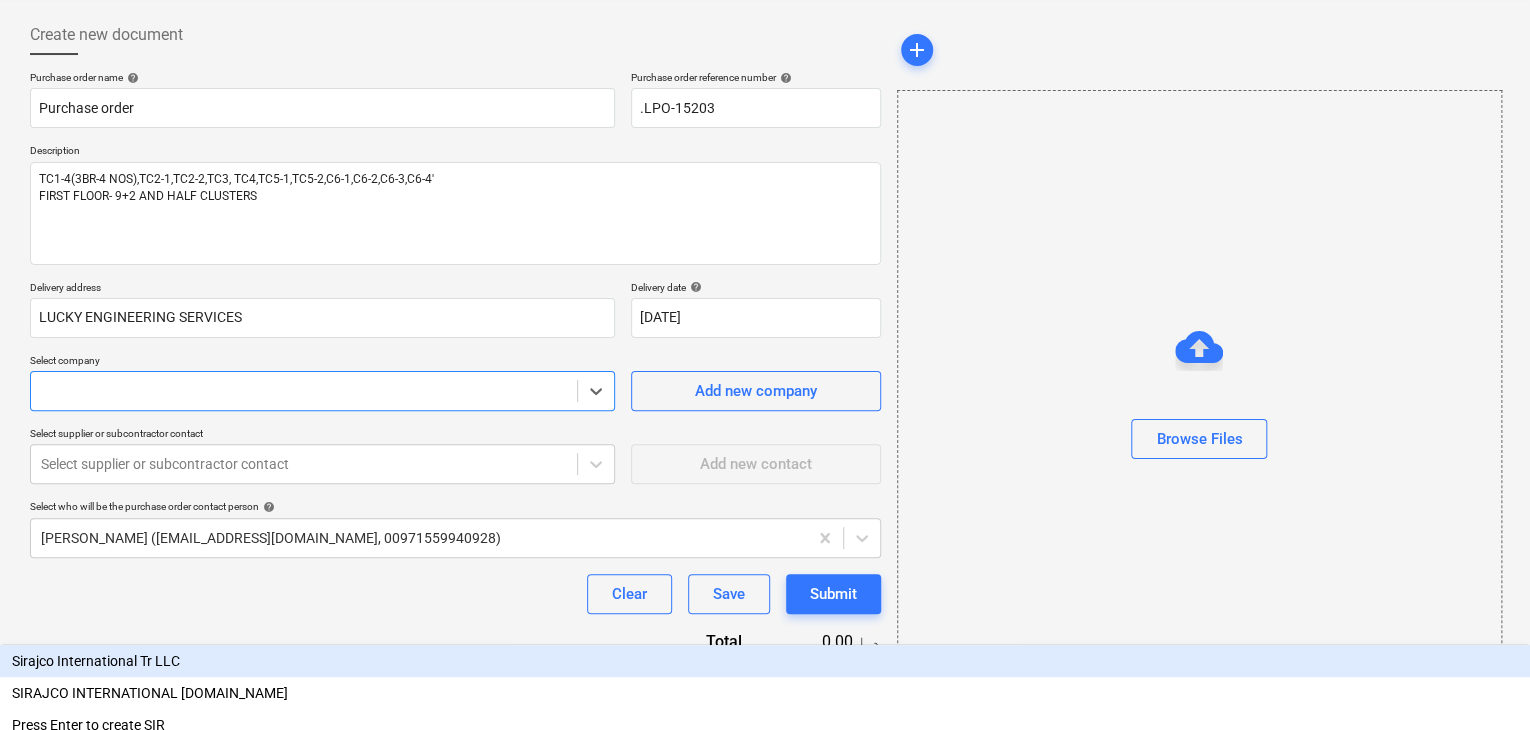 click on "Purchase order name help Purchase order Purchase order reference number help .LPO-15203 Description TC1-4(3BR-4 NOS),TC2-1,TC2-2,TC3, TC4,TC5-1,TC5-2,C6-1,C6-2,C6-3,C6-4'
FIRST FLOOR- 9+2 AND HALF CLUSTERS Delivery address LUCKY ENGINEERING SERVICES Delivery date help [DATE] [DATE] Press the down arrow key to interact with the calendar and
select a date. Press the question mark key to get the keyboard shortcuts for changing dates. Select company option Sirajco International Tr LLC   focused, 1 of 3. 3 results available for search term SIR. Use Up and Down to choose options, press Enter to select the currently focused option, press Escape to exit the menu, press Tab to select the option and exit the menu. Add new company Select supplier or subcontractor contact Select supplier or subcontractor contact Add new contact Select who will be the purchase order contact person help [PERSON_NAME] ([EMAIL_ADDRESS][DOMAIN_NAME], 00971559940928) Clear Save Submit Total 0.00د.إ.‏ Select line-items to add help" at bounding box center [455, 398] 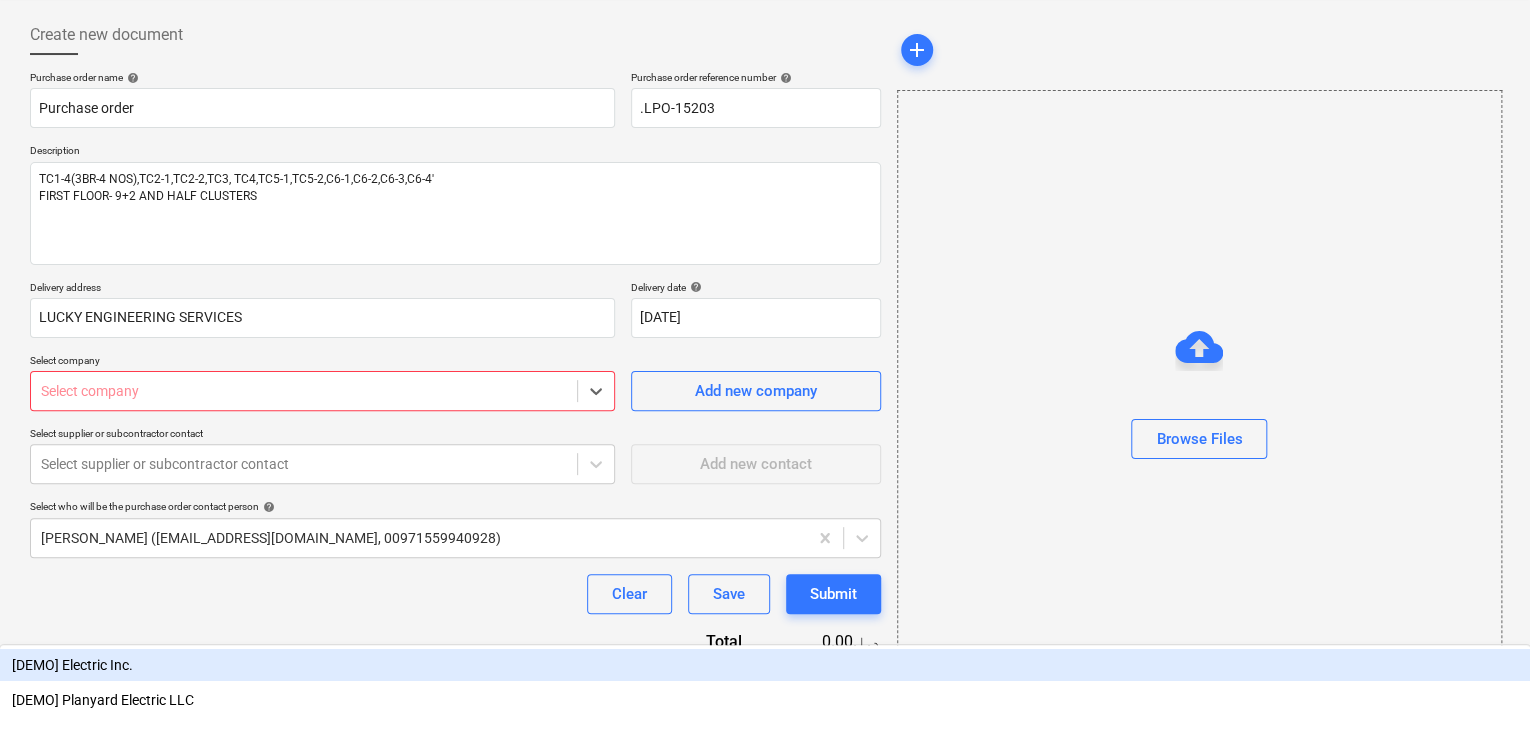 click at bounding box center [304, 391] 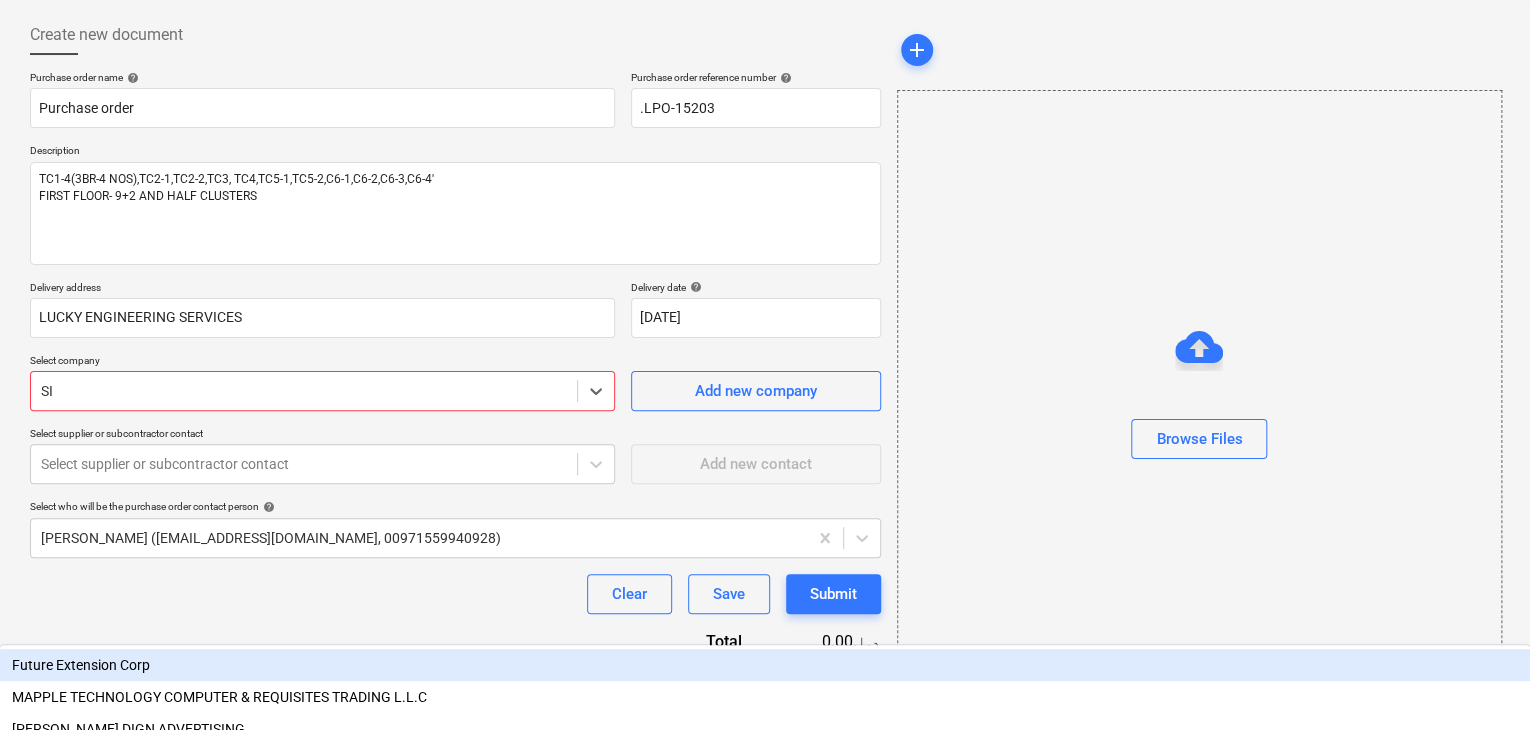 type on "SIR" 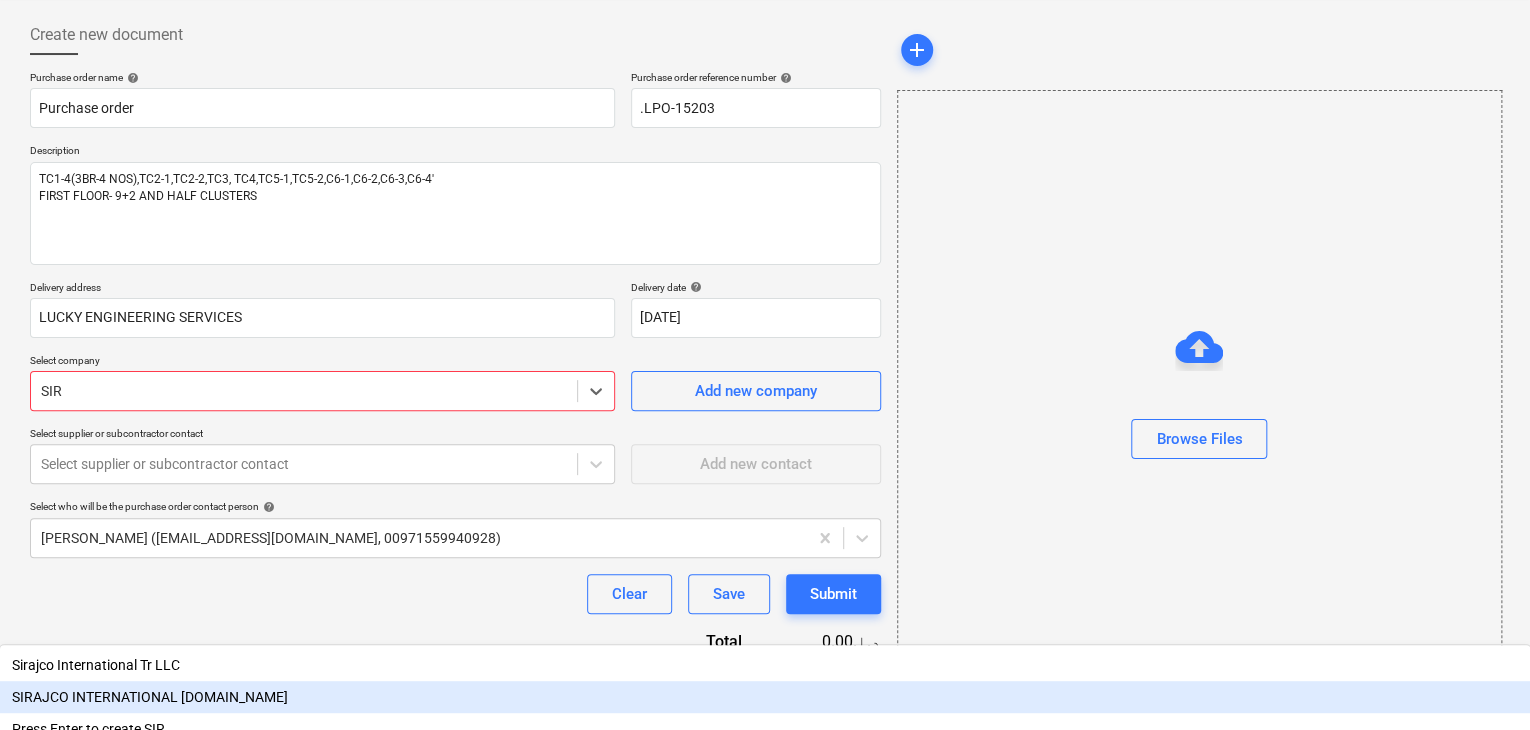 click on "SIRAJCO INTERNATIONAL [DOMAIN_NAME]" at bounding box center (765, 697) 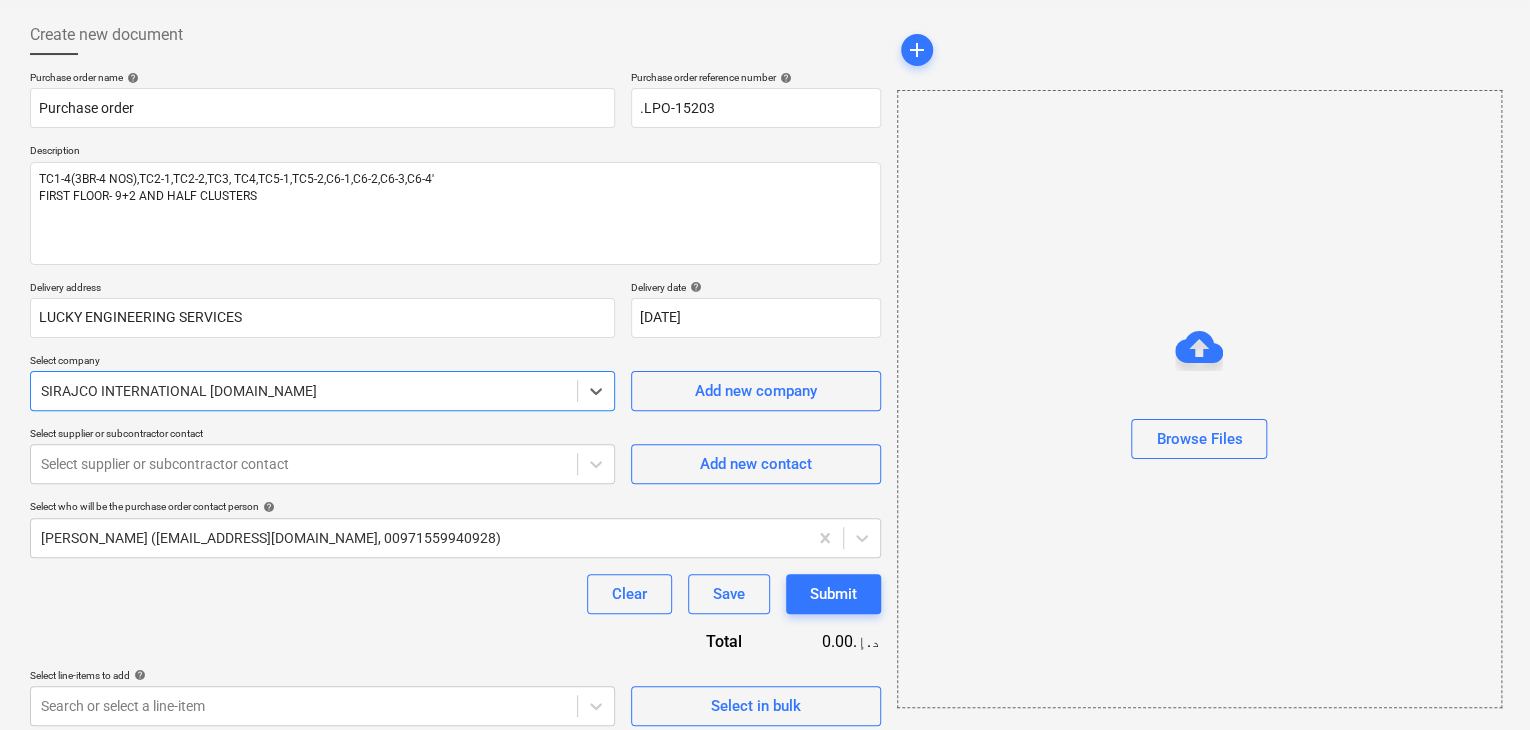 click at bounding box center (304, 391) 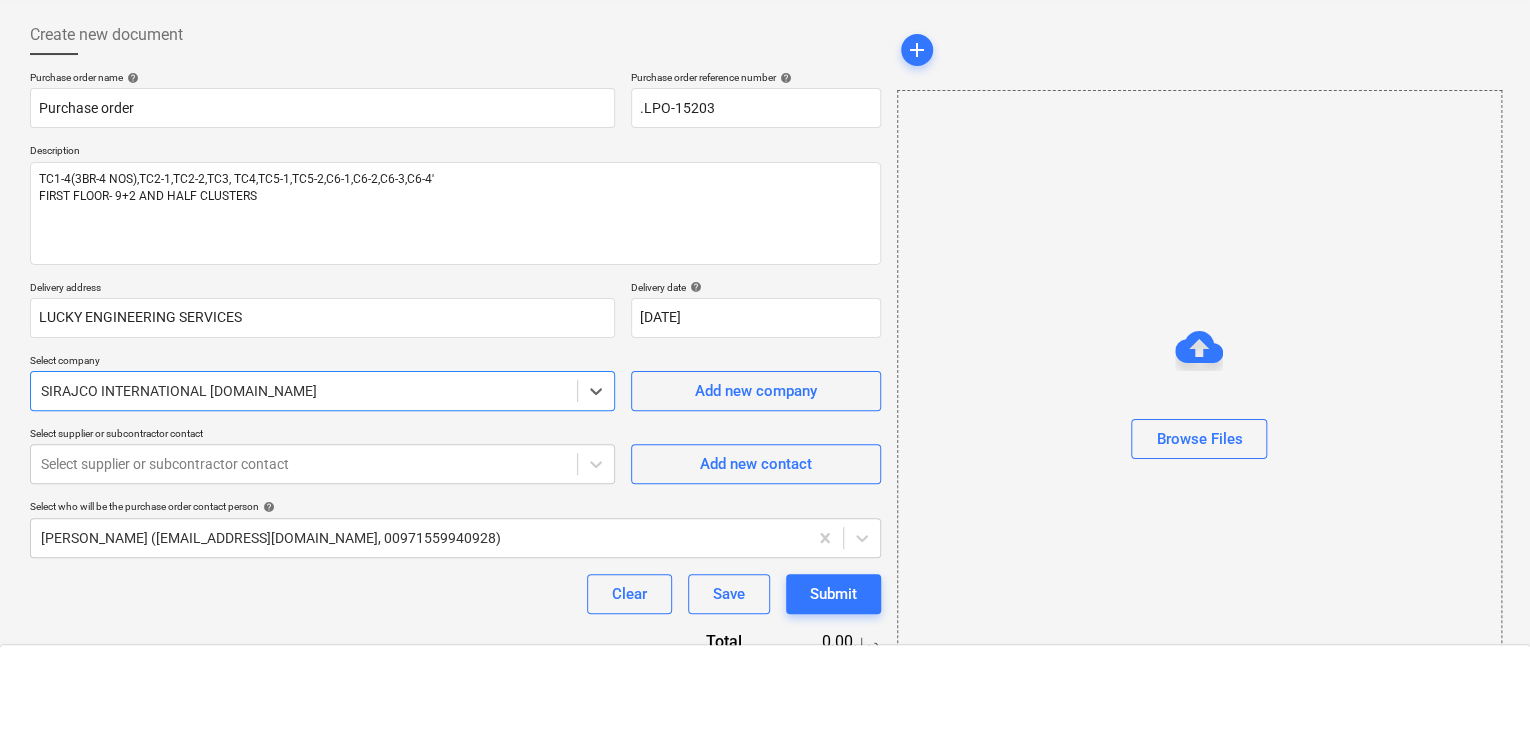 scroll, scrollTop: 6055, scrollLeft: 0, axis: vertical 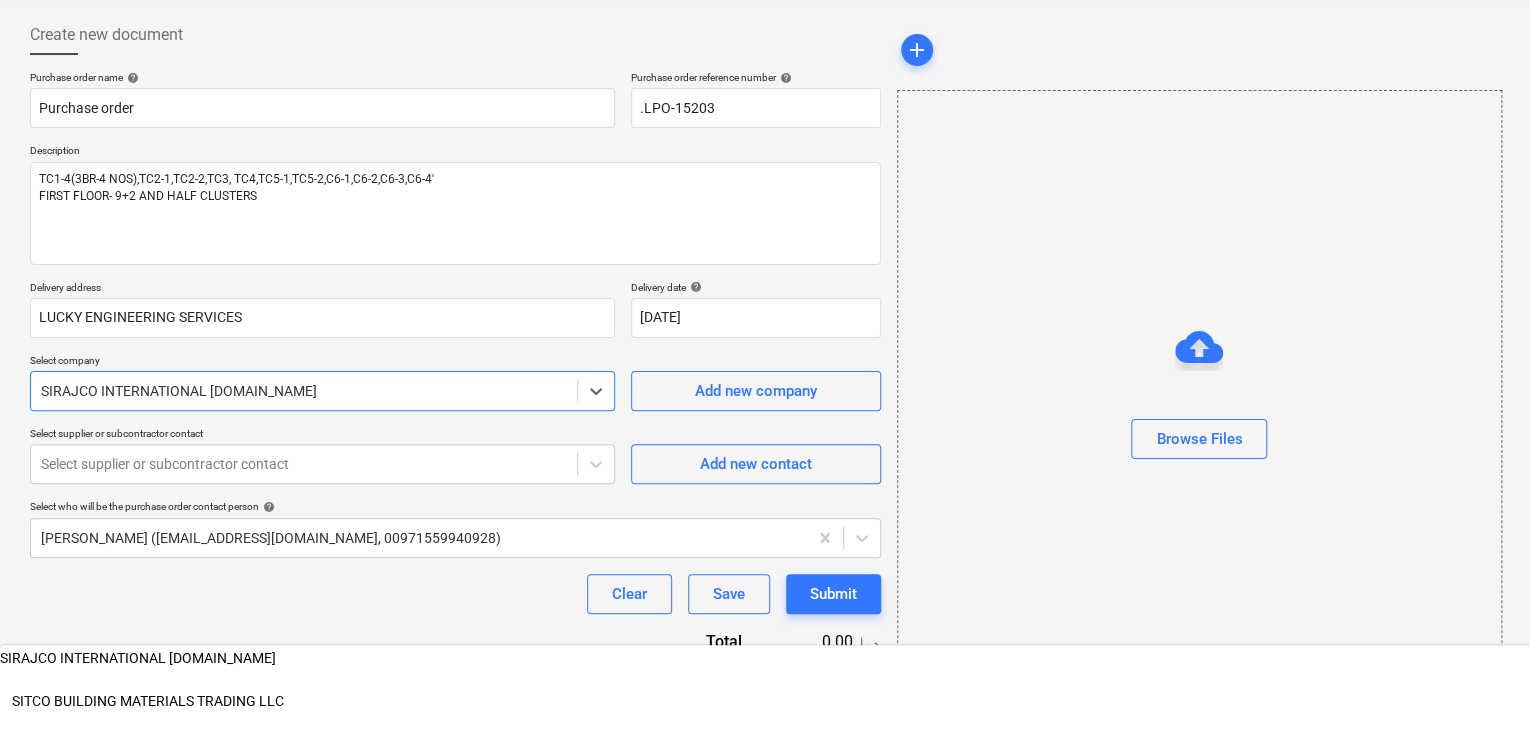 click on "SIRAJCO INTERNATIONAL [DOMAIN_NAME]" at bounding box center (765, 657) 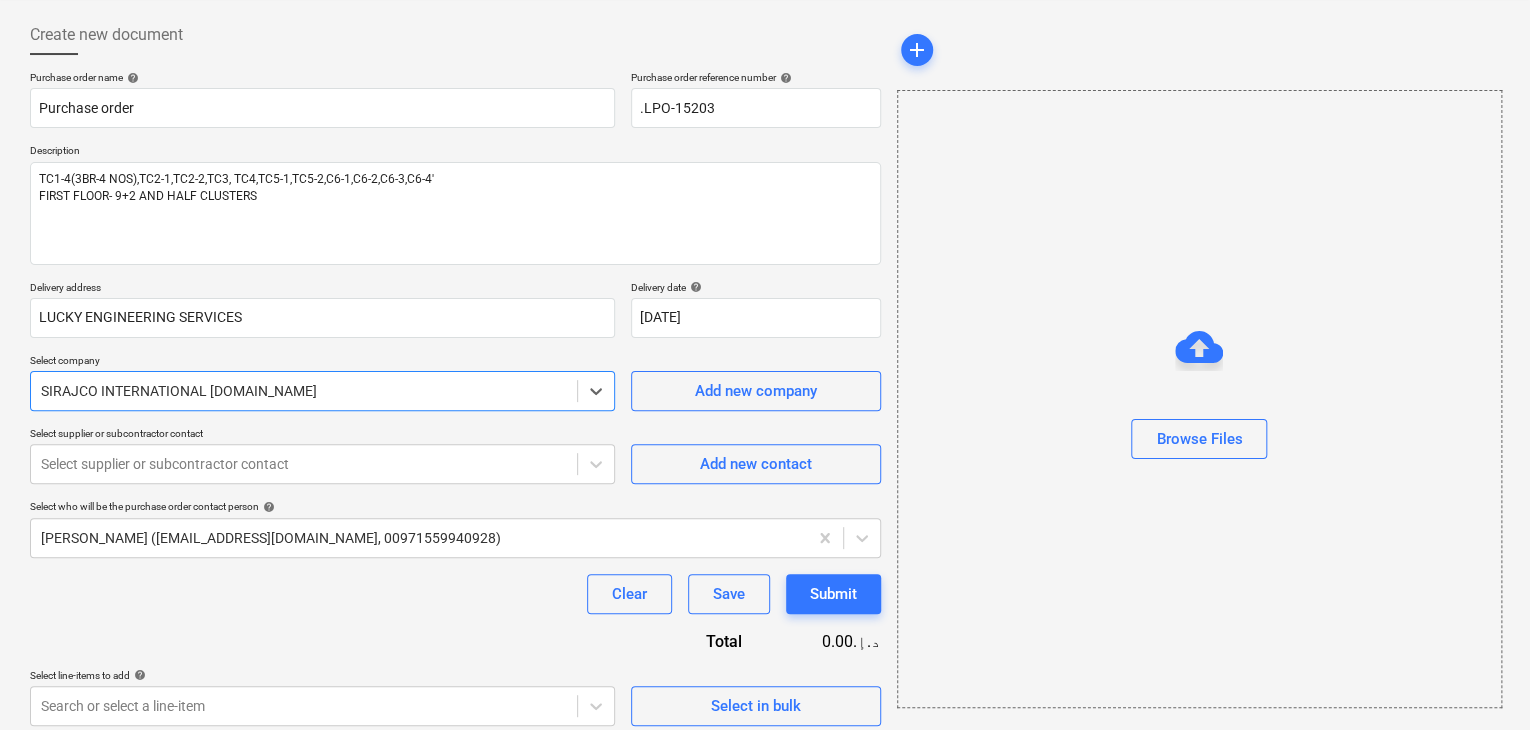 click on "SIRAJCO INTERNATIONAL [DOMAIN_NAME]" at bounding box center [304, 391] 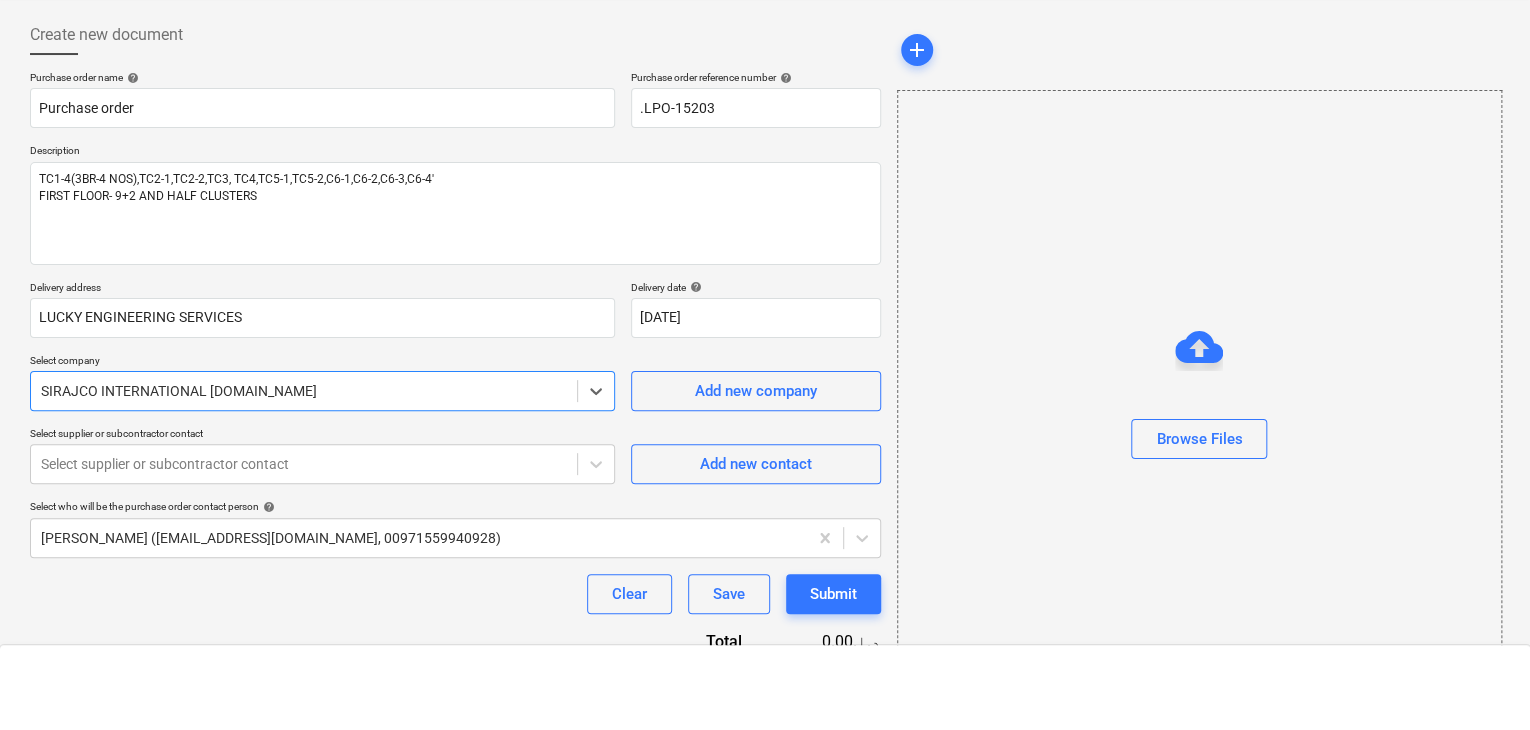 scroll, scrollTop: 6055, scrollLeft: 0, axis: vertical 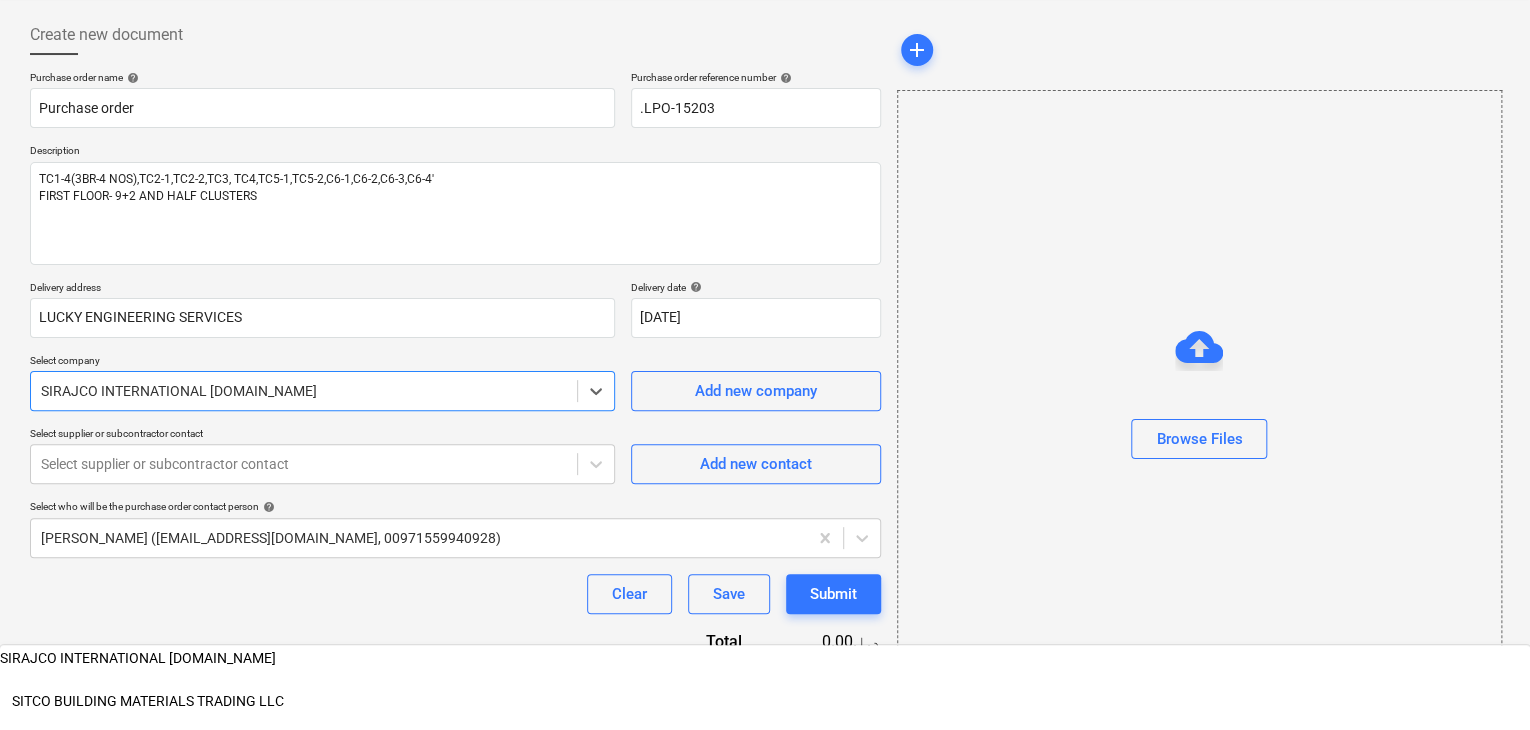 click at bounding box center [304, 391] 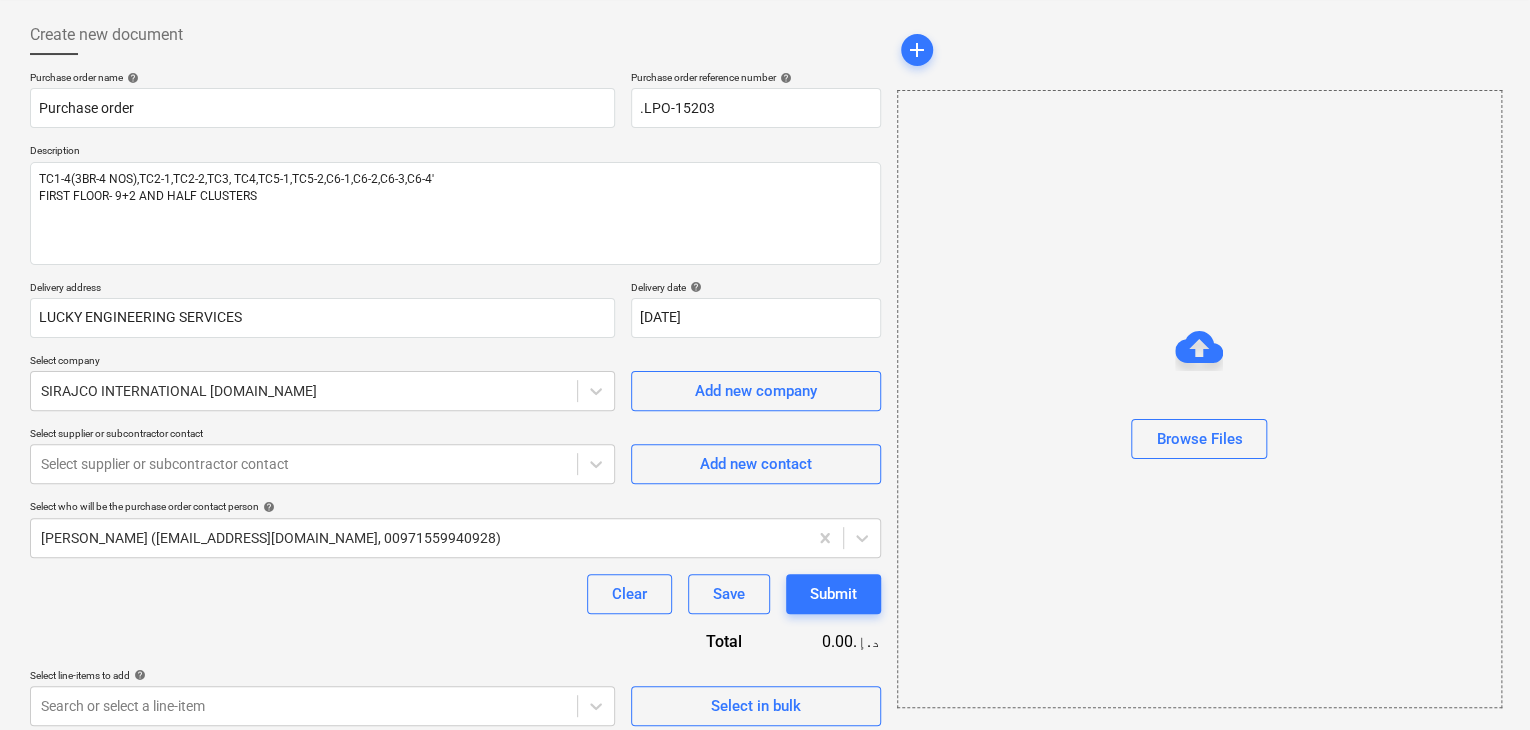 click on "Select company" at bounding box center [322, 362] 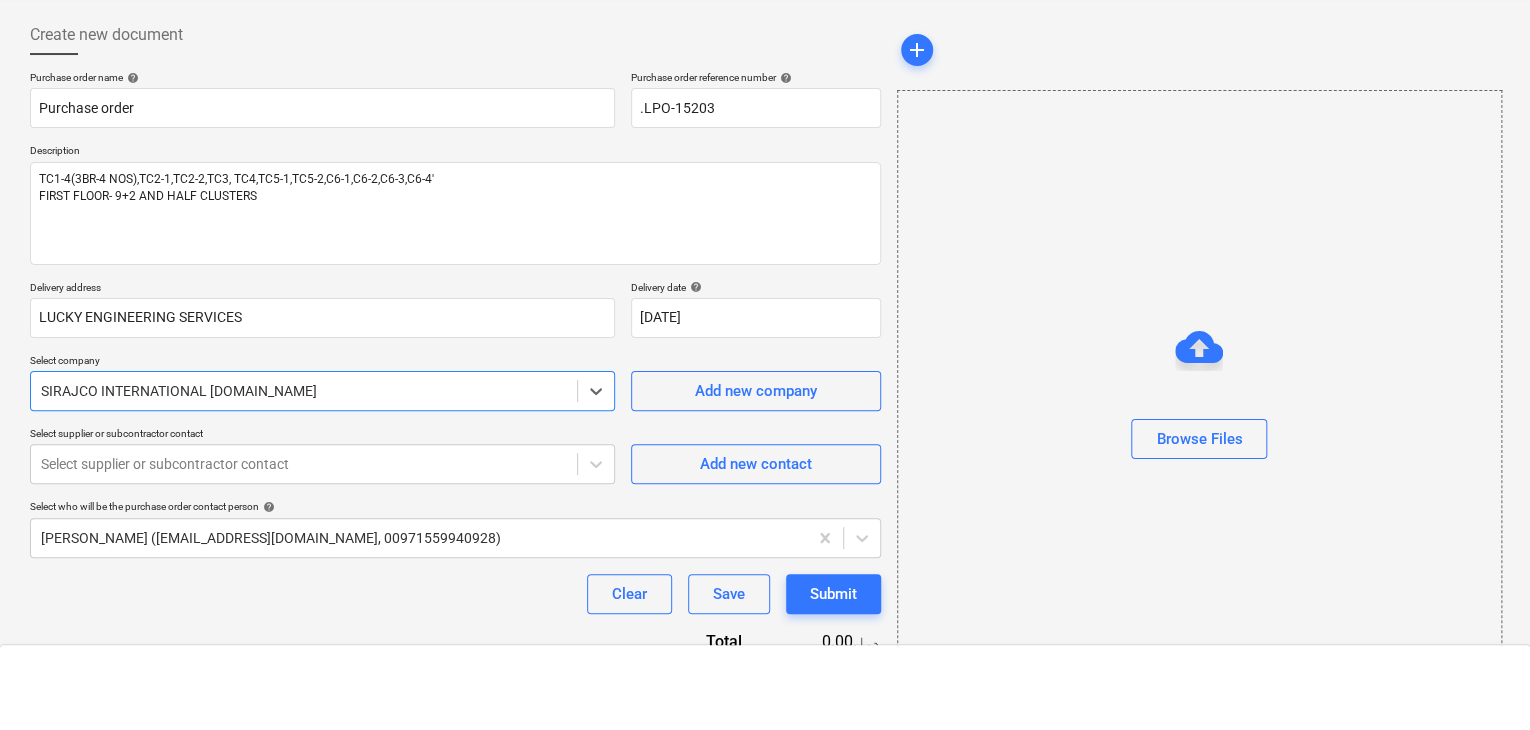 click at bounding box center (304, 391) 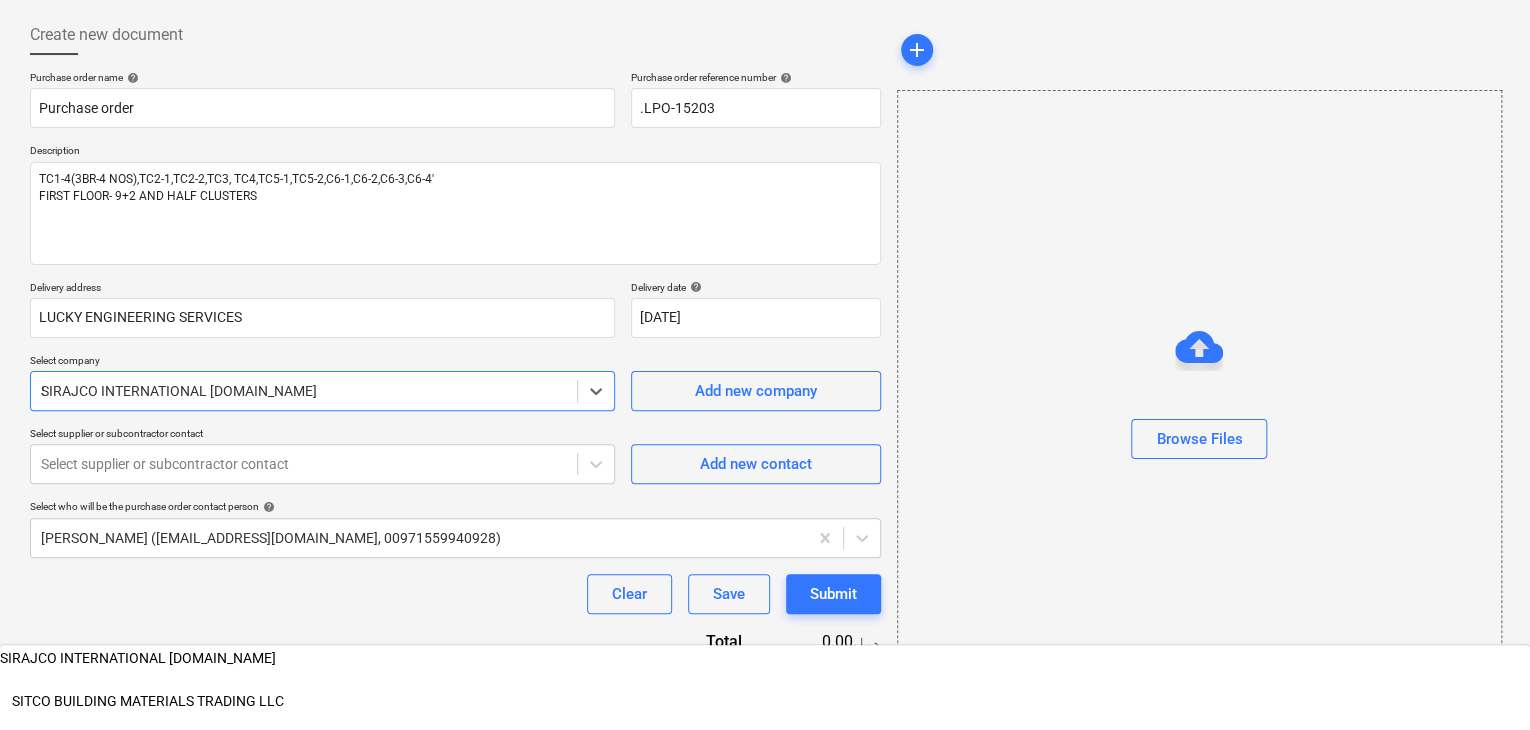 scroll, scrollTop: 4740, scrollLeft: 0, axis: vertical 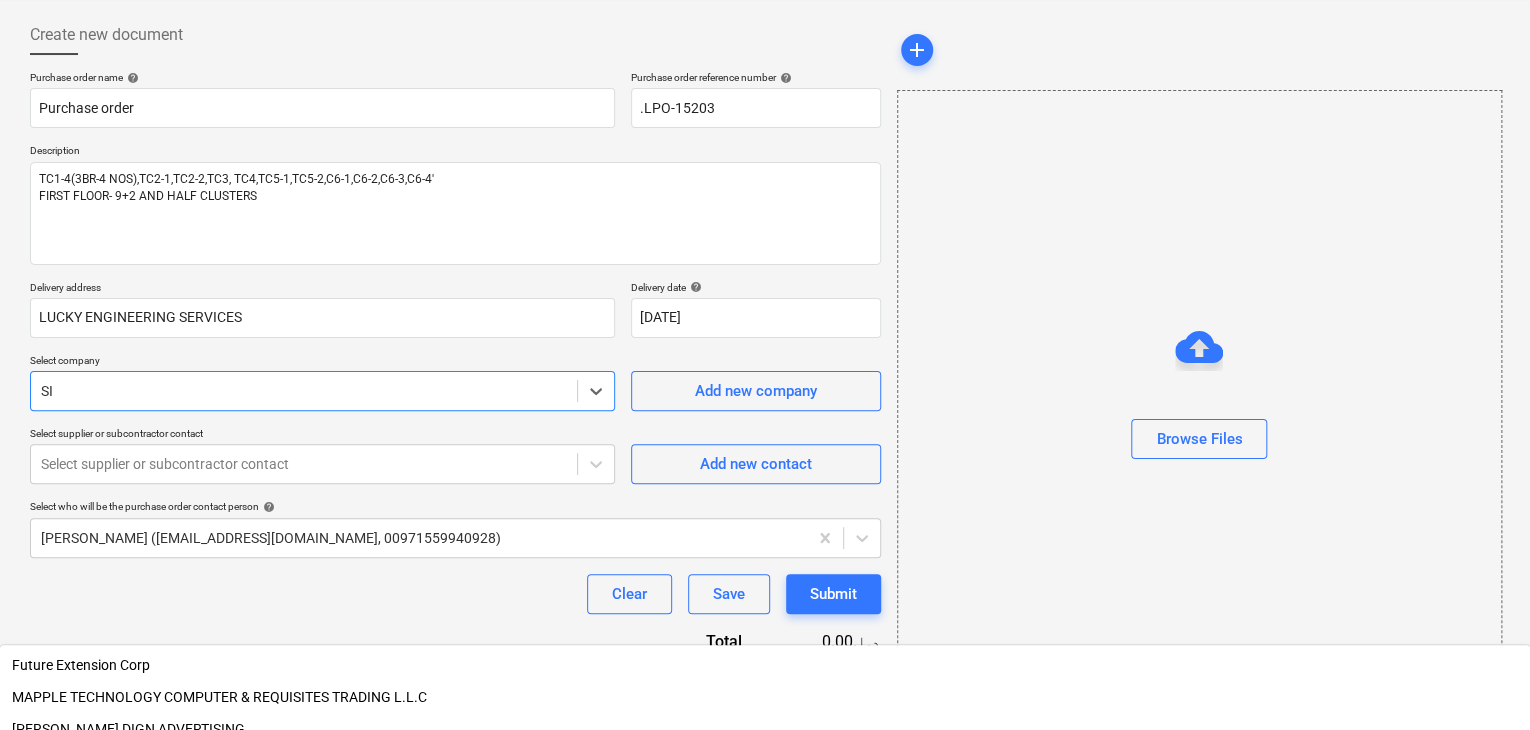 type on "SIR" 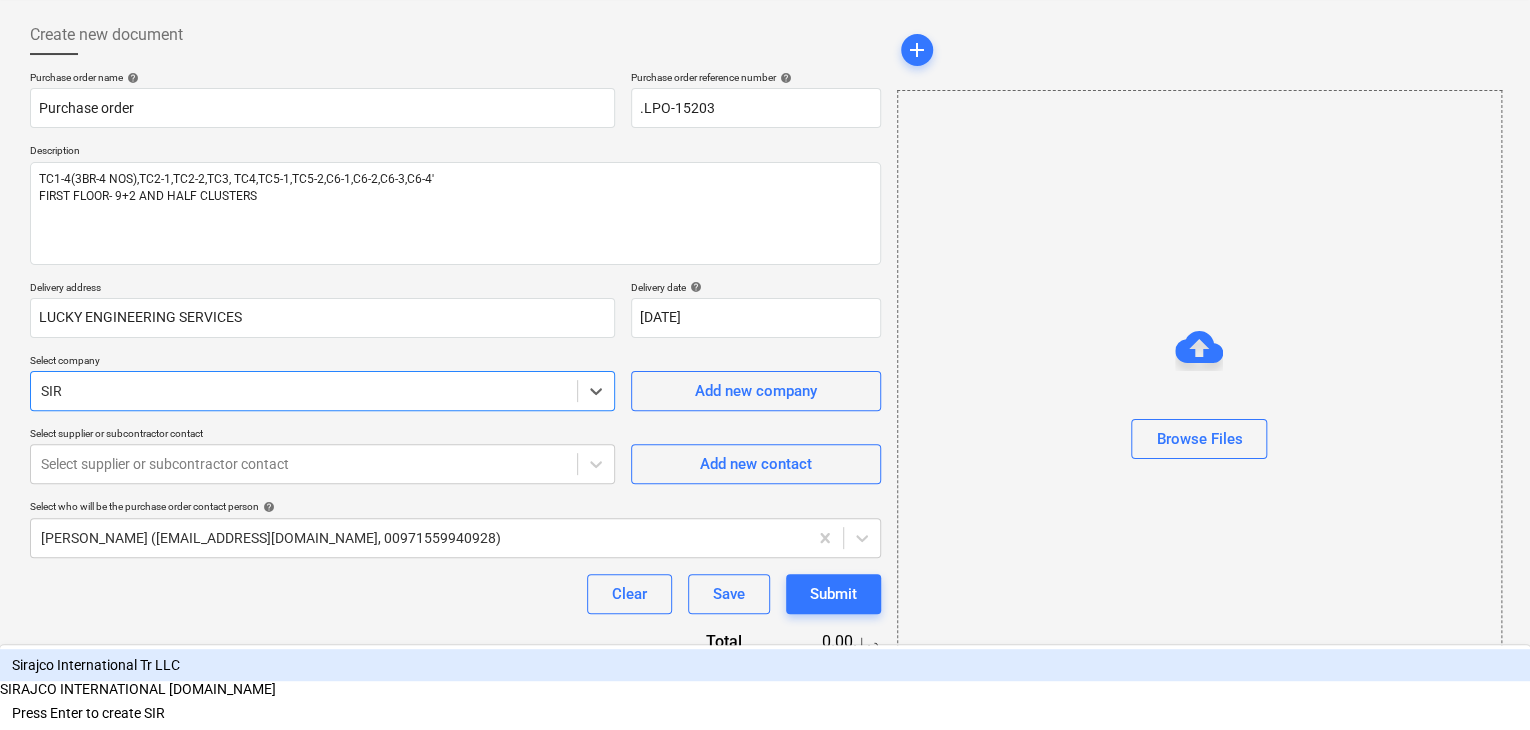 click on "Sirajco International Tr LLC" at bounding box center (765, 665) 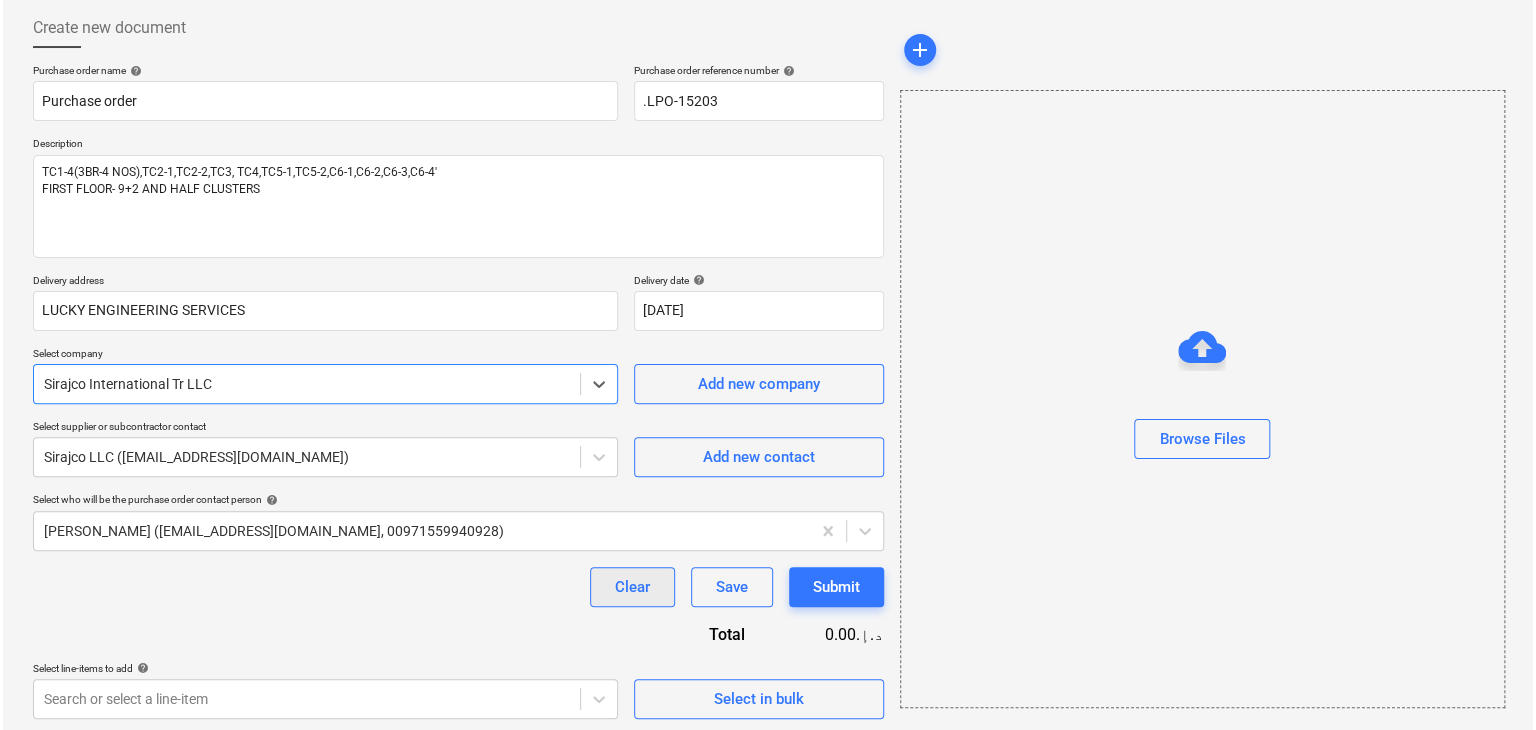 scroll, scrollTop: 104, scrollLeft: 0, axis: vertical 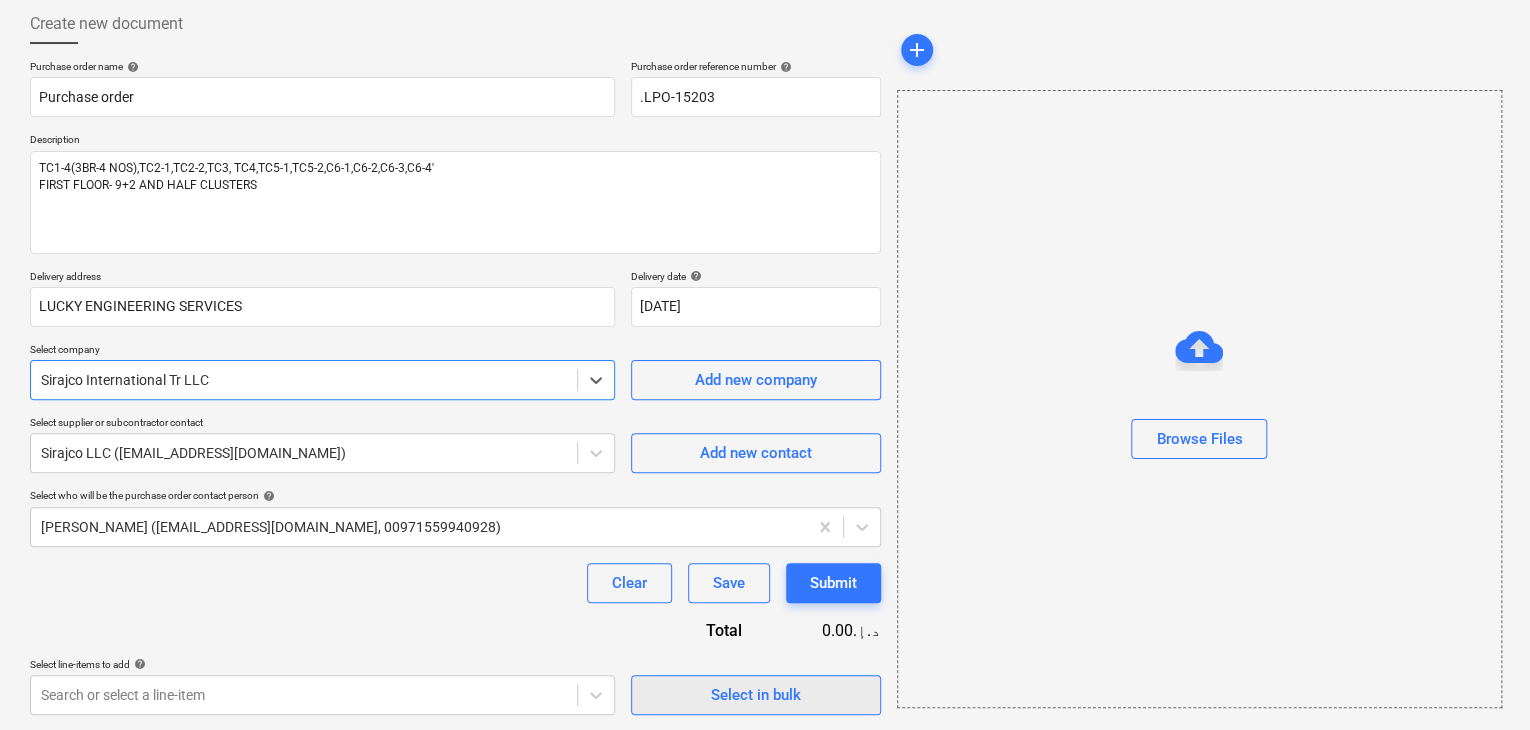 click on "Select in bulk" at bounding box center [756, 695] 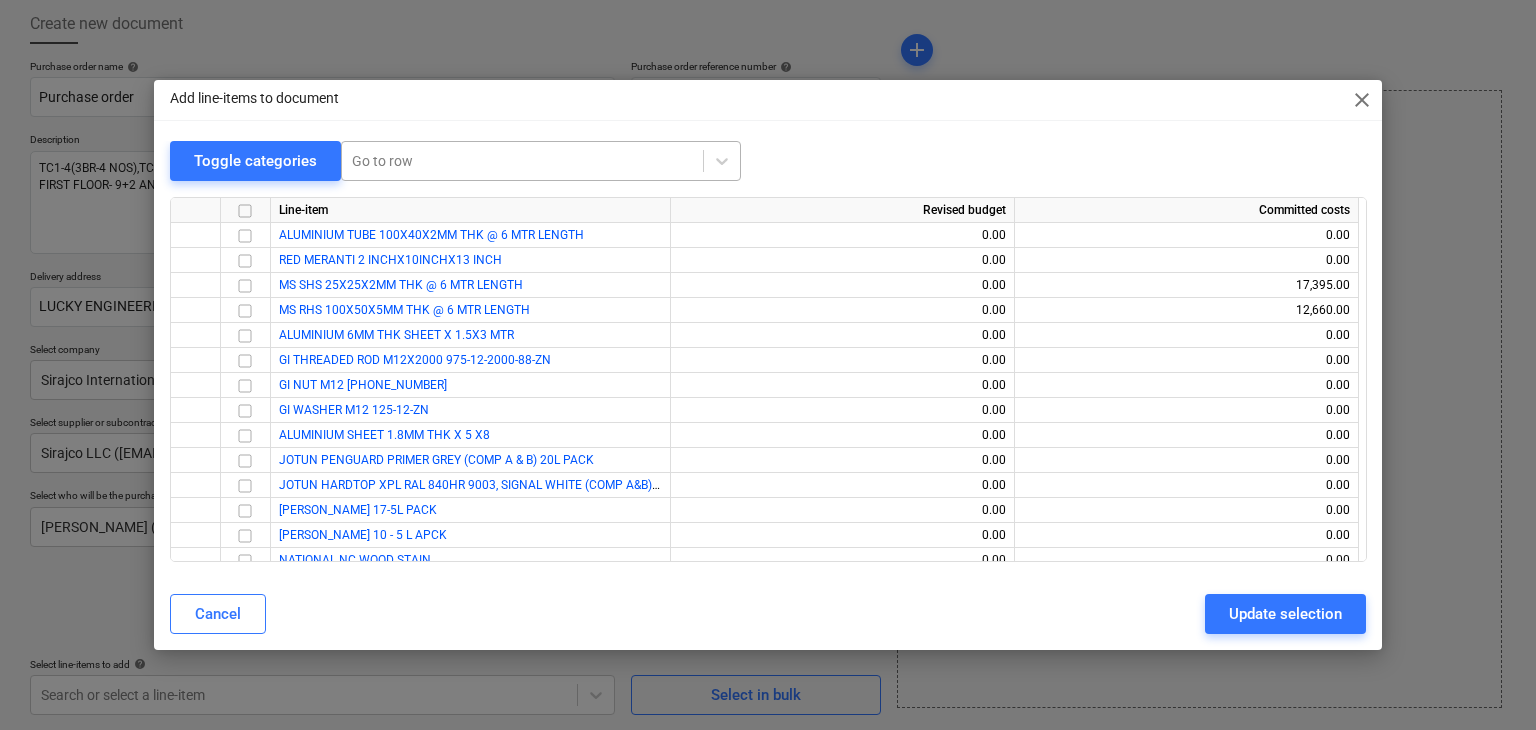 click at bounding box center (522, 161) 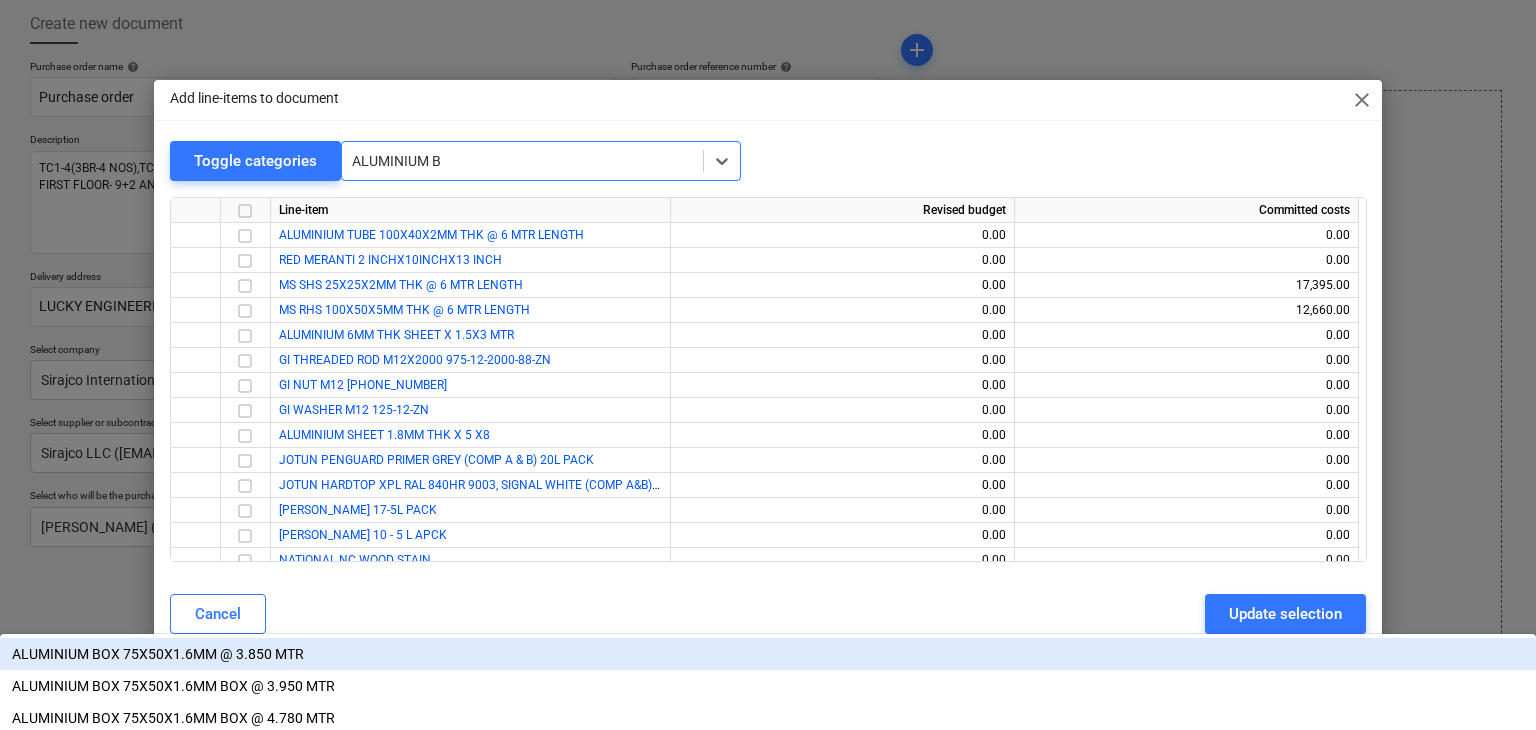 type on "ALUMINIUM BO" 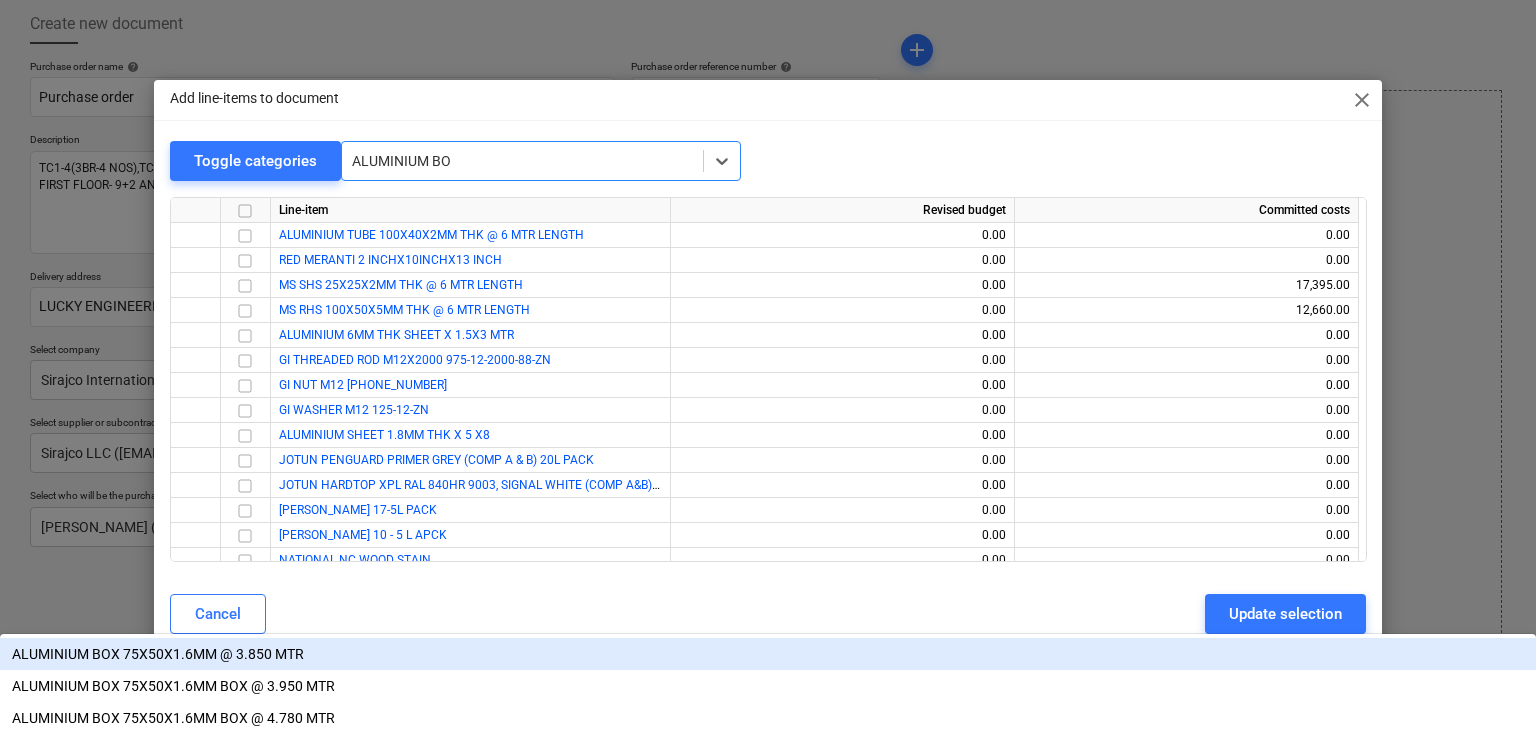 click on "ALUMINIUM BOX 75X50X1.6MM @ 3.850 MTR" at bounding box center [768, 654] 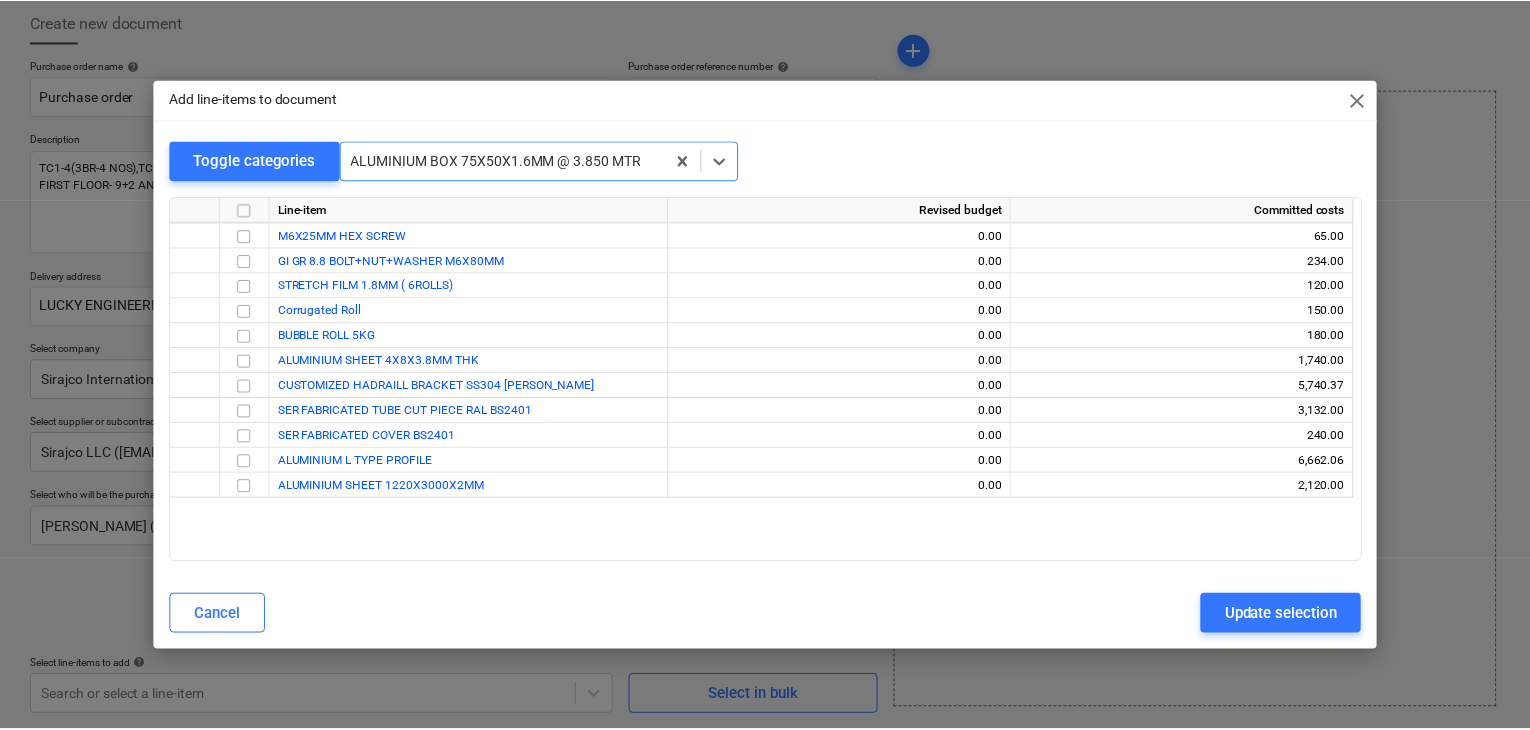 scroll, scrollTop: 5400, scrollLeft: 0, axis: vertical 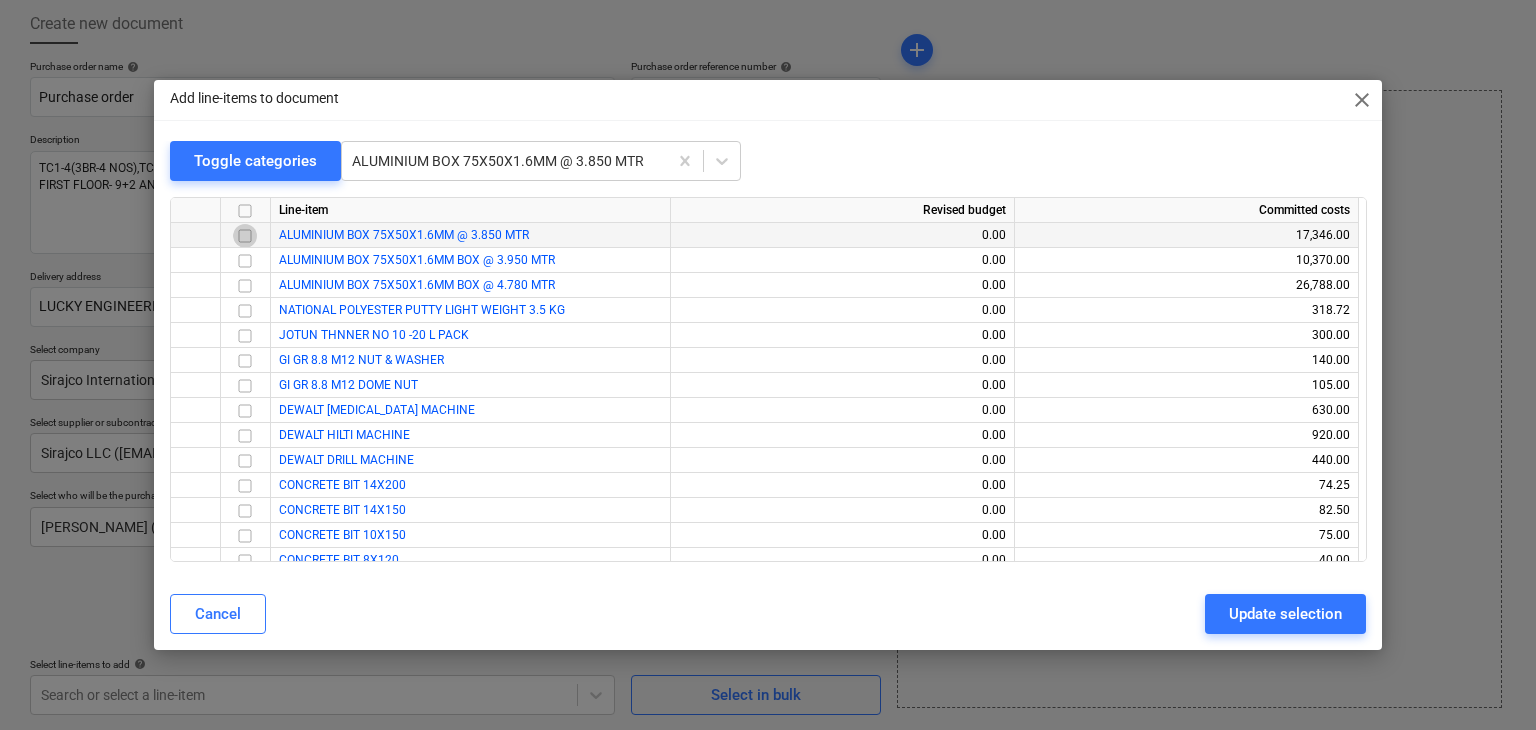 click at bounding box center (245, 236) 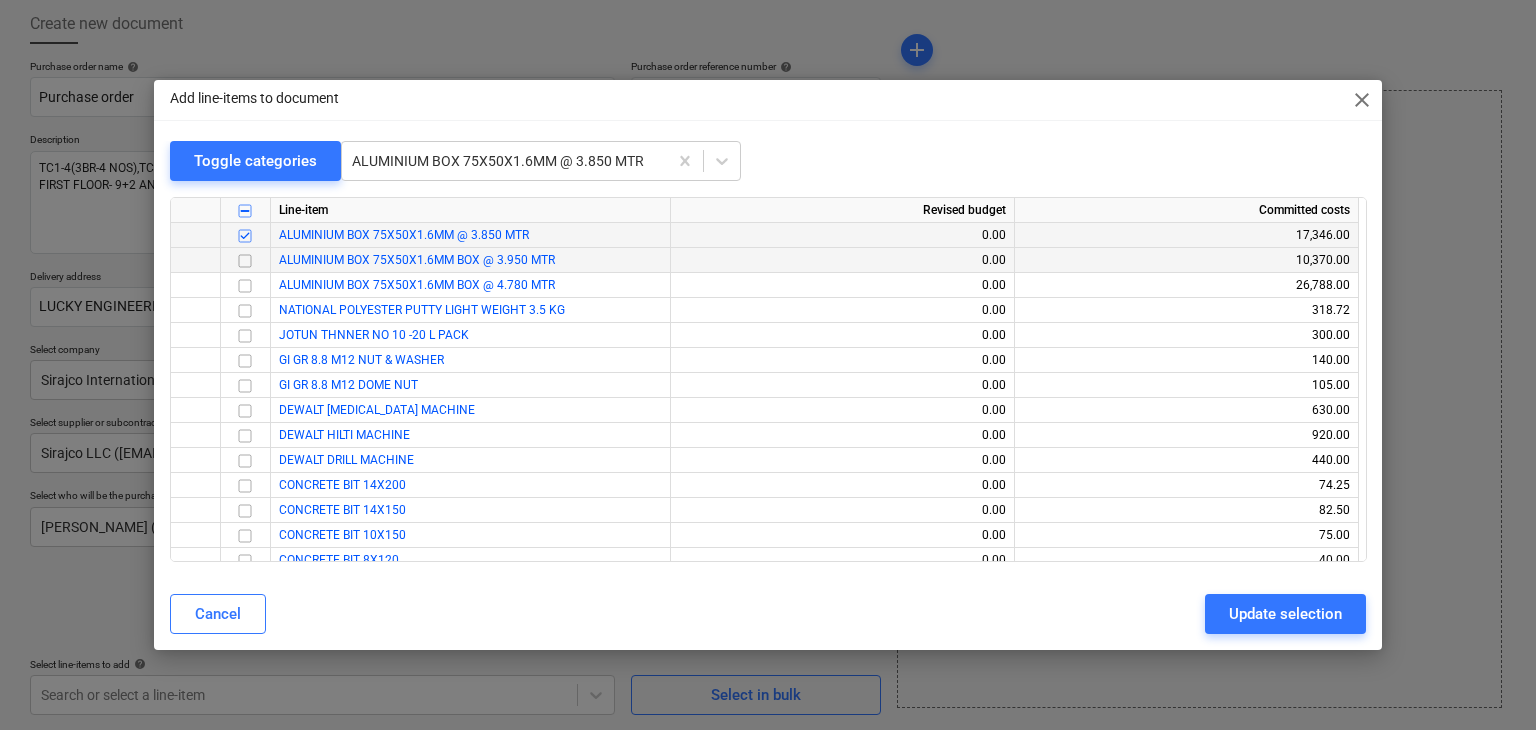 click at bounding box center (245, 261) 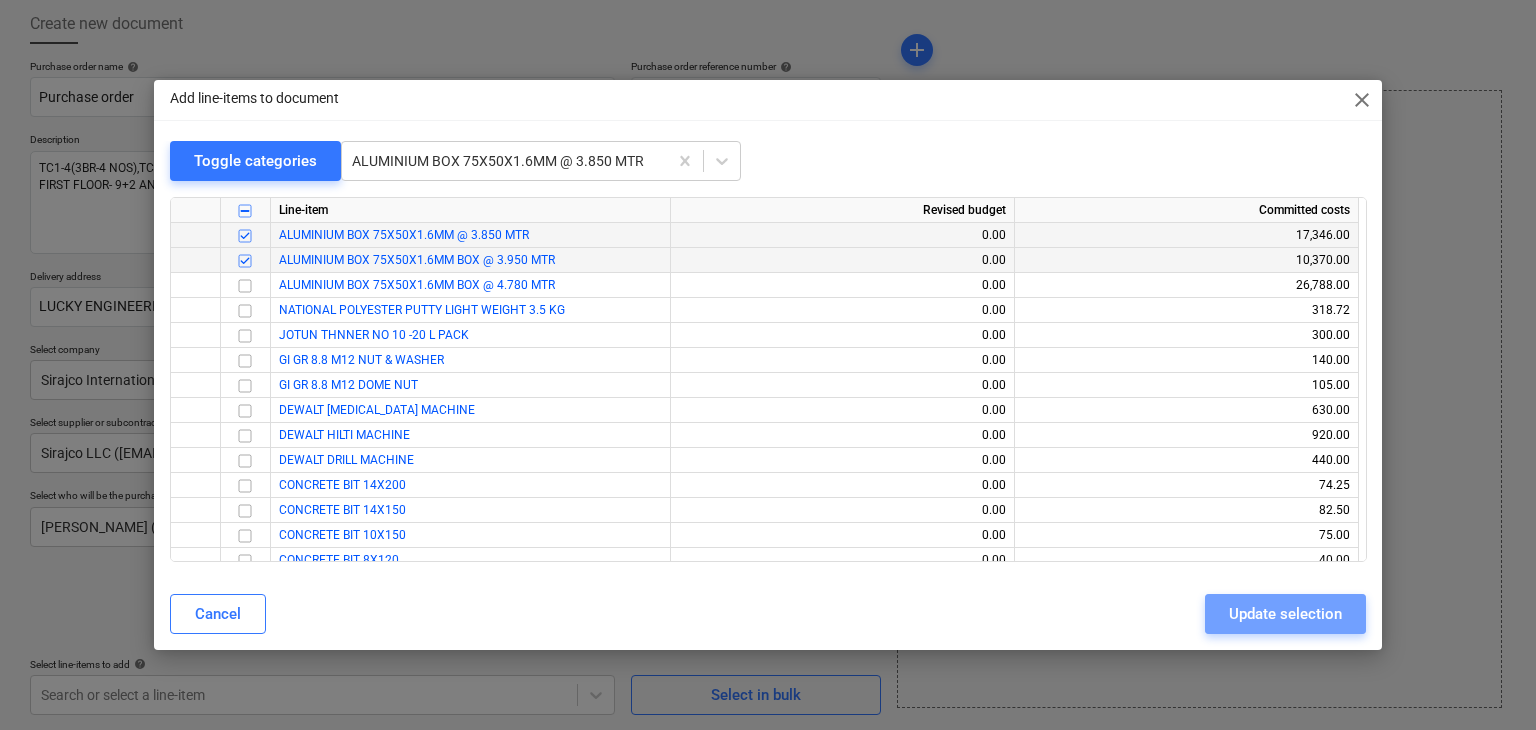 click on "Update selection" at bounding box center (1285, 614) 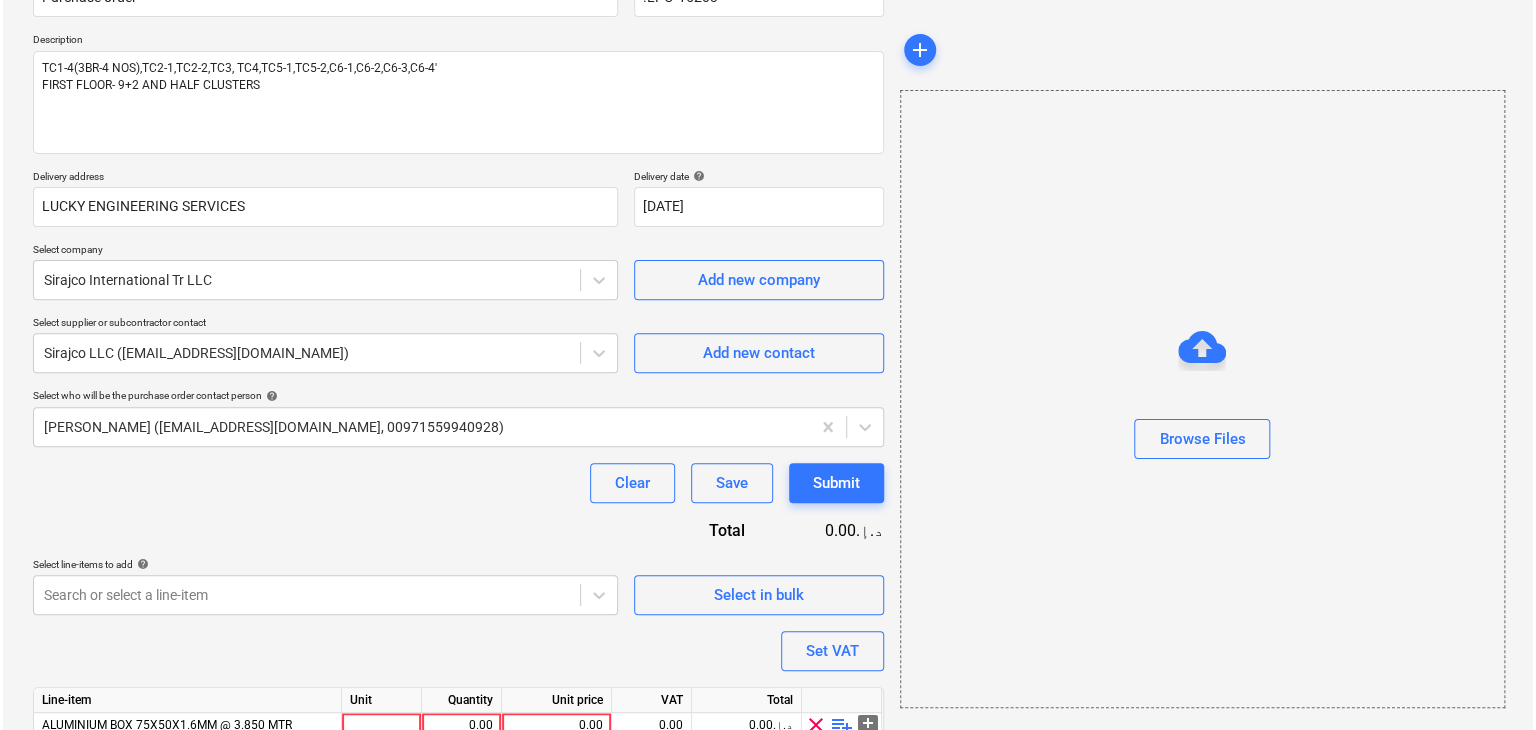 scroll, scrollTop: 317, scrollLeft: 0, axis: vertical 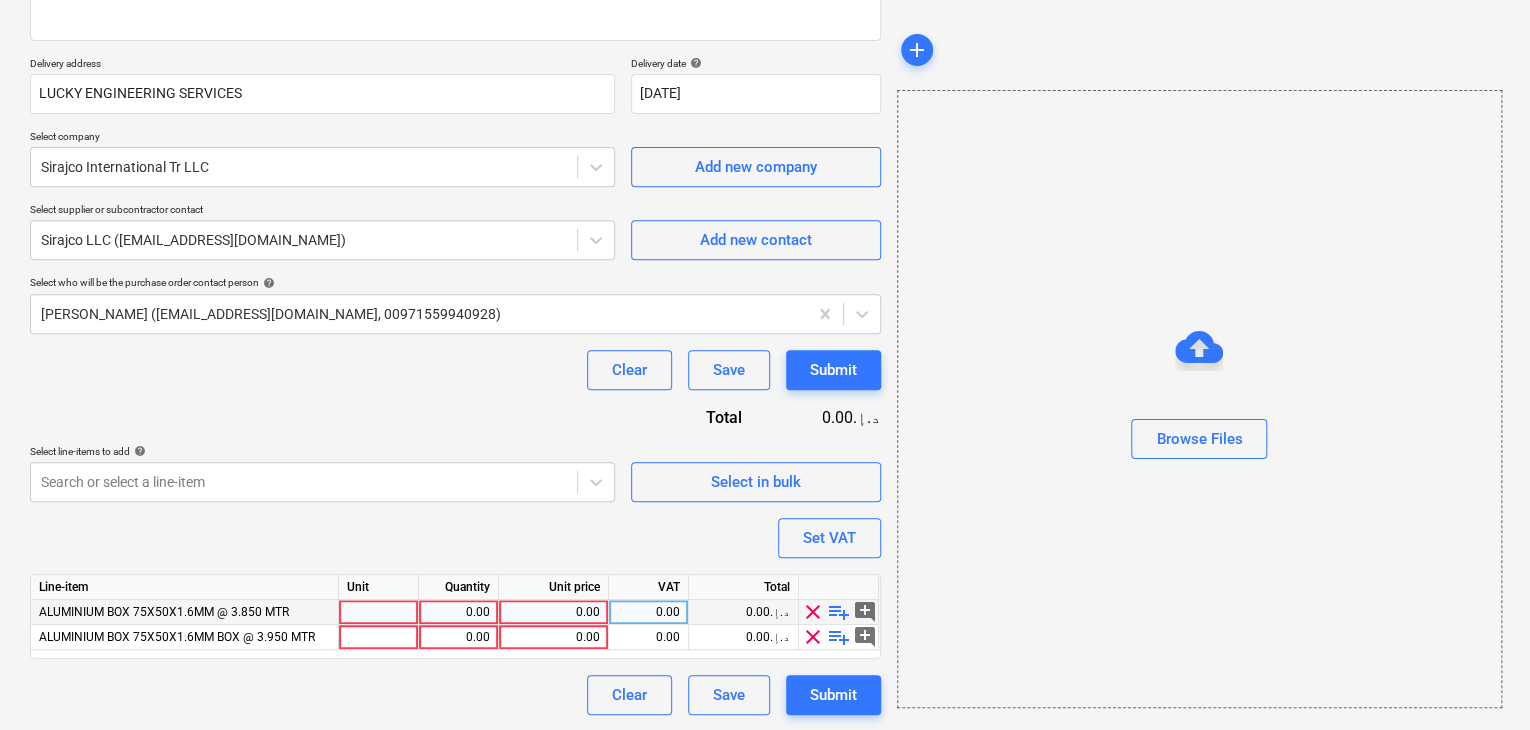 click at bounding box center (379, 612) 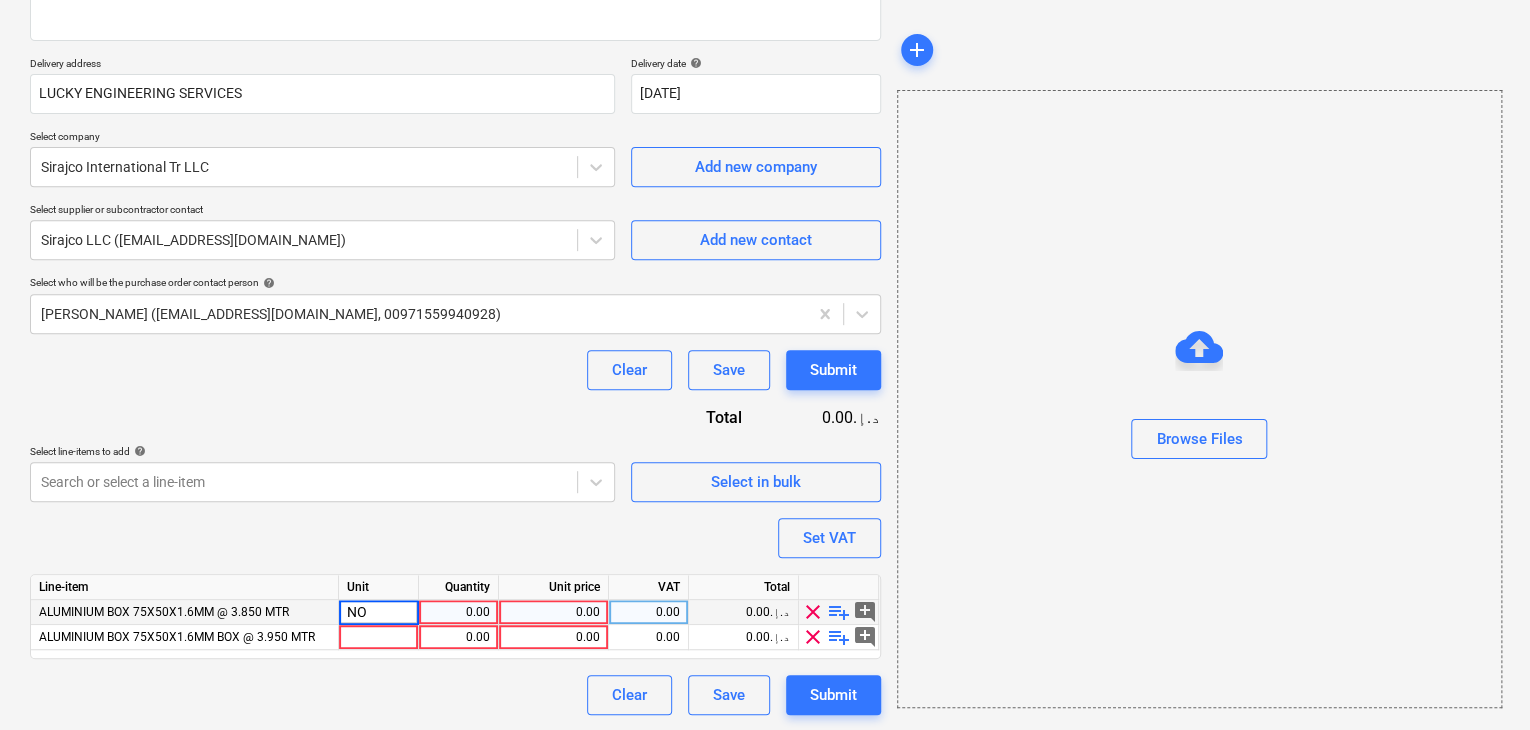 type on "NOS" 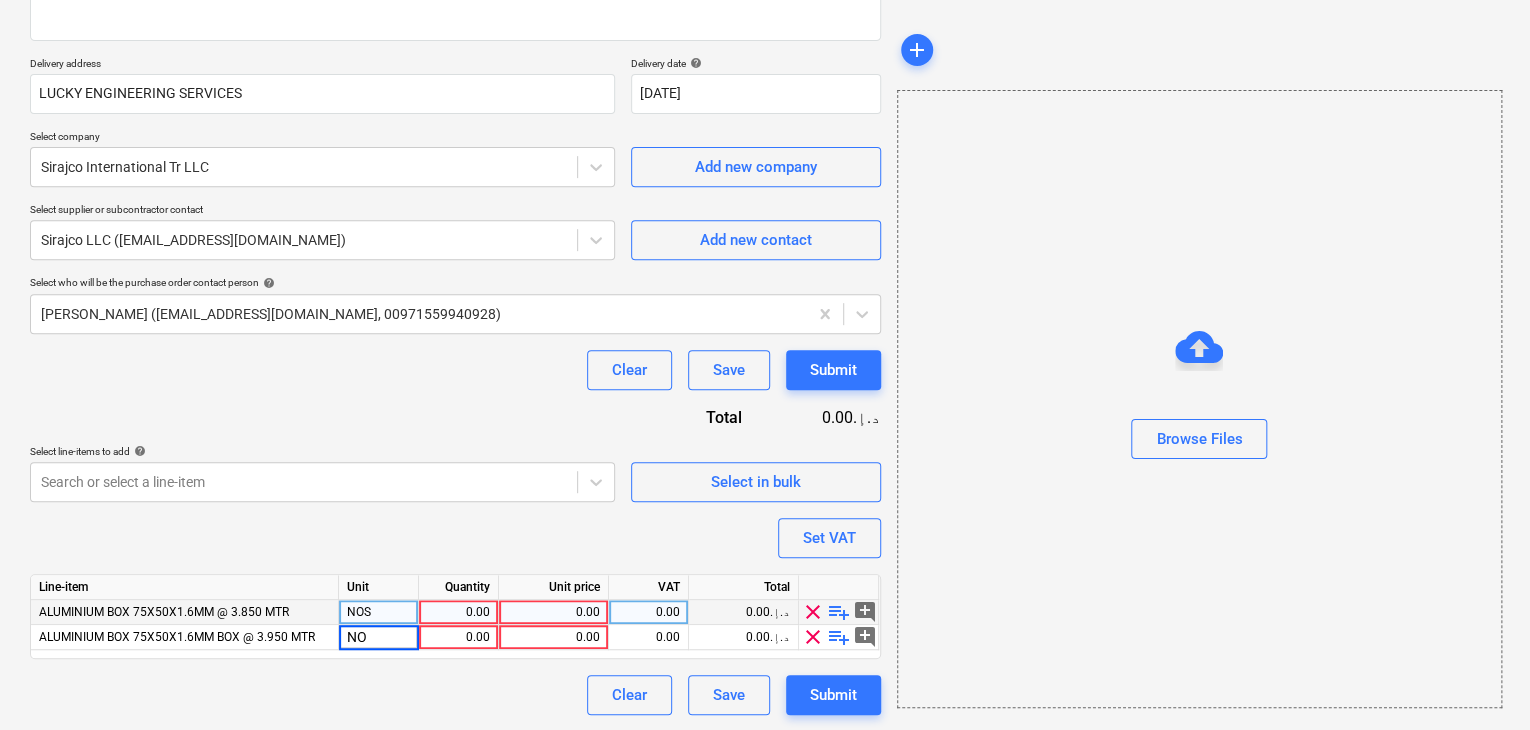 type on "NOS" 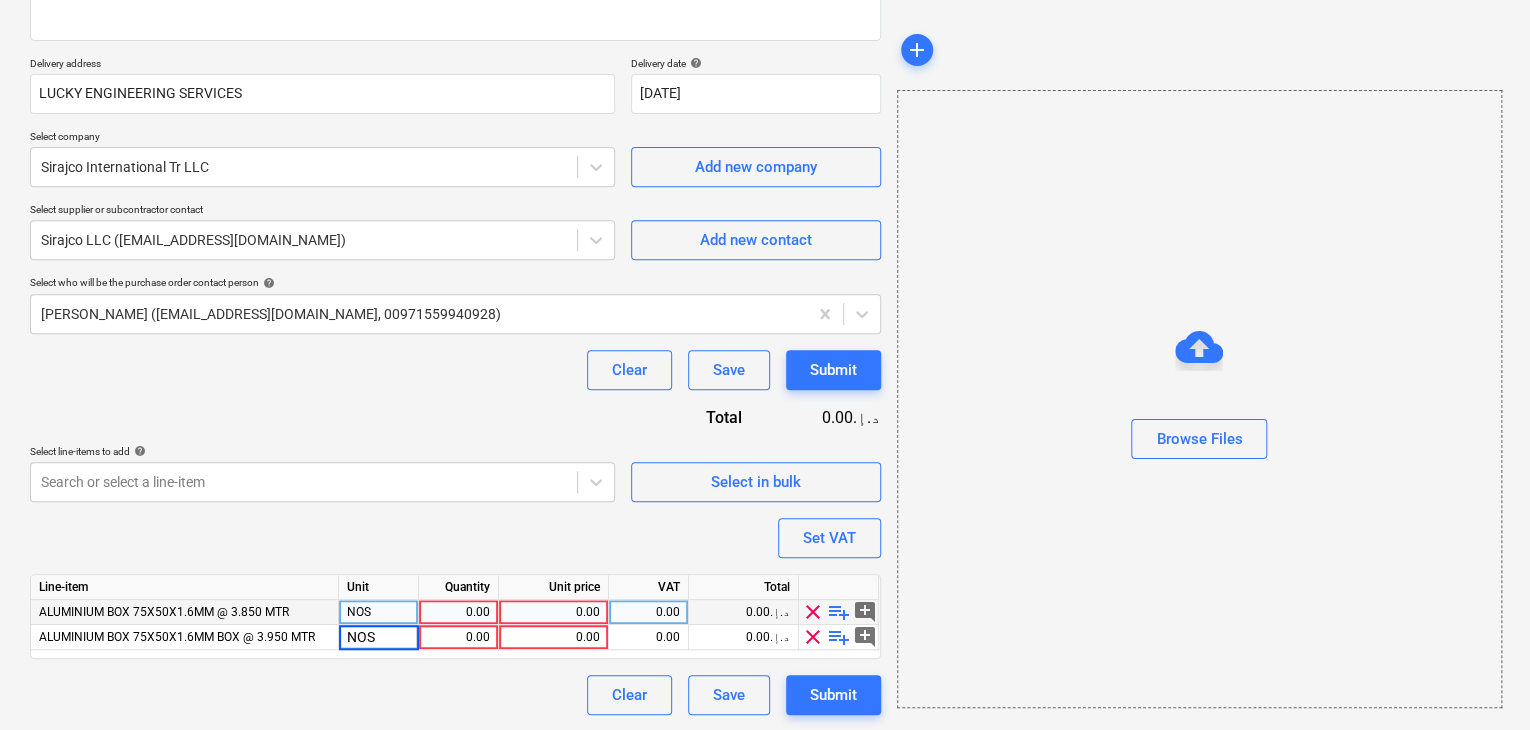 click on "0.00" at bounding box center (458, 612) 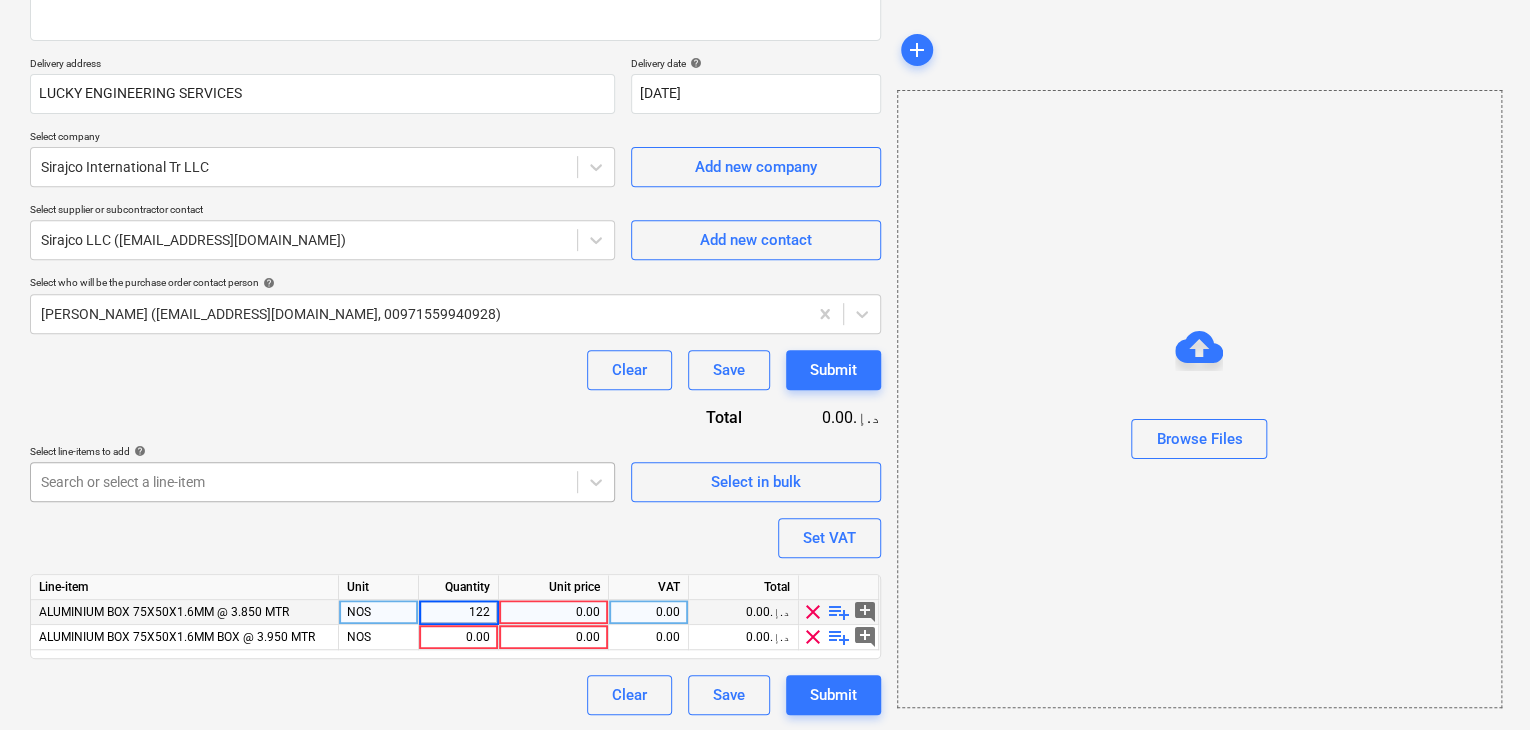 type on "1229" 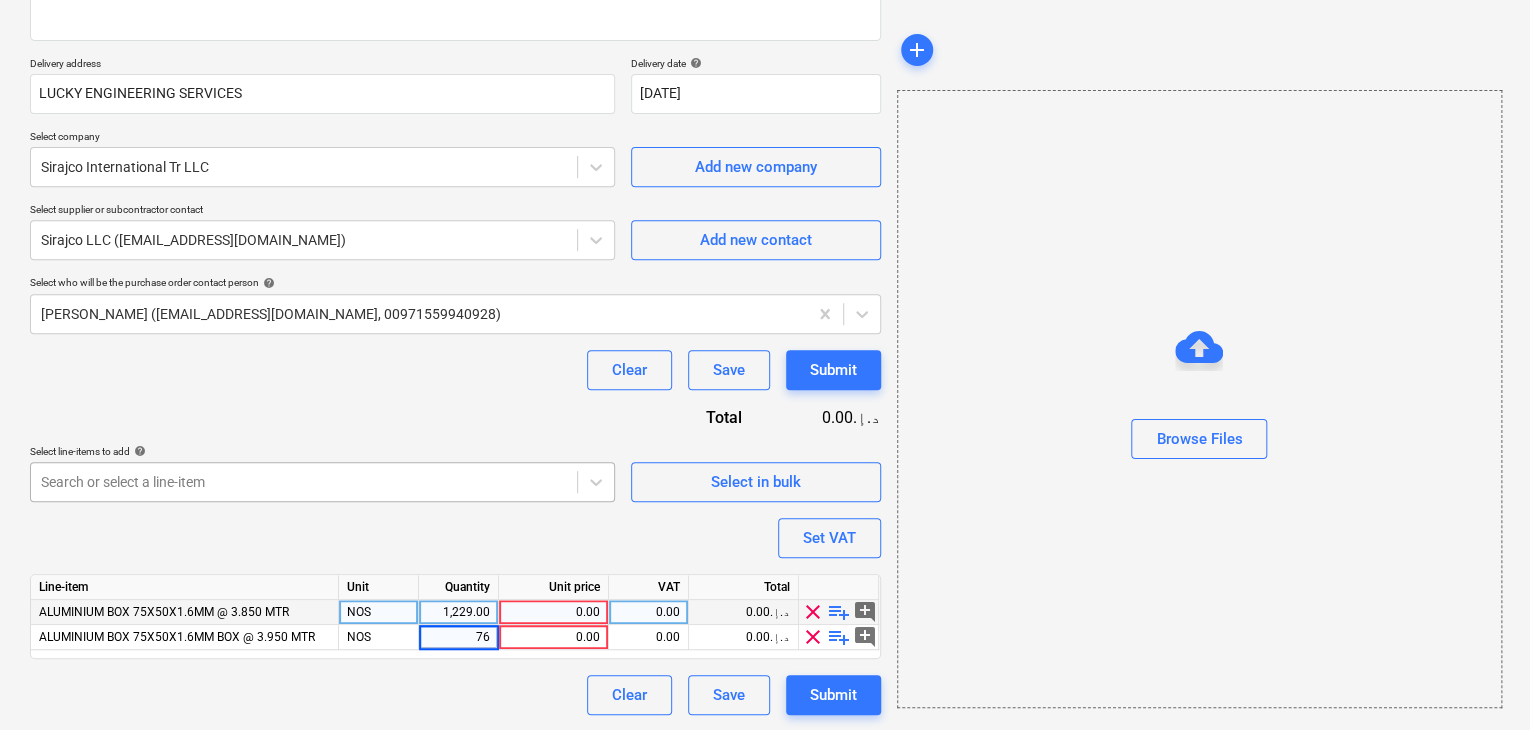type on "764" 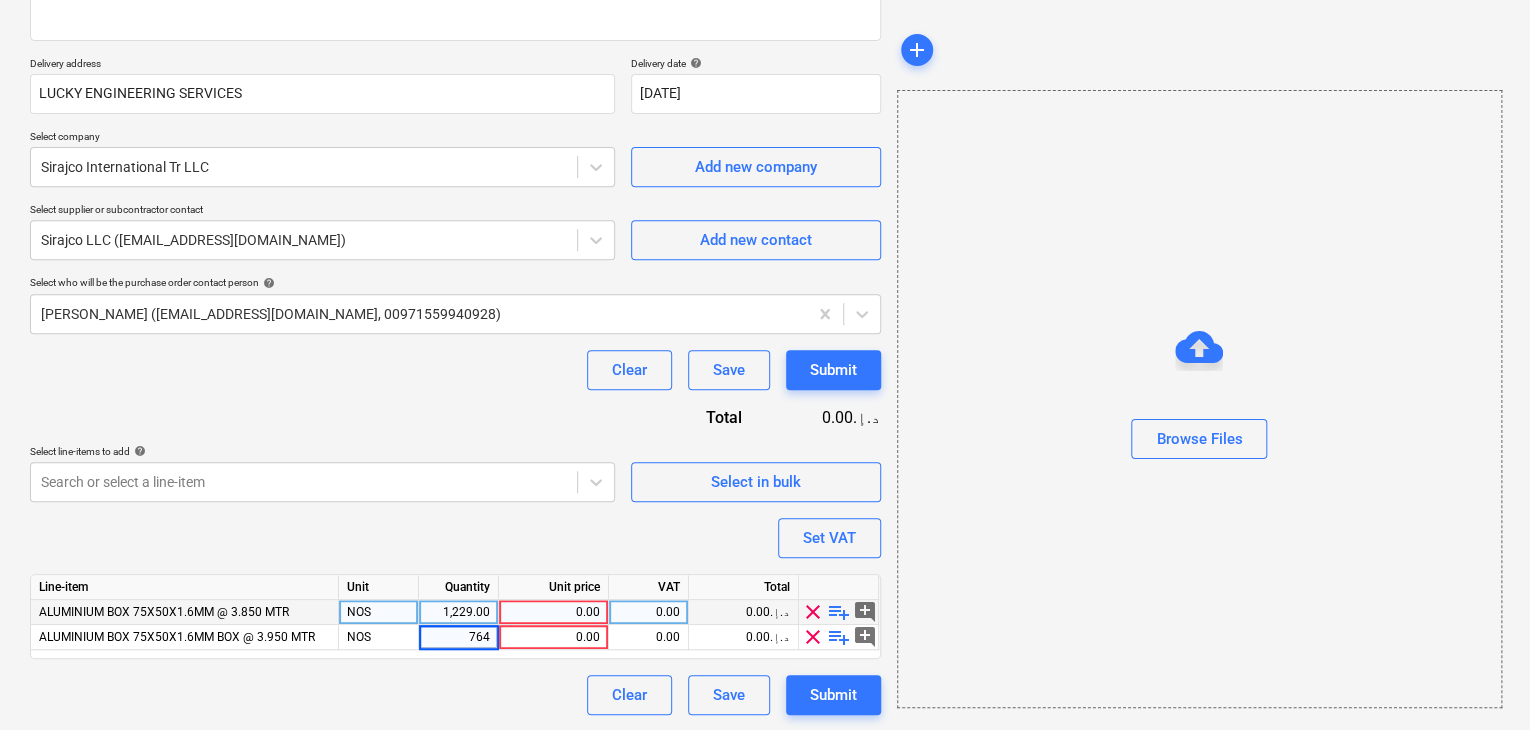 click on "0.00" at bounding box center [553, 612] 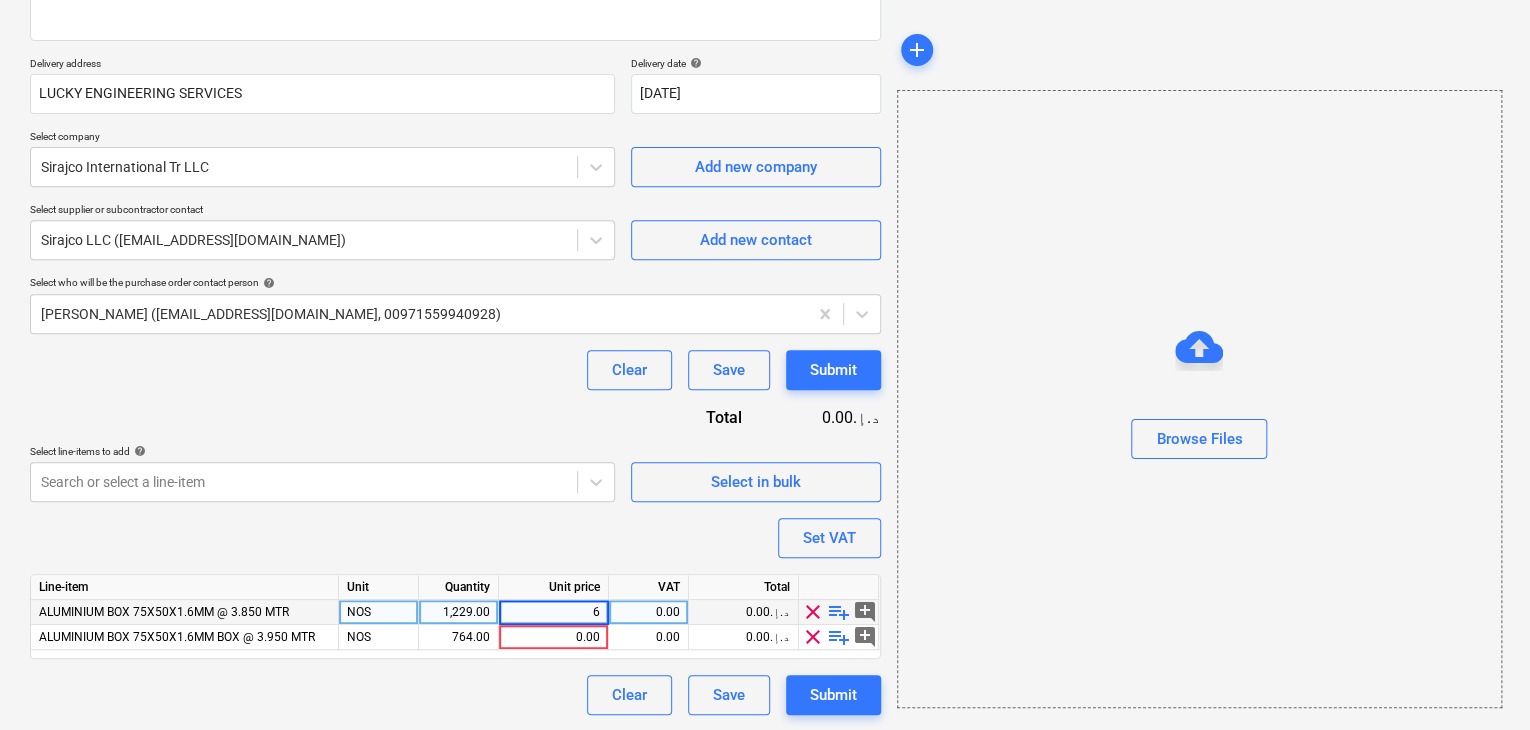 type on "63" 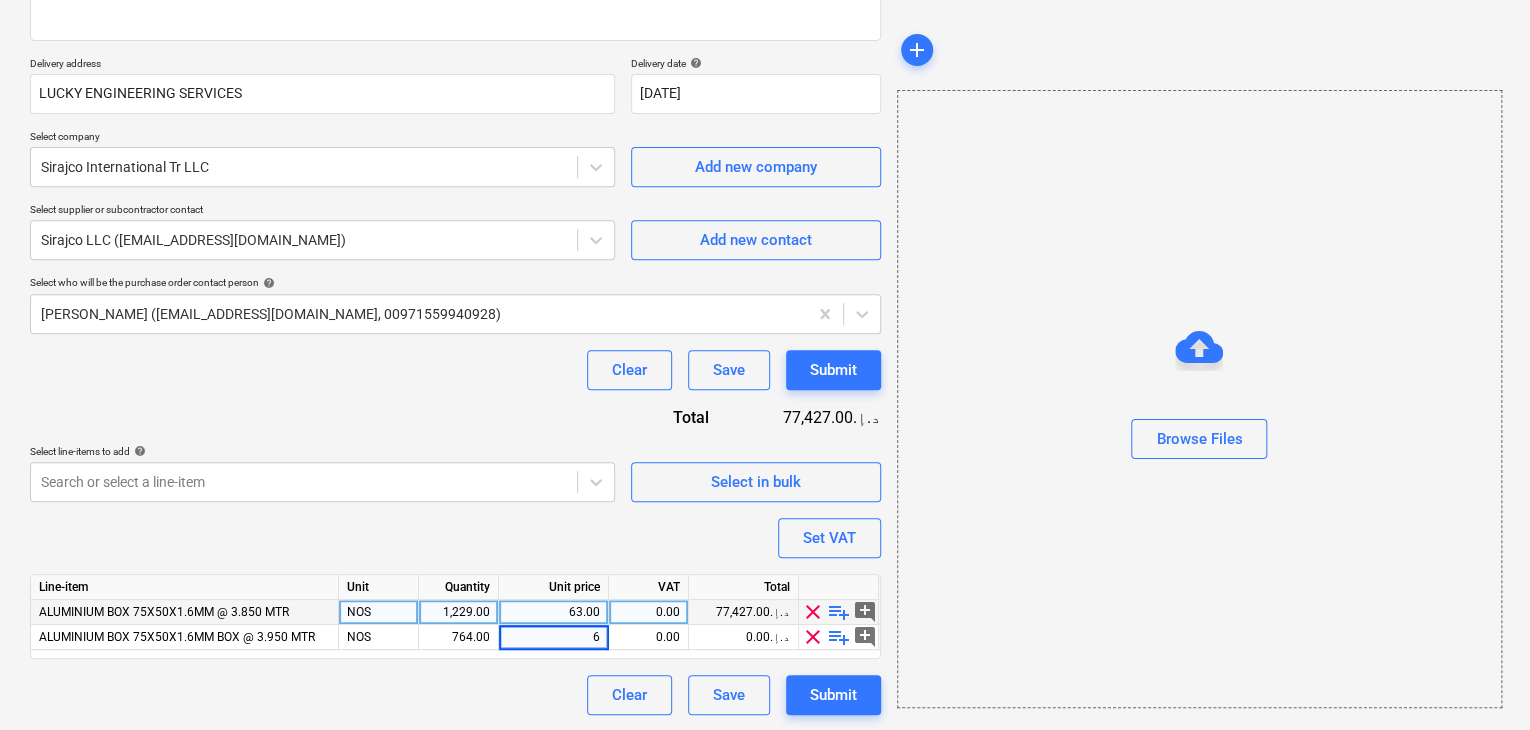 type on "64" 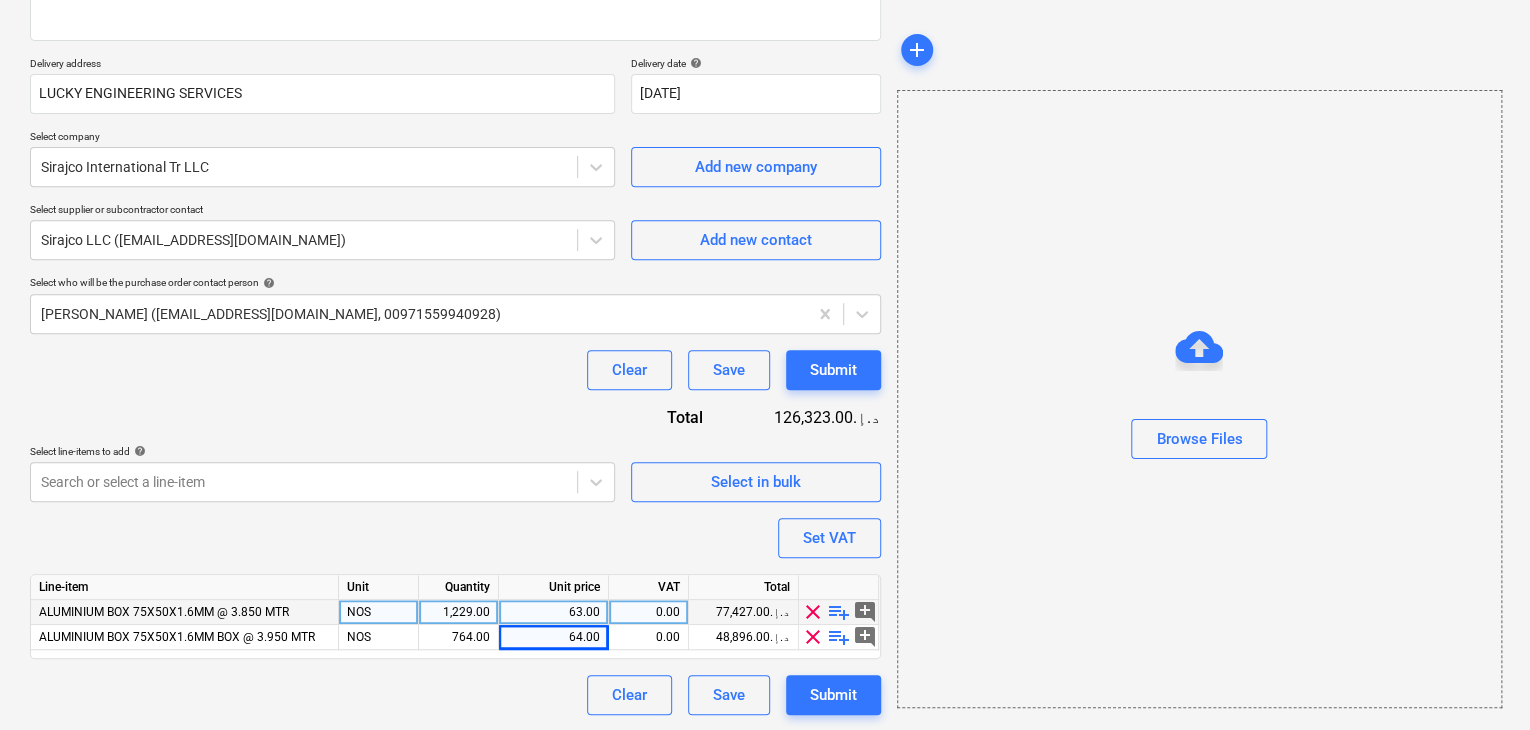 click on "Browse Files" at bounding box center (1199, 399) 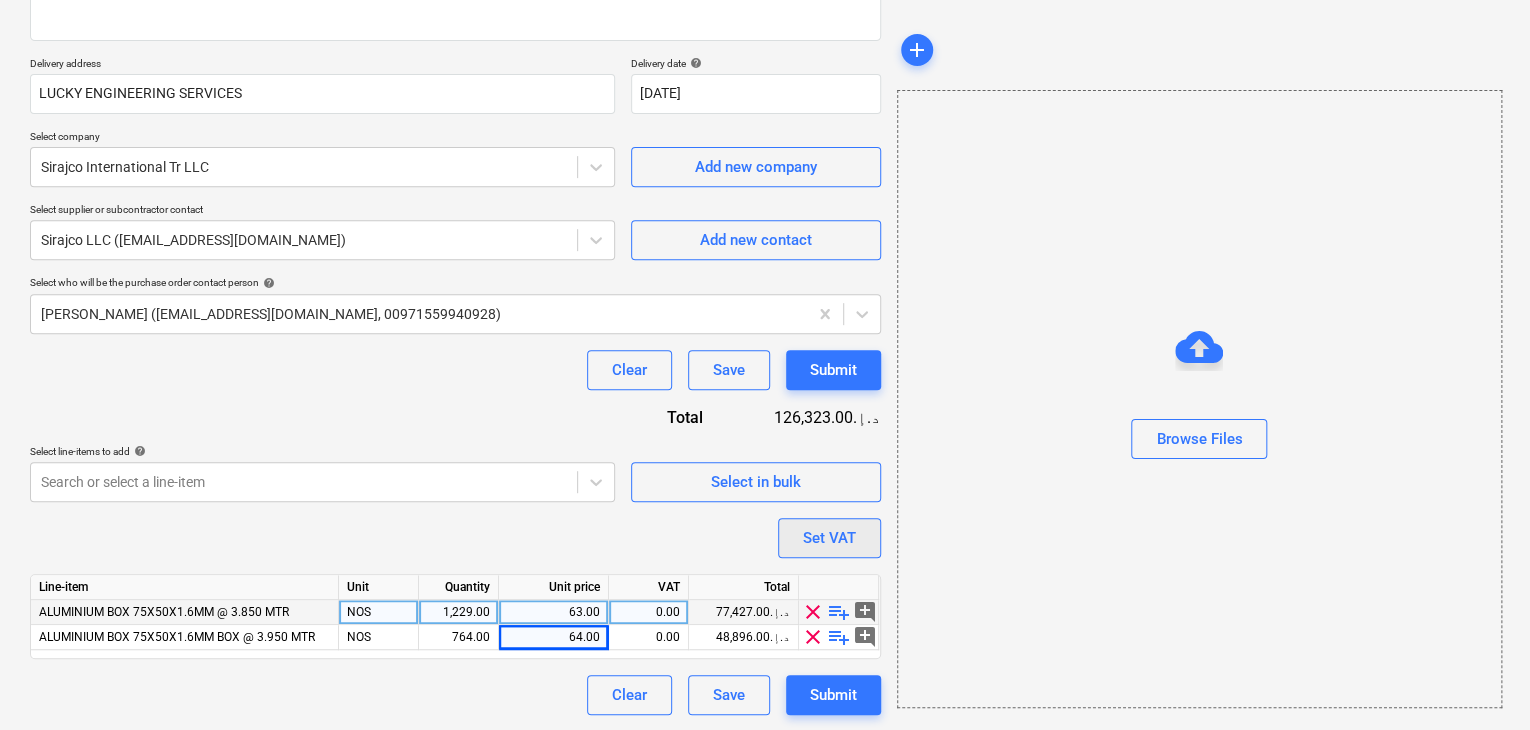 click on "Set VAT" at bounding box center [829, 538] 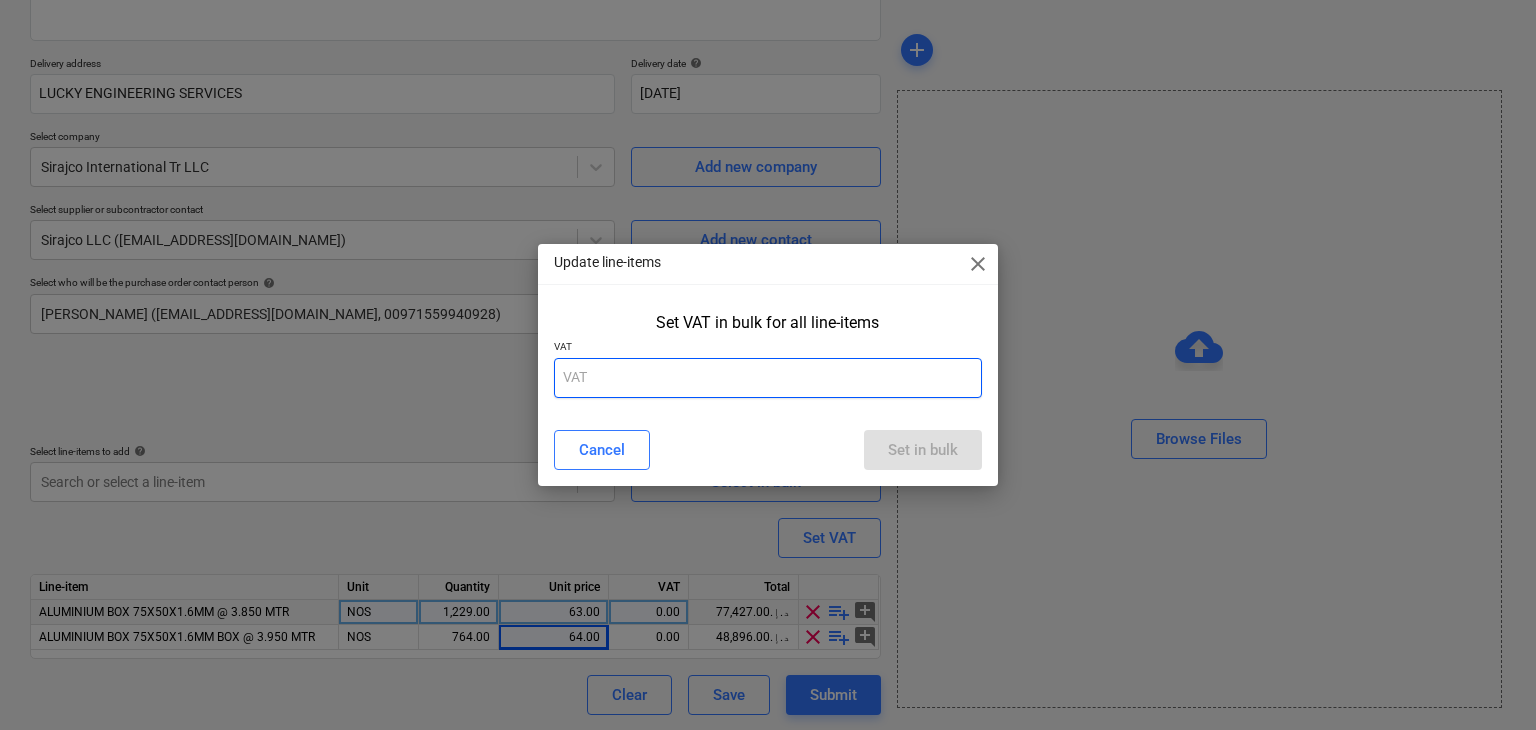 click at bounding box center (768, 378) 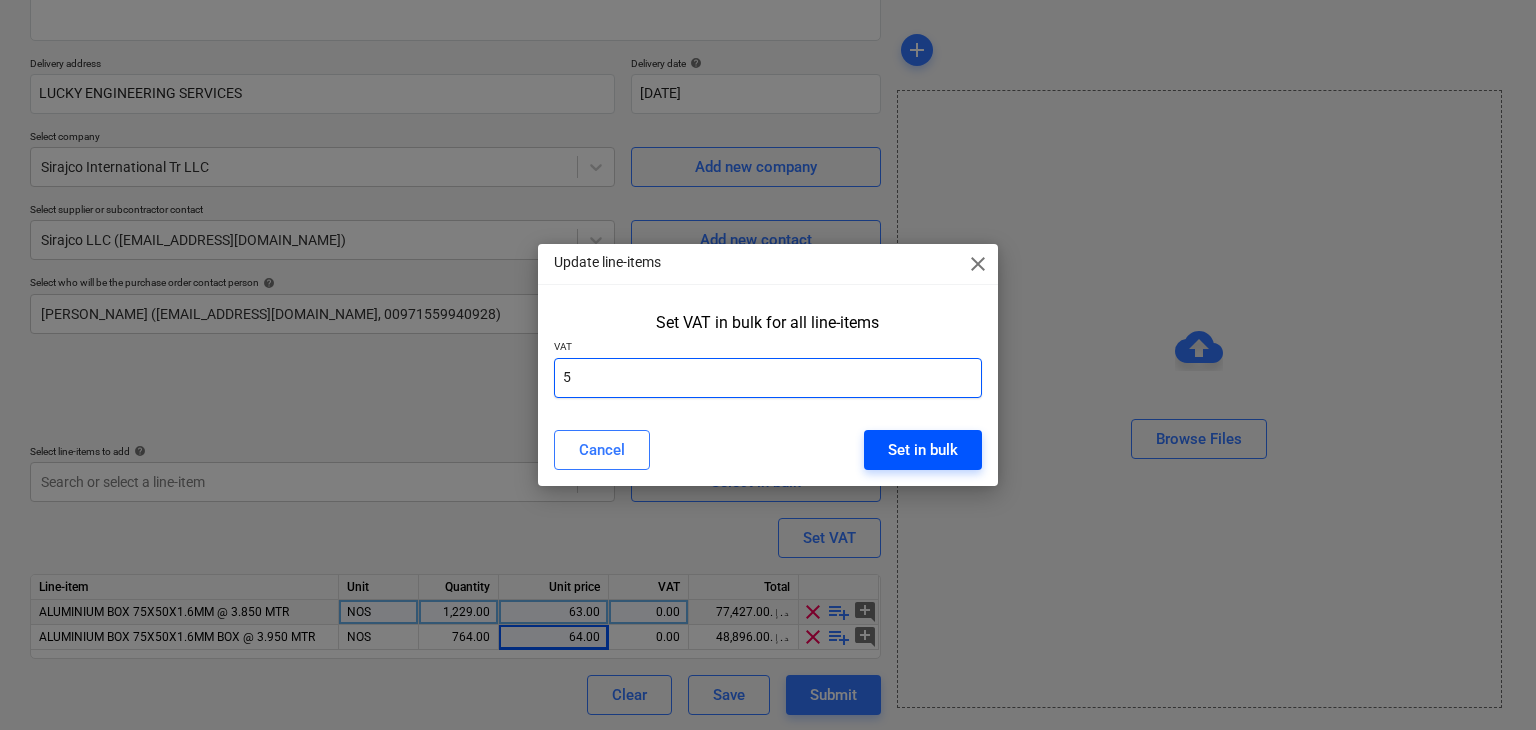 type on "5" 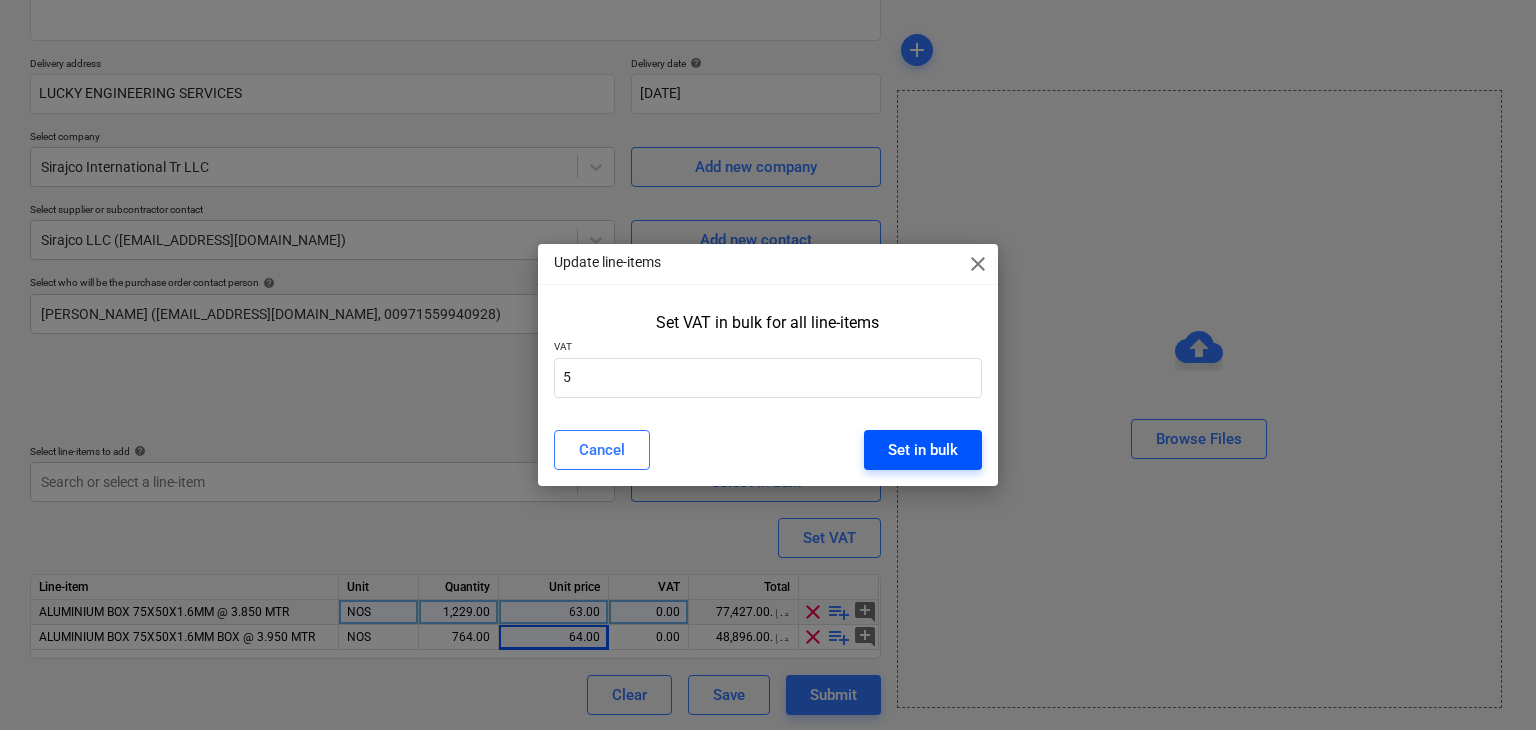 click on "Set in bulk" at bounding box center (923, 450) 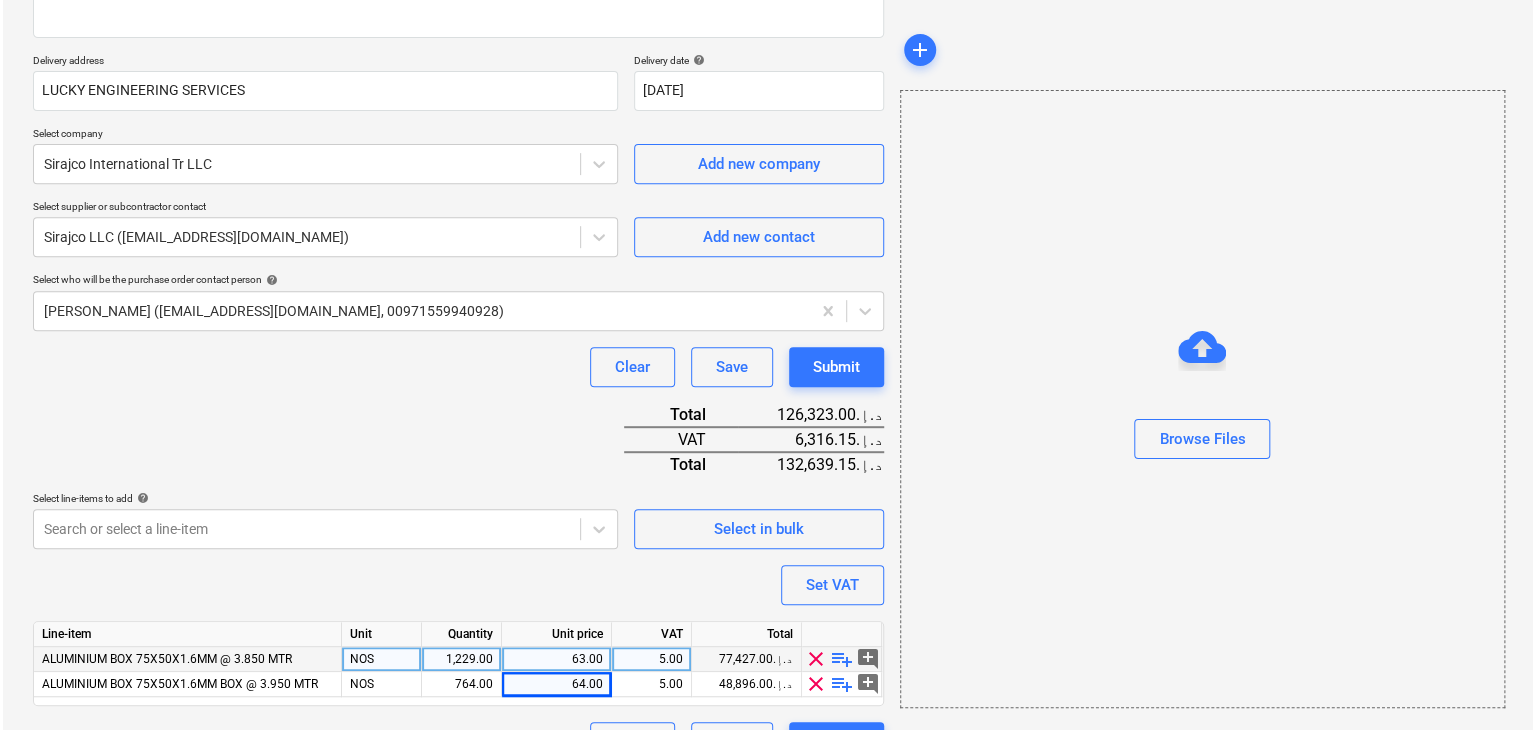 scroll, scrollTop: 367, scrollLeft: 0, axis: vertical 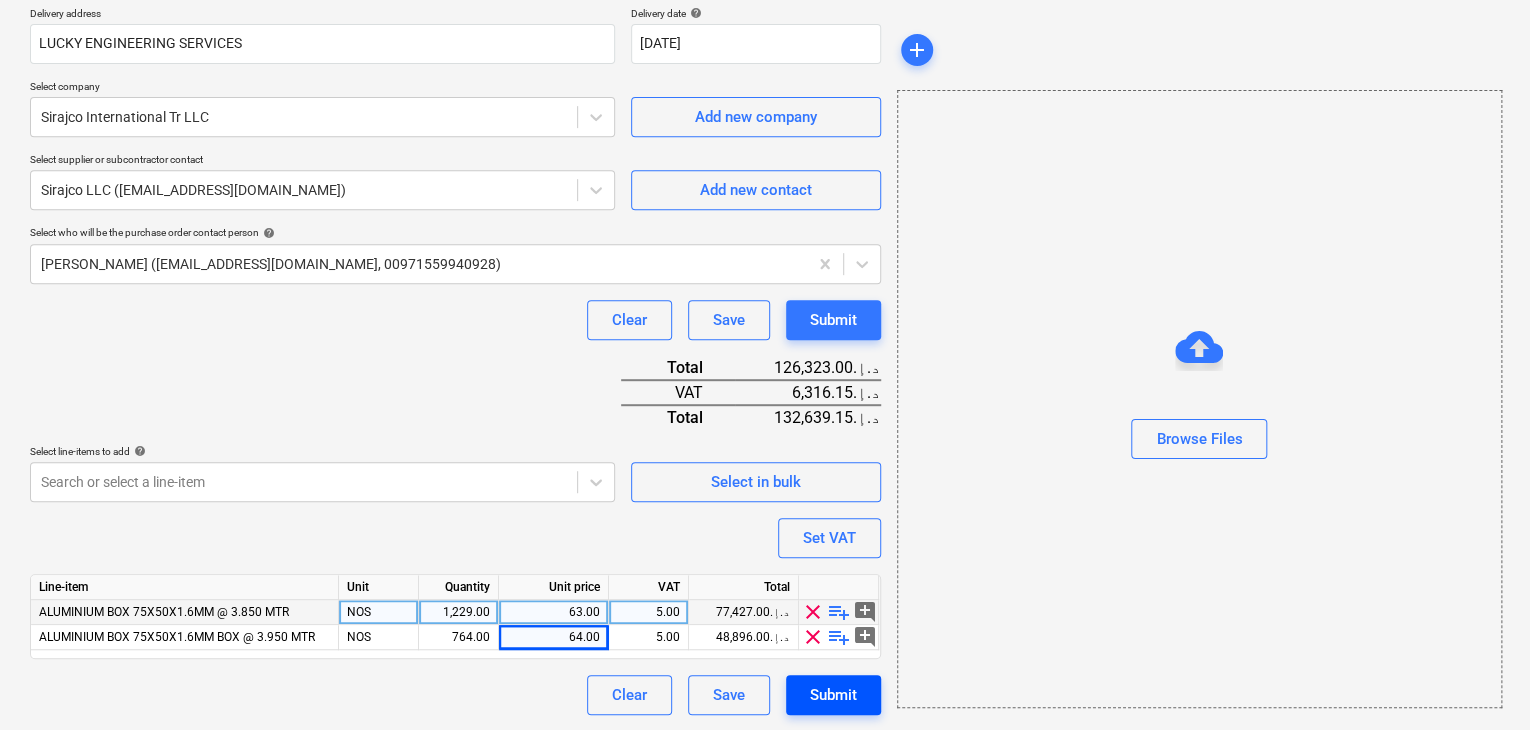 click on "Submit" at bounding box center (833, 695) 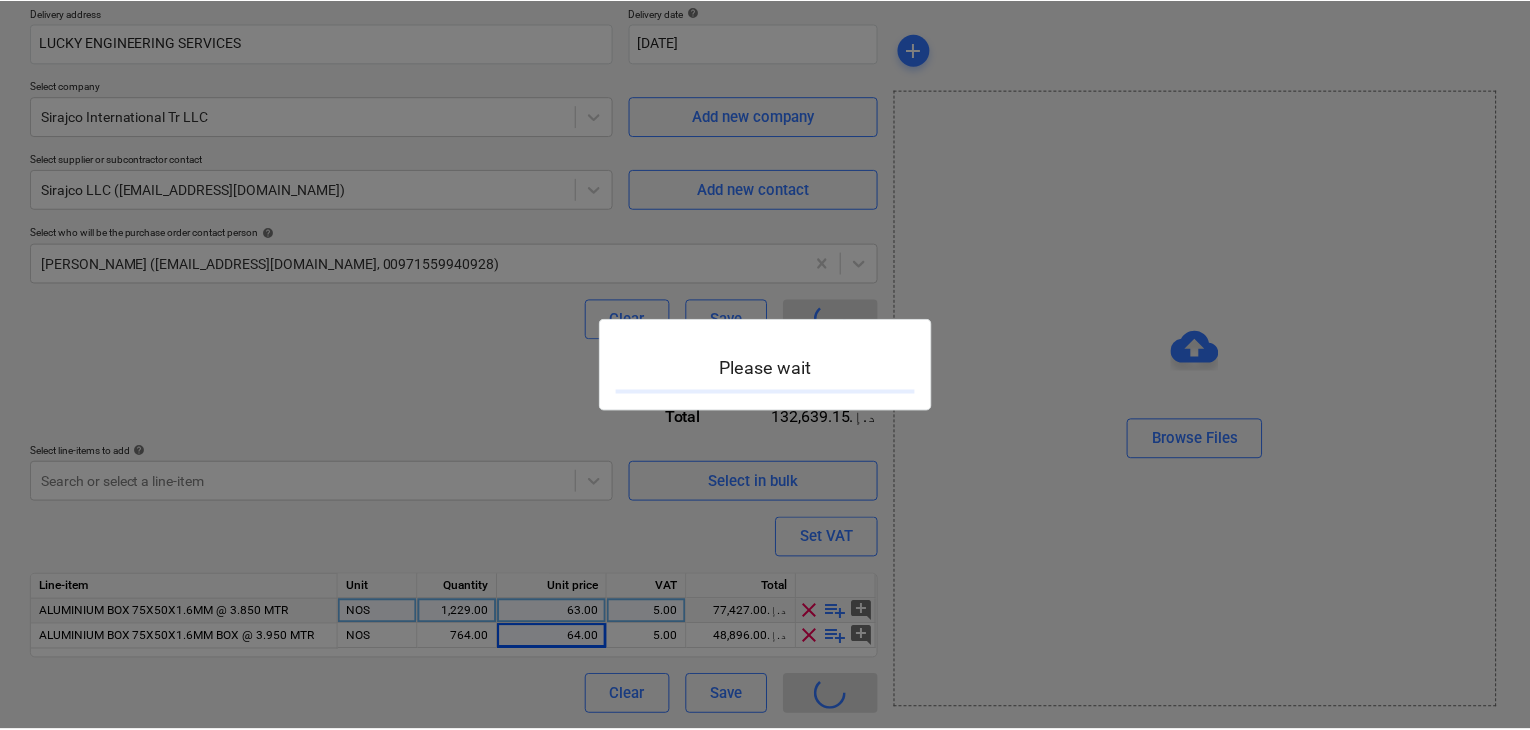 scroll, scrollTop: 0, scrollLeft: 0, axis: both 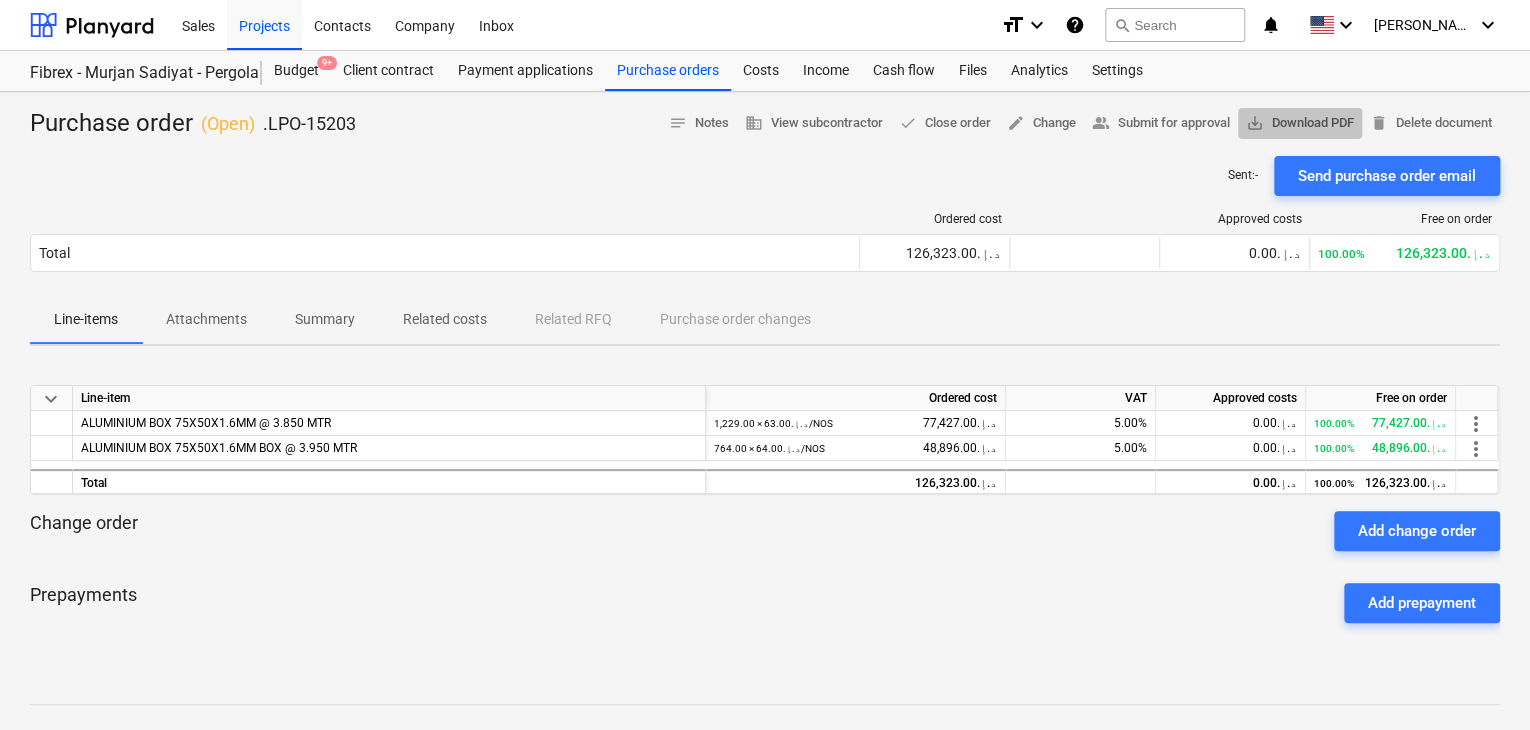 click on "save_alt Download PDF" at bounding box center [1300, 123] 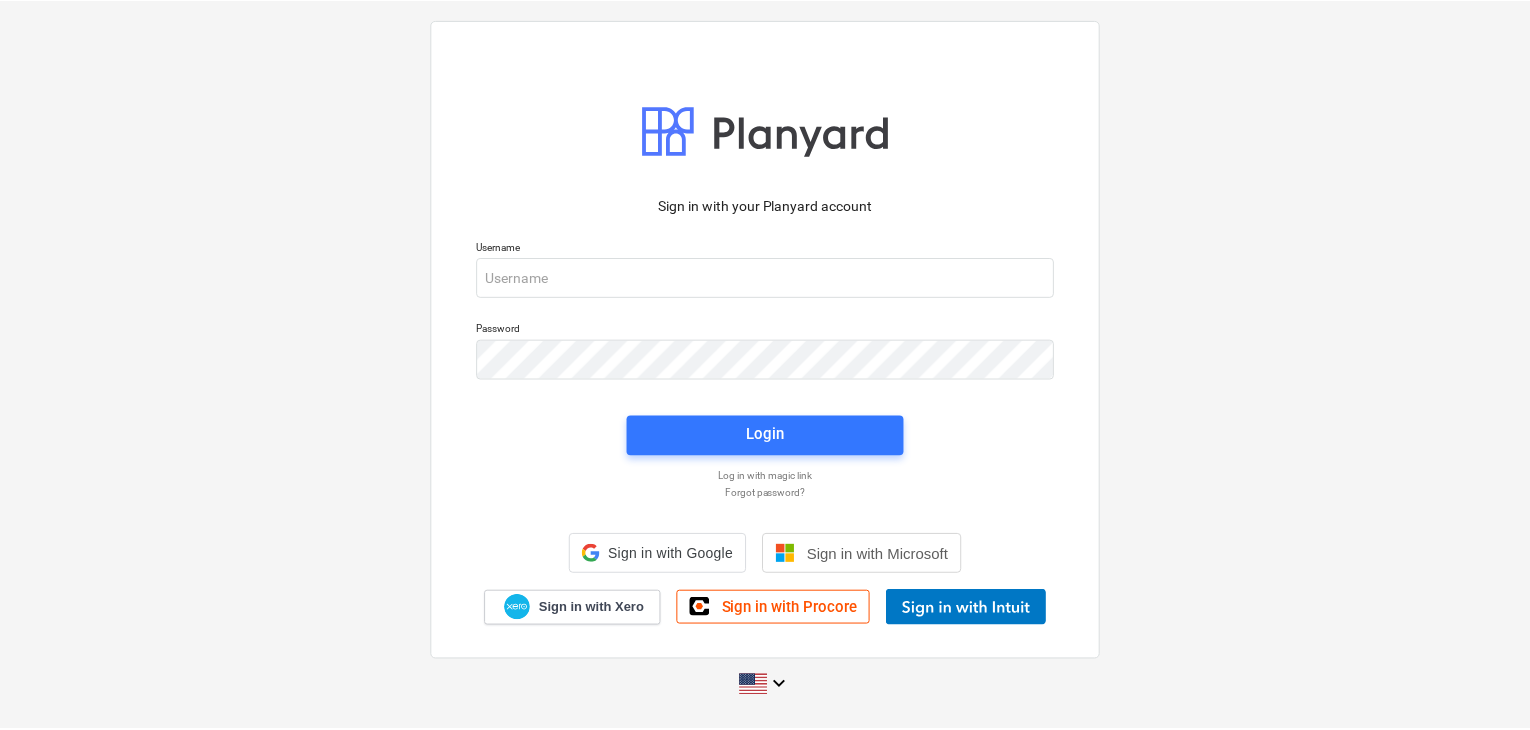 scroll, scrollTop: 0, scrollLeft: 0, axis: both 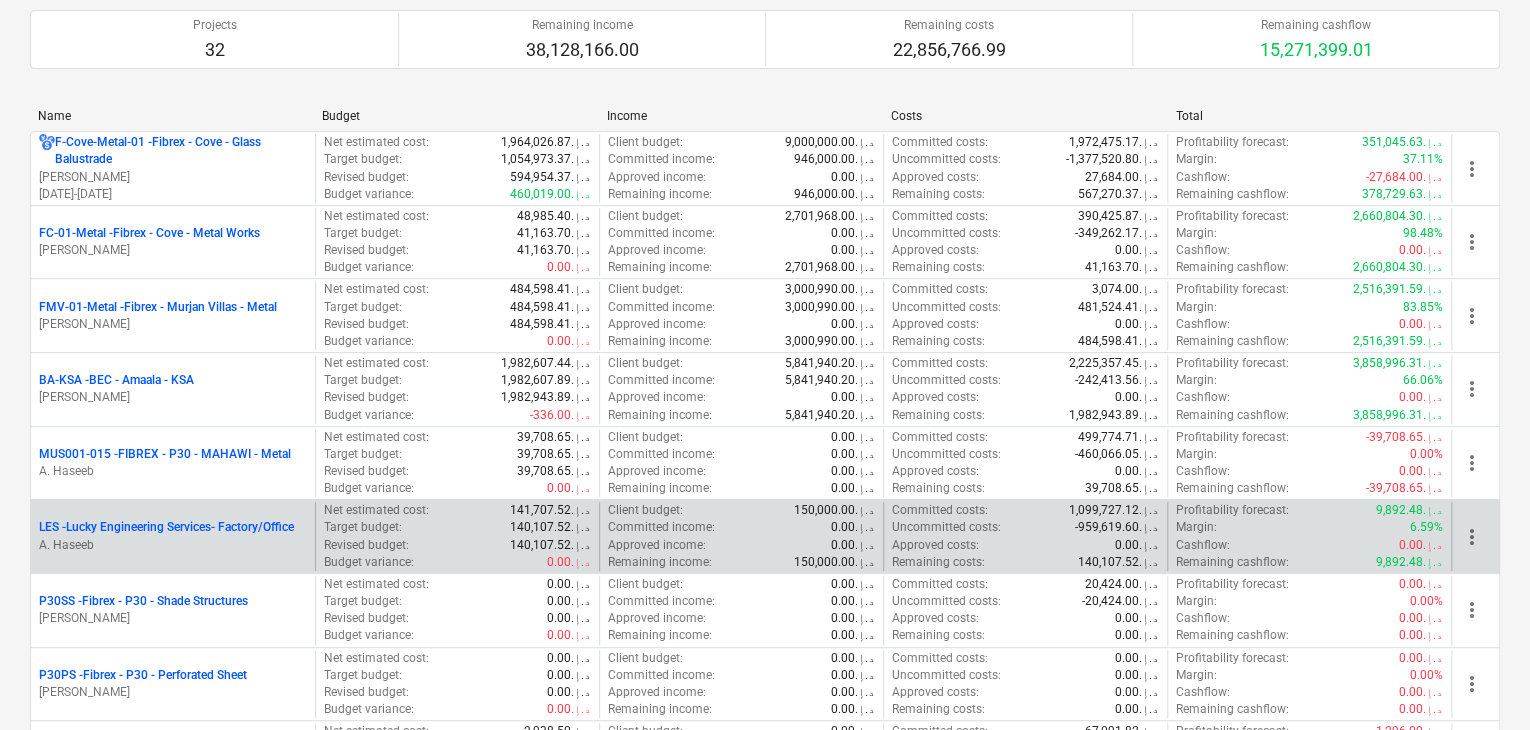 click on "LES -  Lucky Engineering Services- Factory/Office" at bounding box center (166, 527) 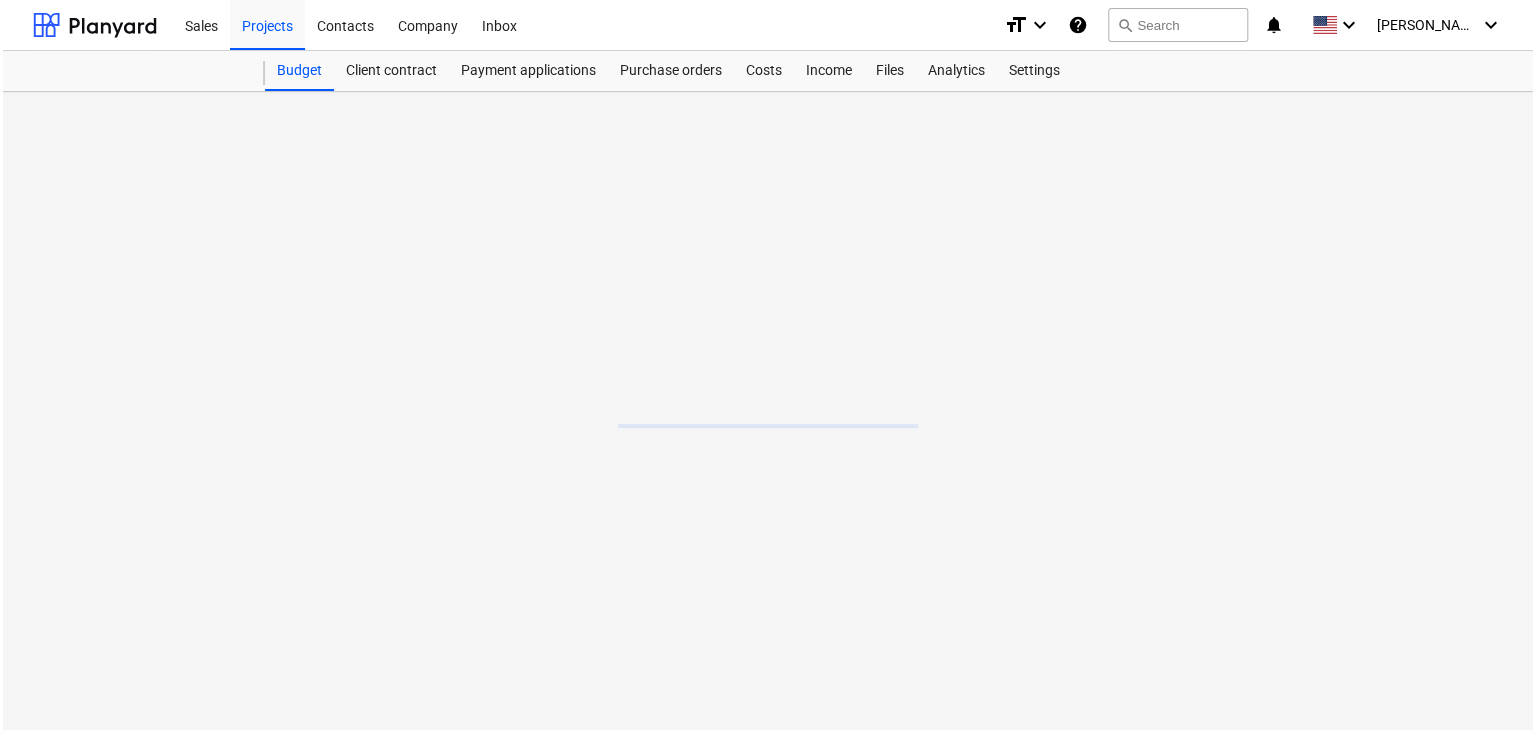 scroll, scrollTop: 0, scrollLeft: 0, axis: both 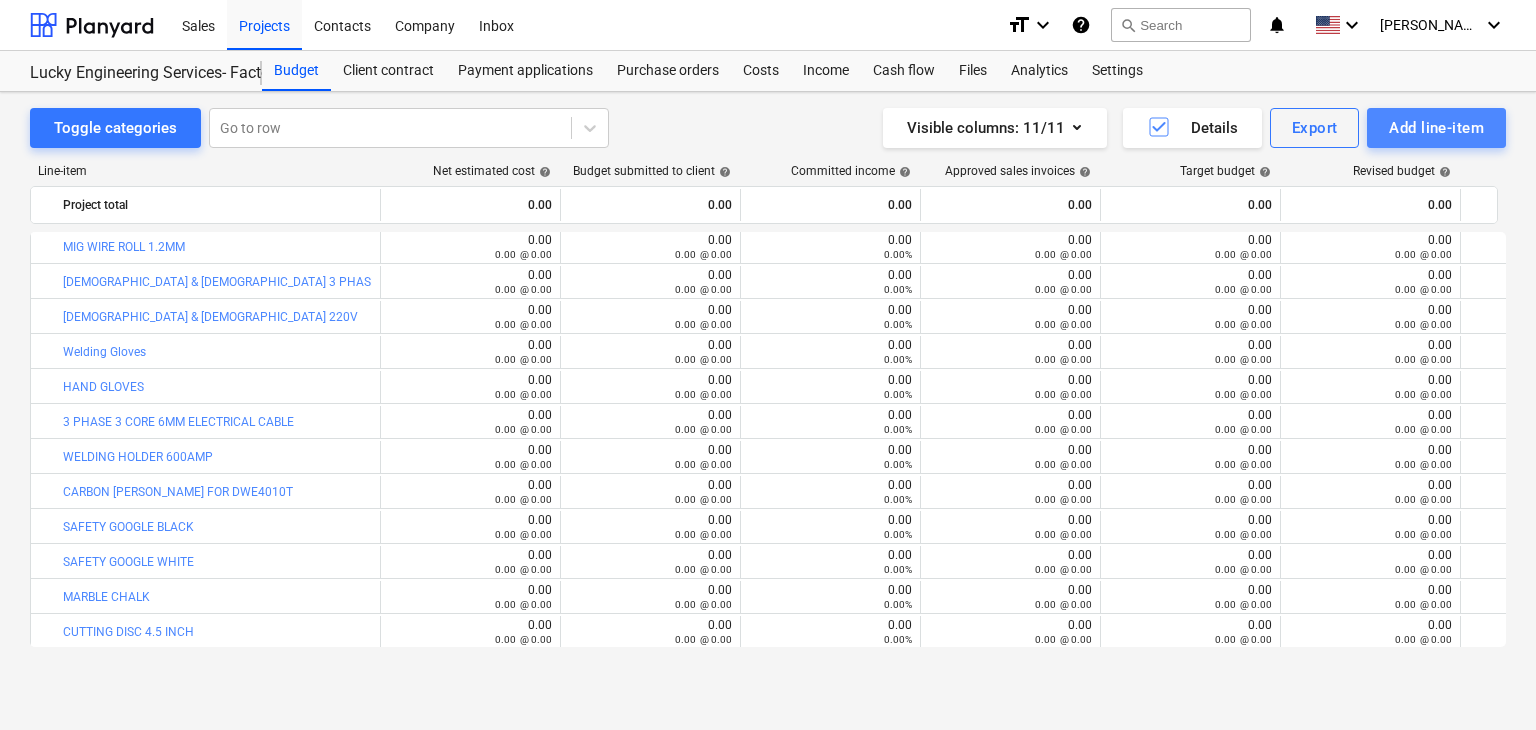 click on "Add line-item" at bounding box center (1436, 128) 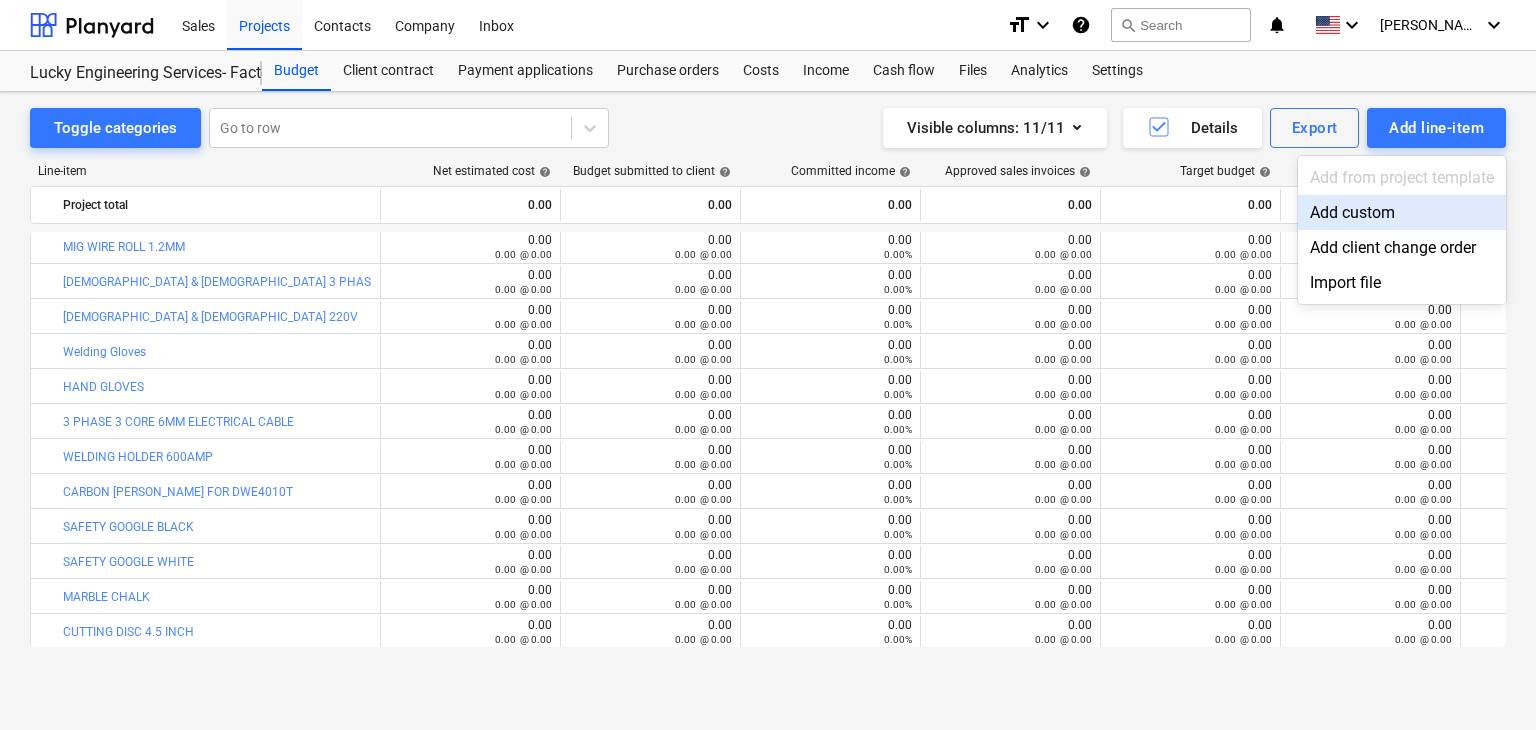 click on "Add custom" at bounding box center [1402, 212] 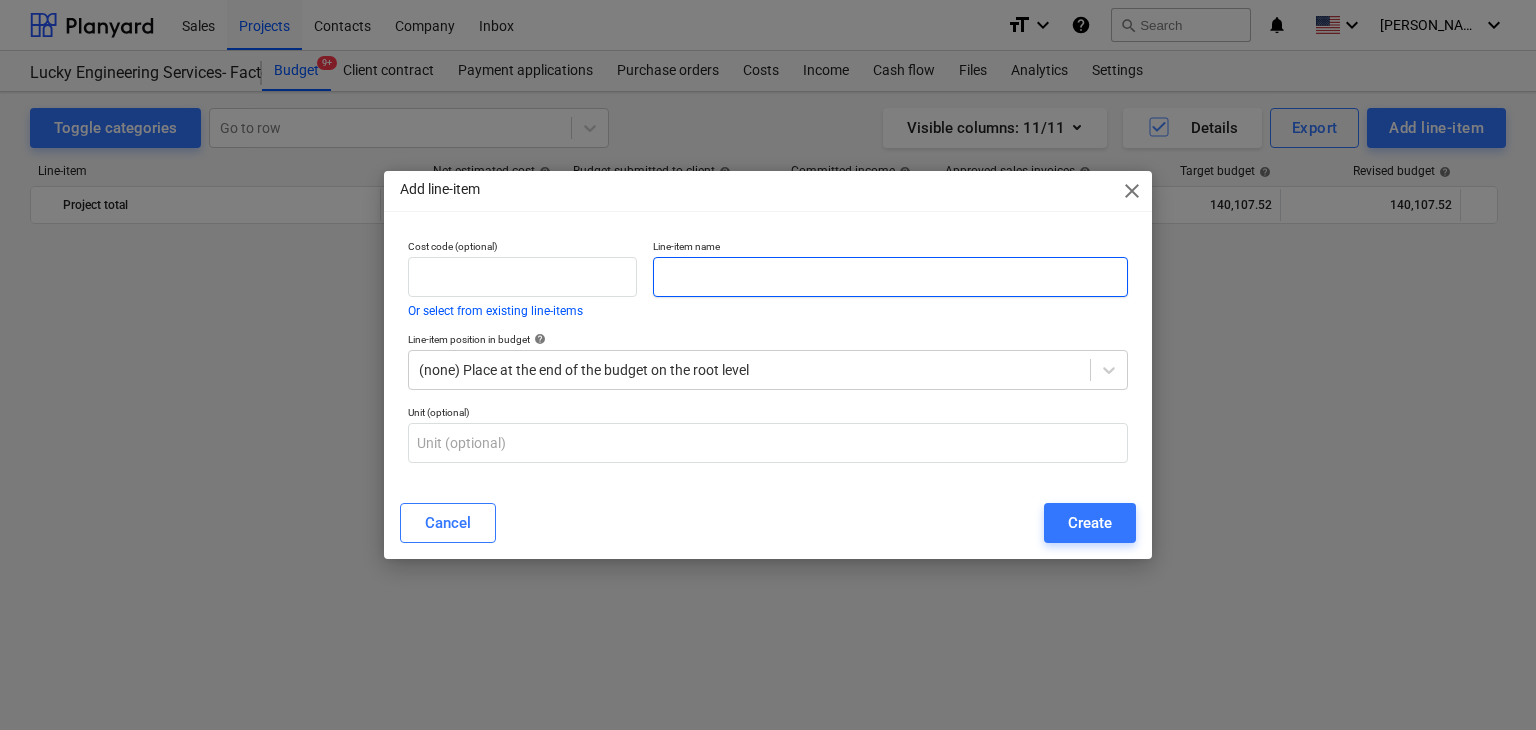 click at bounding box center (890, 277) 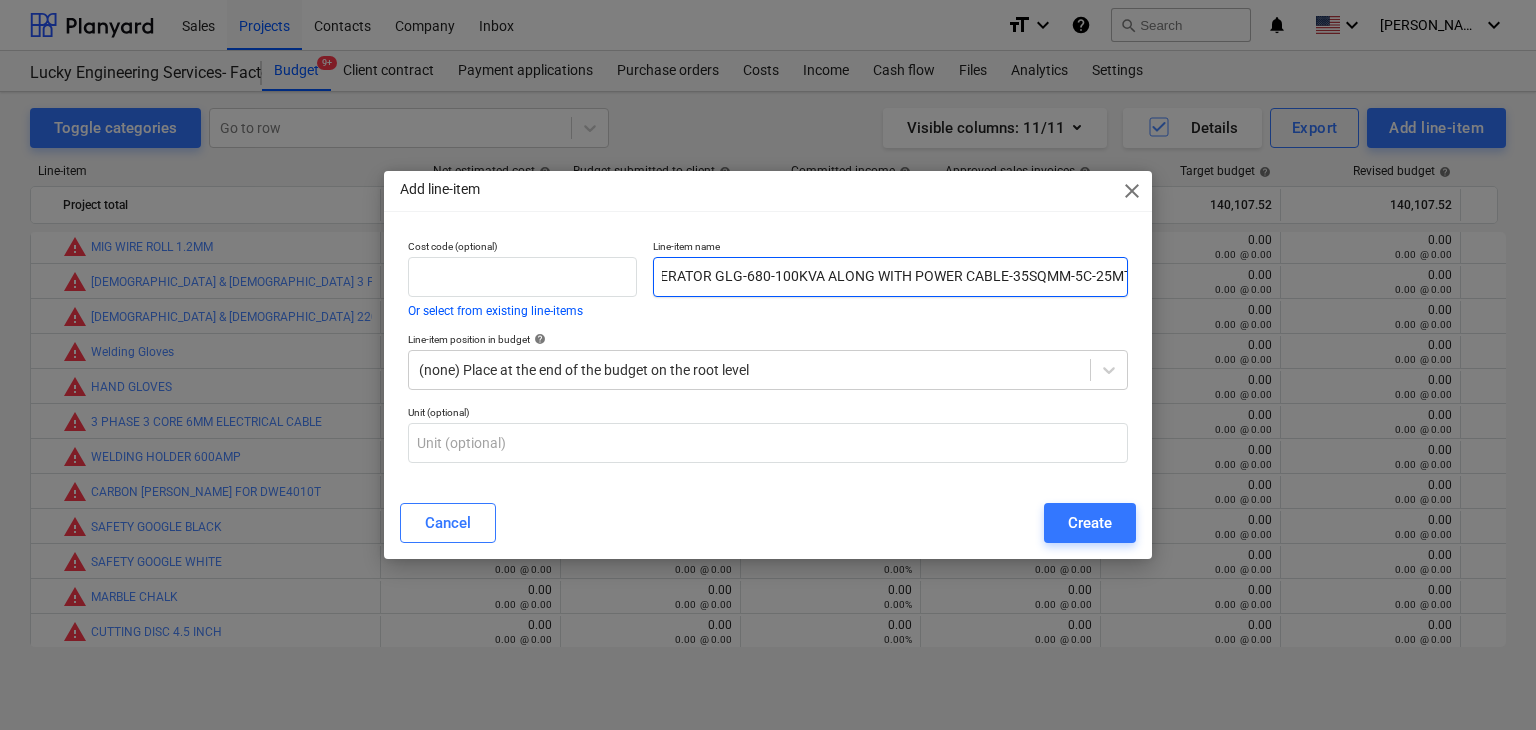 scroll, scrollTop: 0, scrollLeft: 228, axis: horizontal 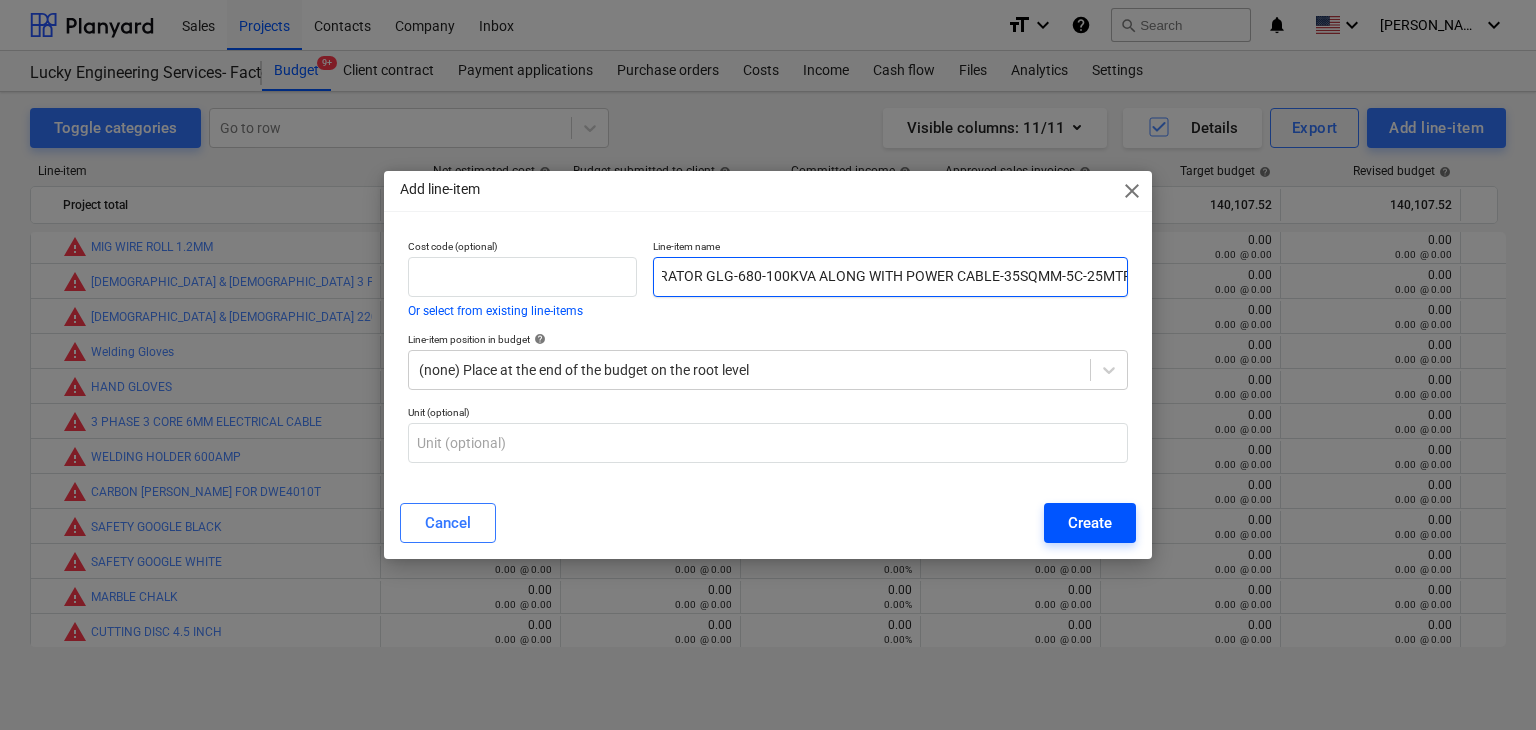 type on "CH03-RENTAL CHARGES FOR GENERATOR GLG-680-100KVA ALONG WITH POWER CABLE-35SQMM-5C-25MTR" 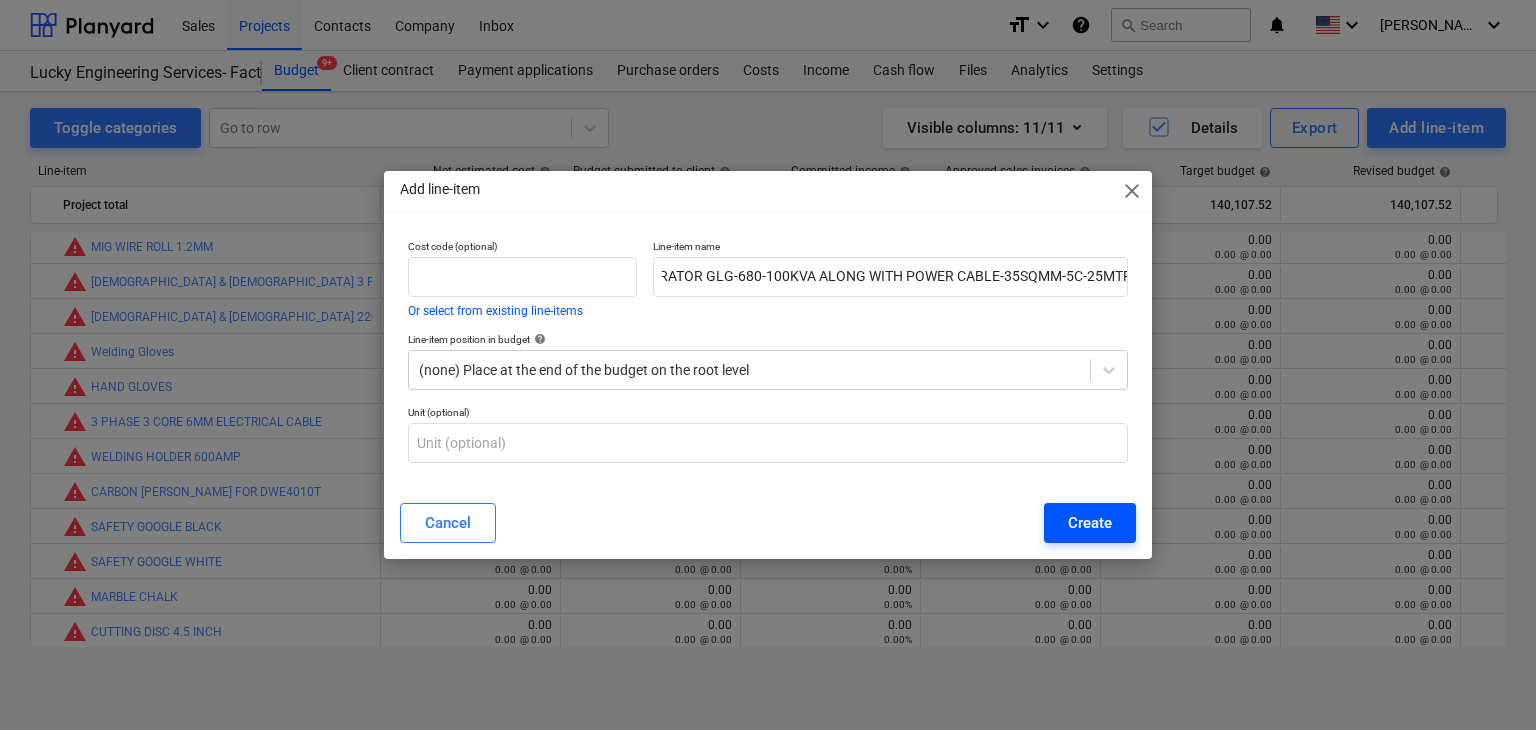 click on "Create" at bounding box center [1090, 523] 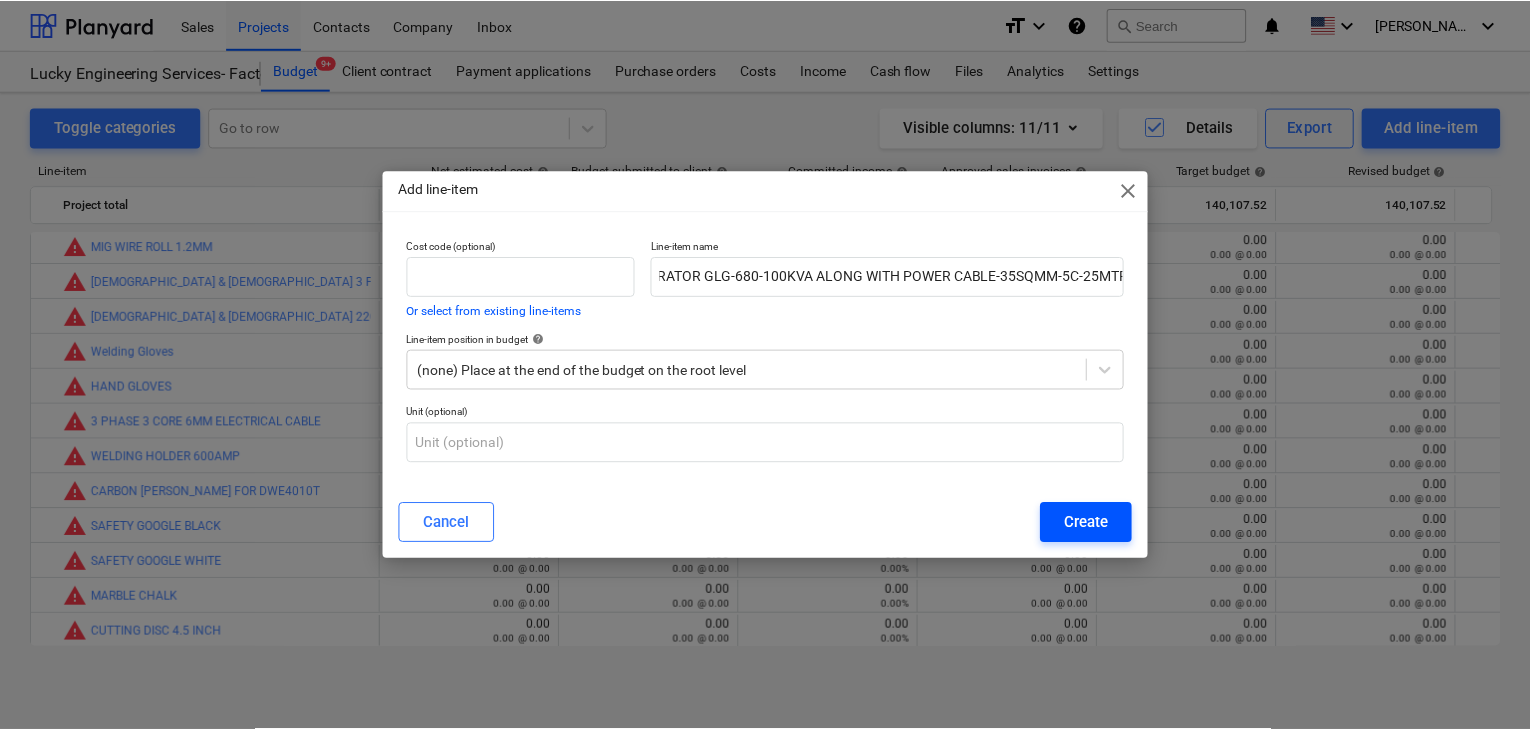 scroll, scrollTop: 0, scrollLeft: 0, axis: both 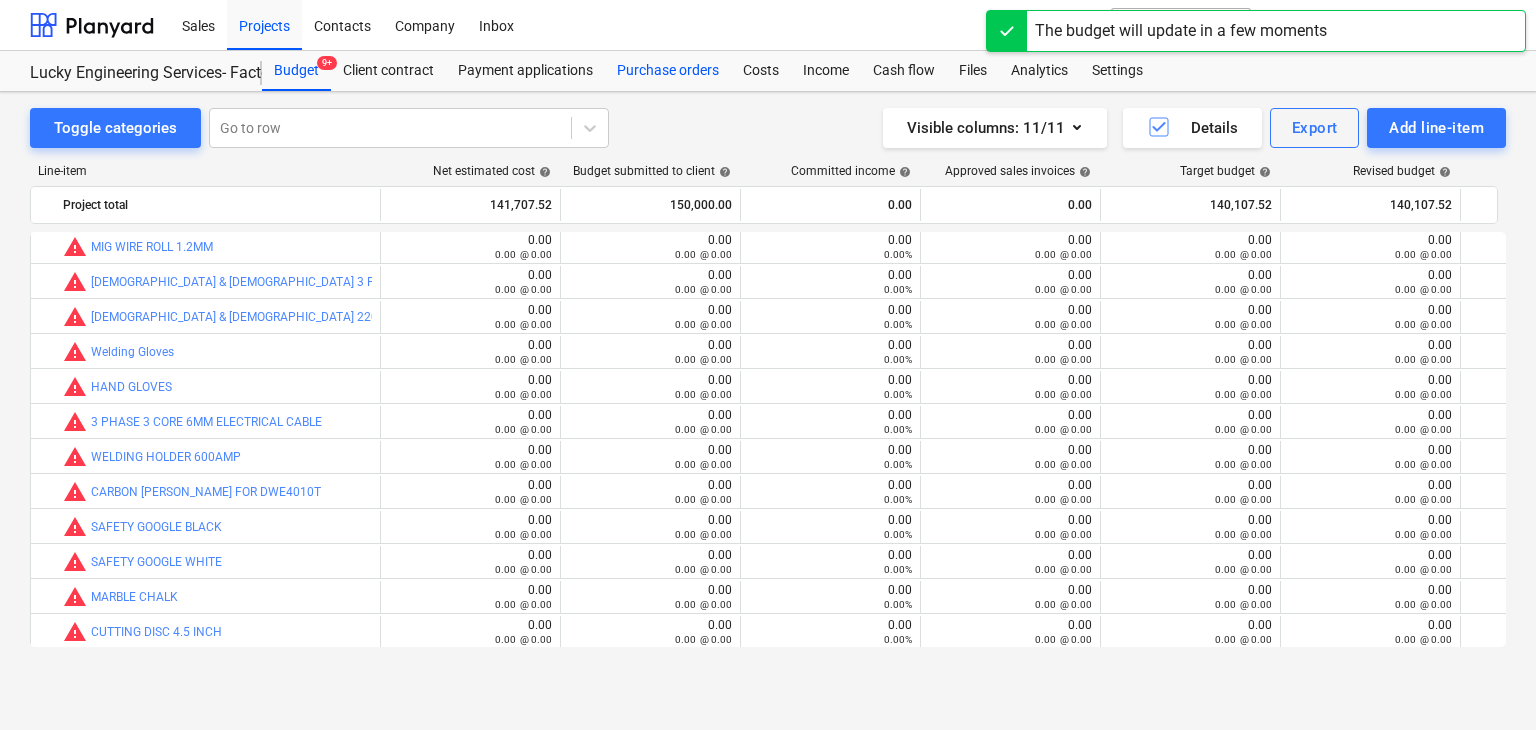 click on "Purchase orders" at bounding box center (668, 71) 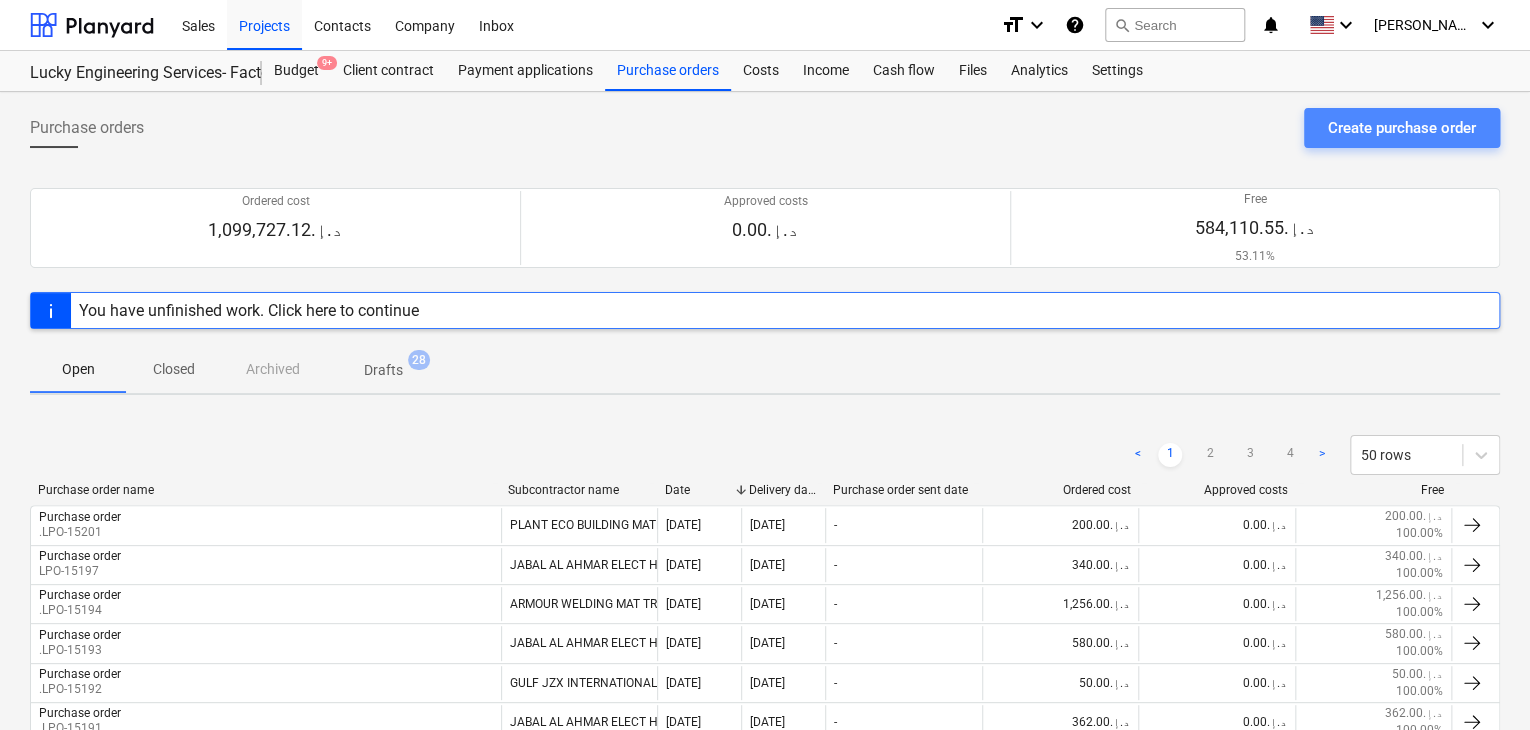 click on "Create purchase order" at bounding box center (1402, 128) 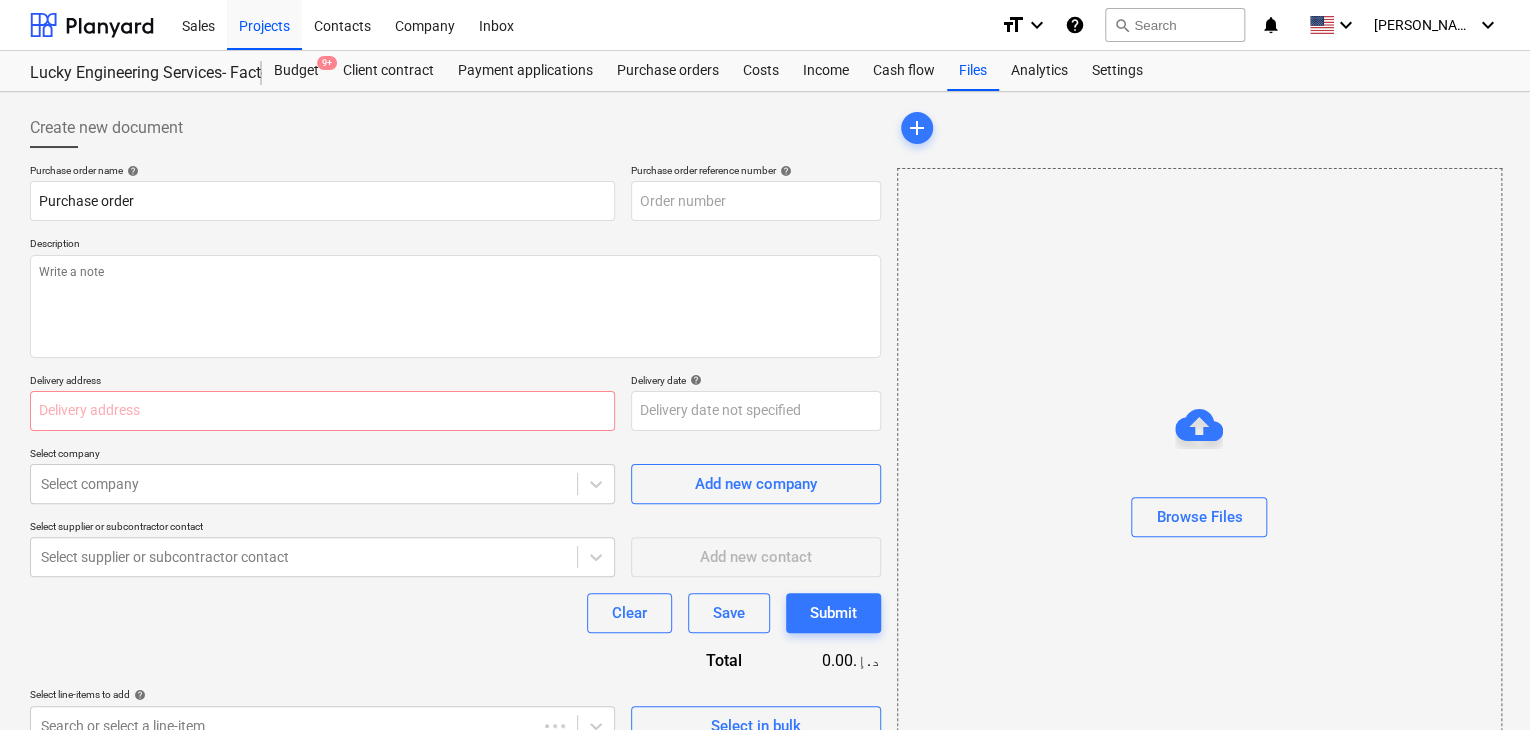type on "x" 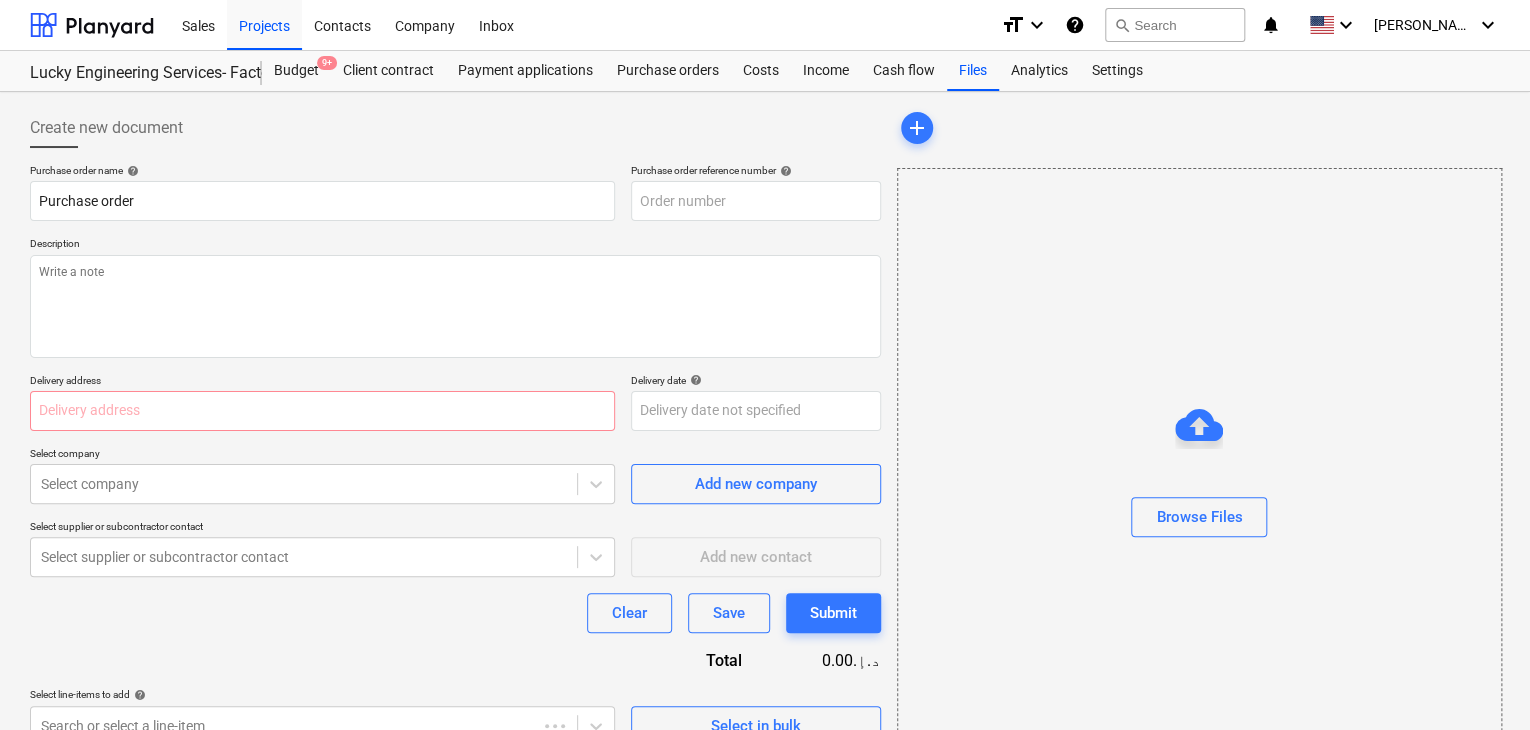 type on "LES-PO-451" 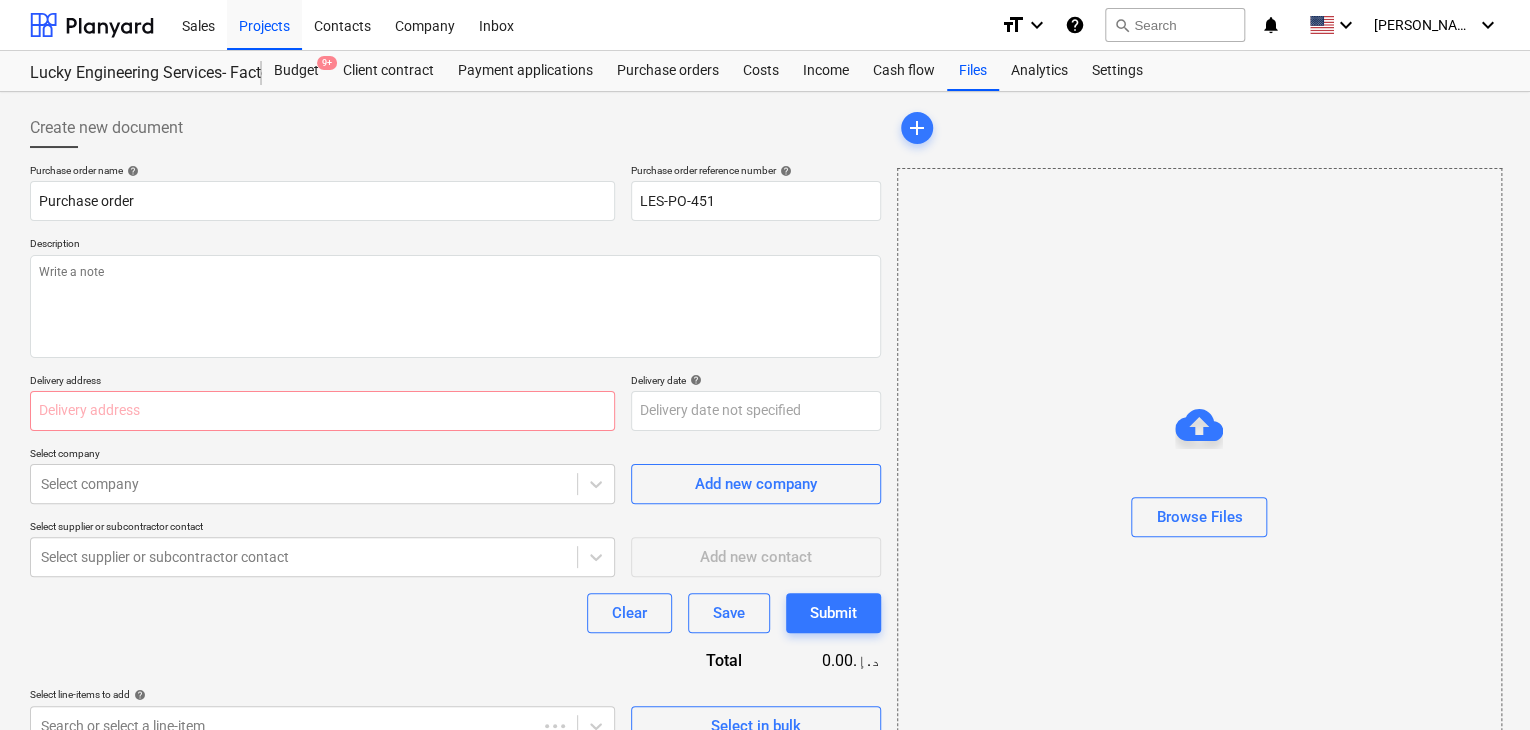 click on "Purchase order name help Purchase order Purchase order reference number help LES-PO-451 Description Delivery address Delivery date help Press the down arrow key to interact with the calendar and
select a date. Press the question mark key to get the keyboard shortcuts for changing dates. Select company Select company Add new company Select supplier or subcontractor contact Select supplier or subcontractor contact Add new contact Clear Save Submit Total 0.00د.إ.‏ Select line-items to add help Search or select a line-item Select in bulk" at bounding box center (455, 455) 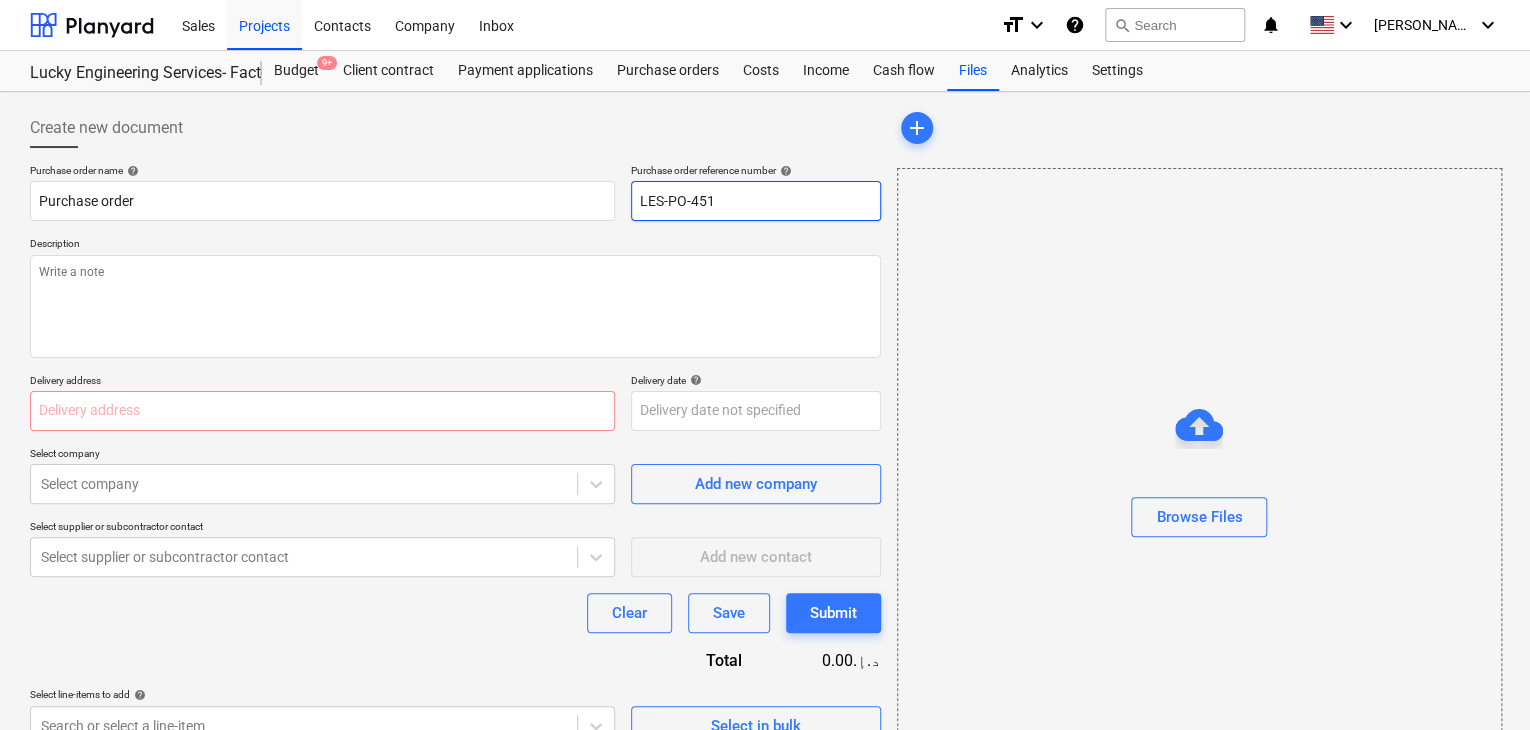 drag, startPoint x: 746, startPoint y: 203, endPoint x: 547, endPoint y: 180, distance: 200.32474 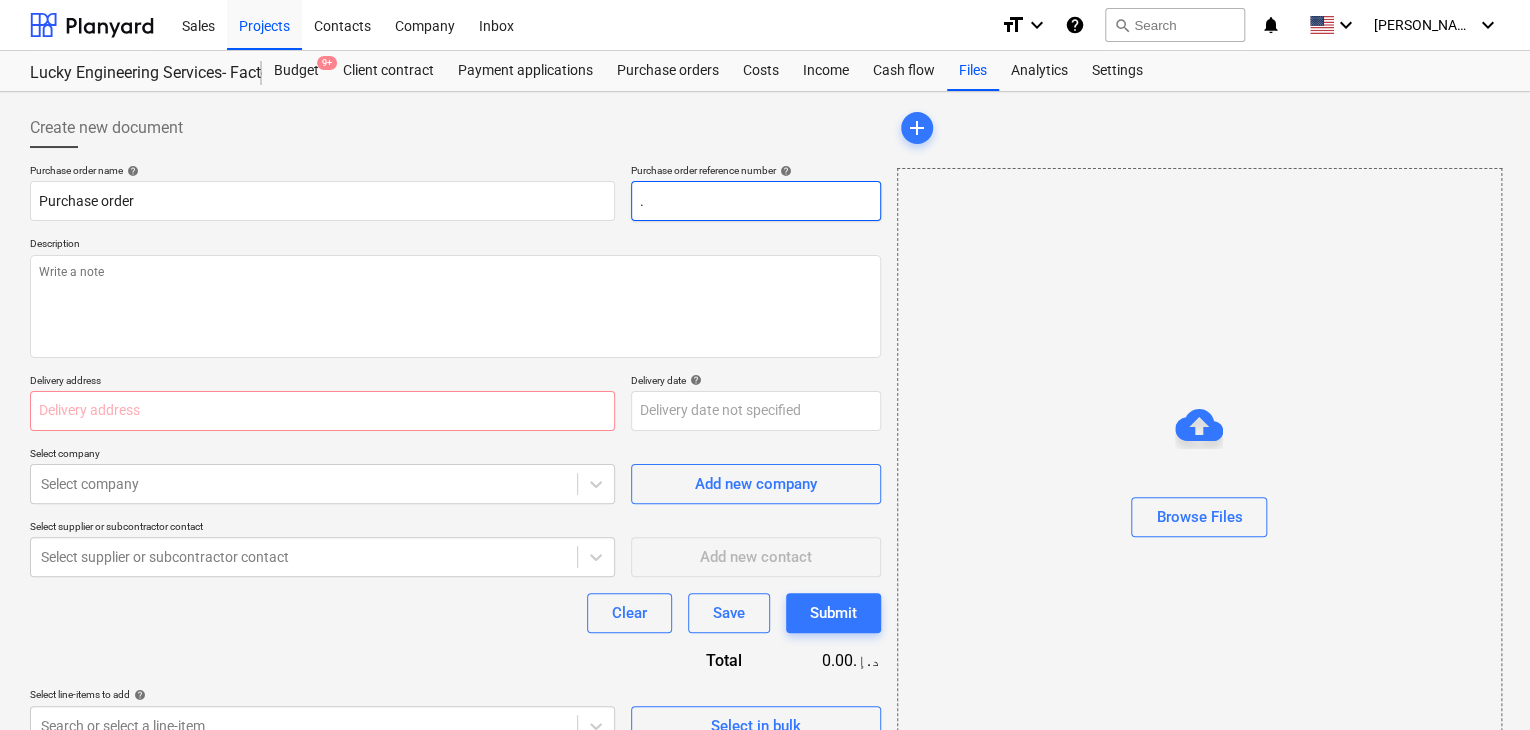 type on "." 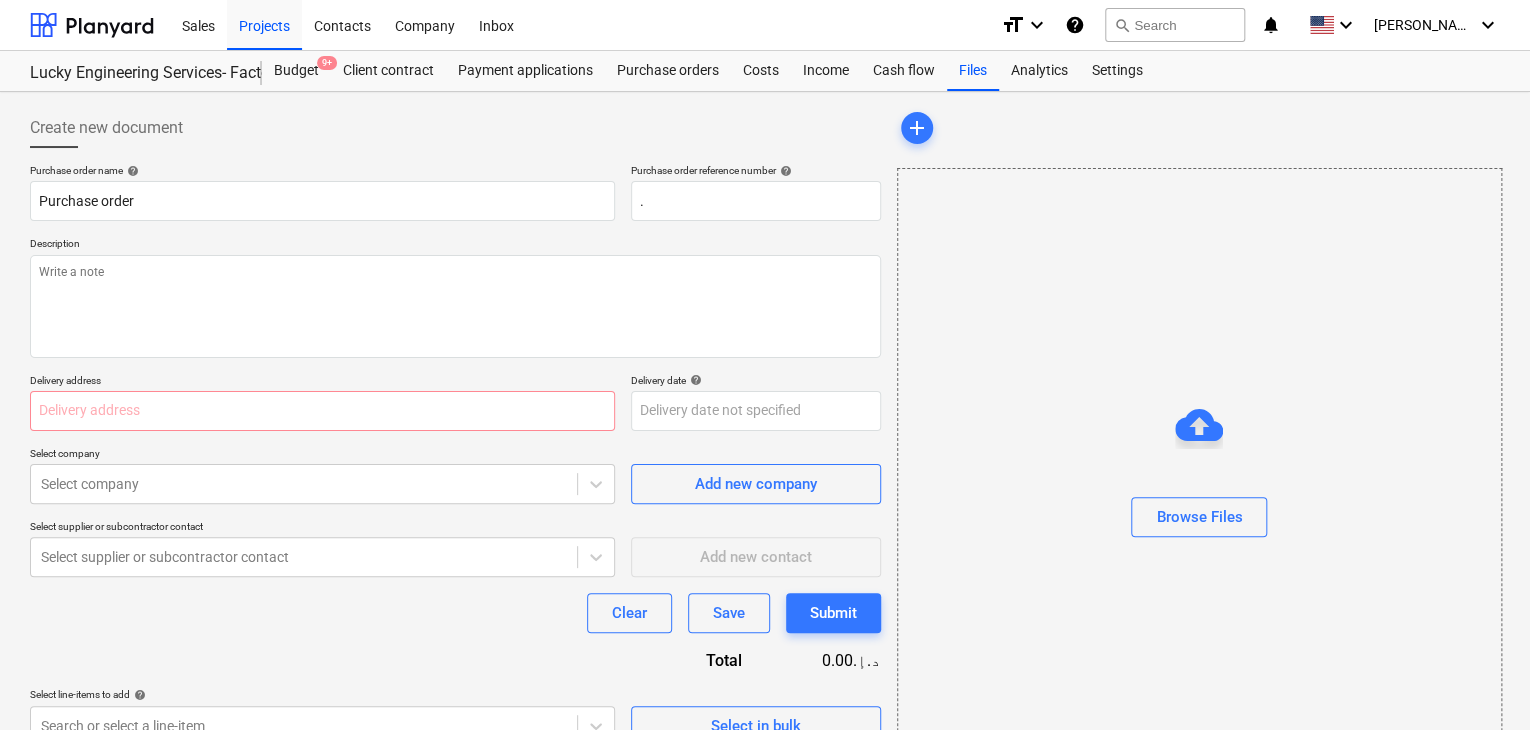 type on "x" 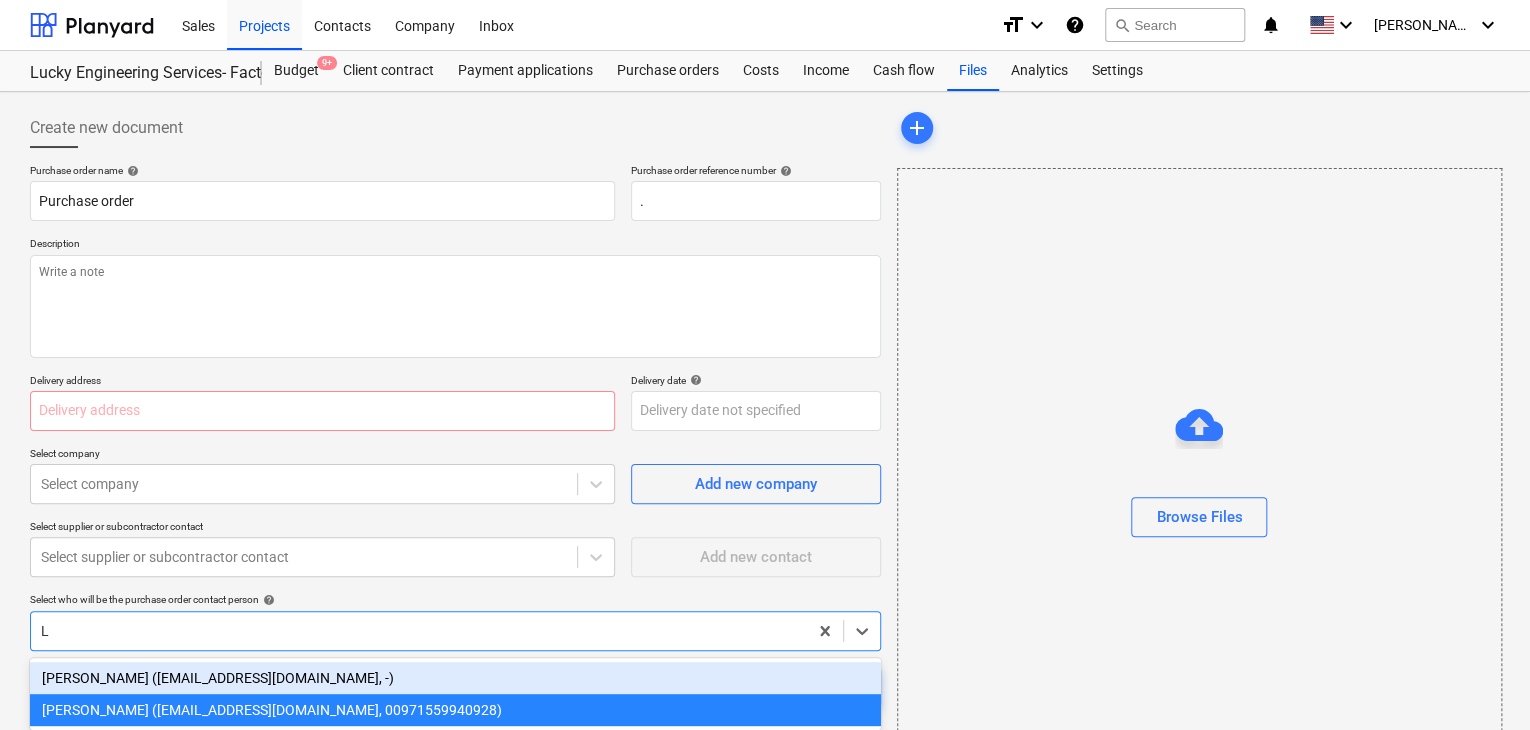 scroll, scrollTop: 9, scrollLeft: 0, axis: vertical 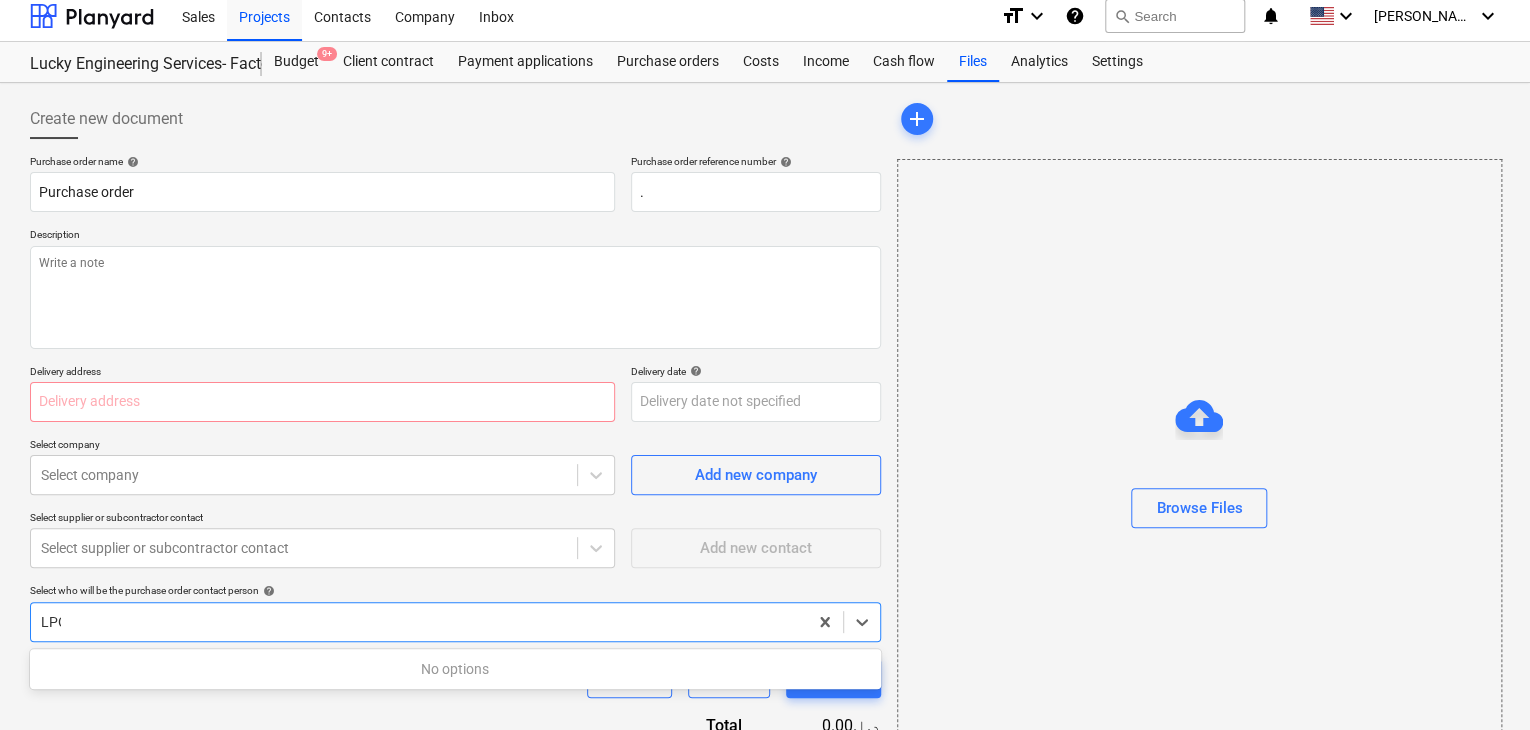type on "LPO-" 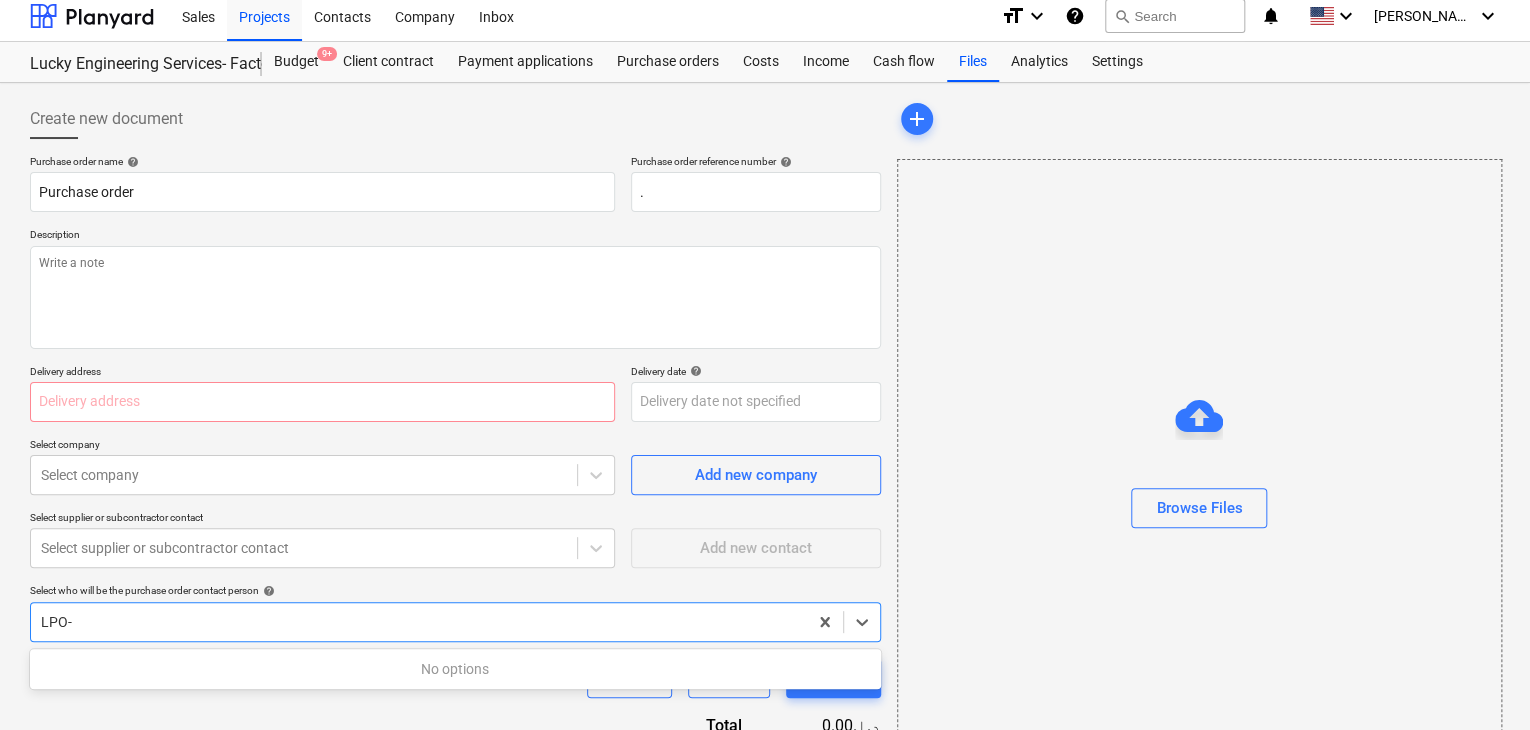 type on "x" 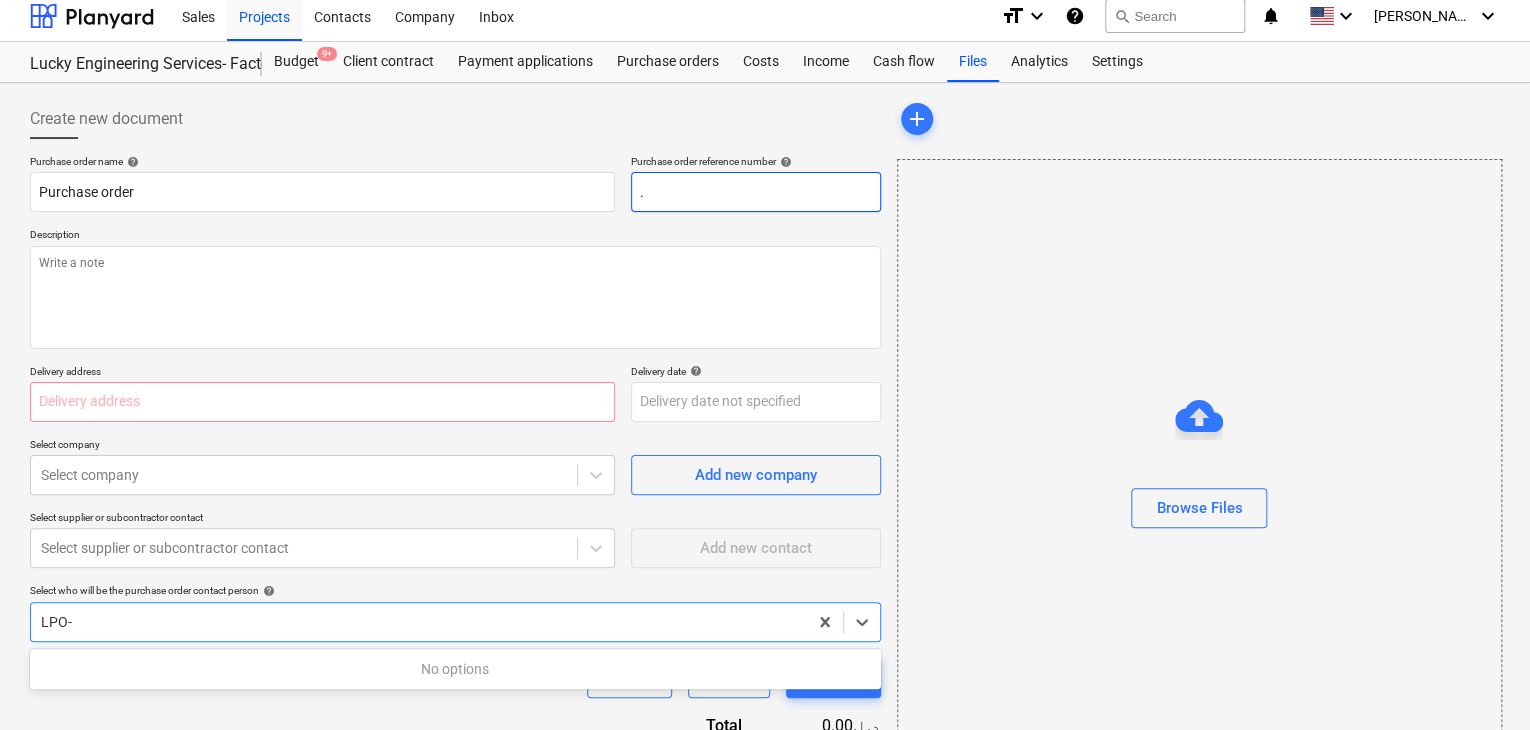 type on "LPO-" 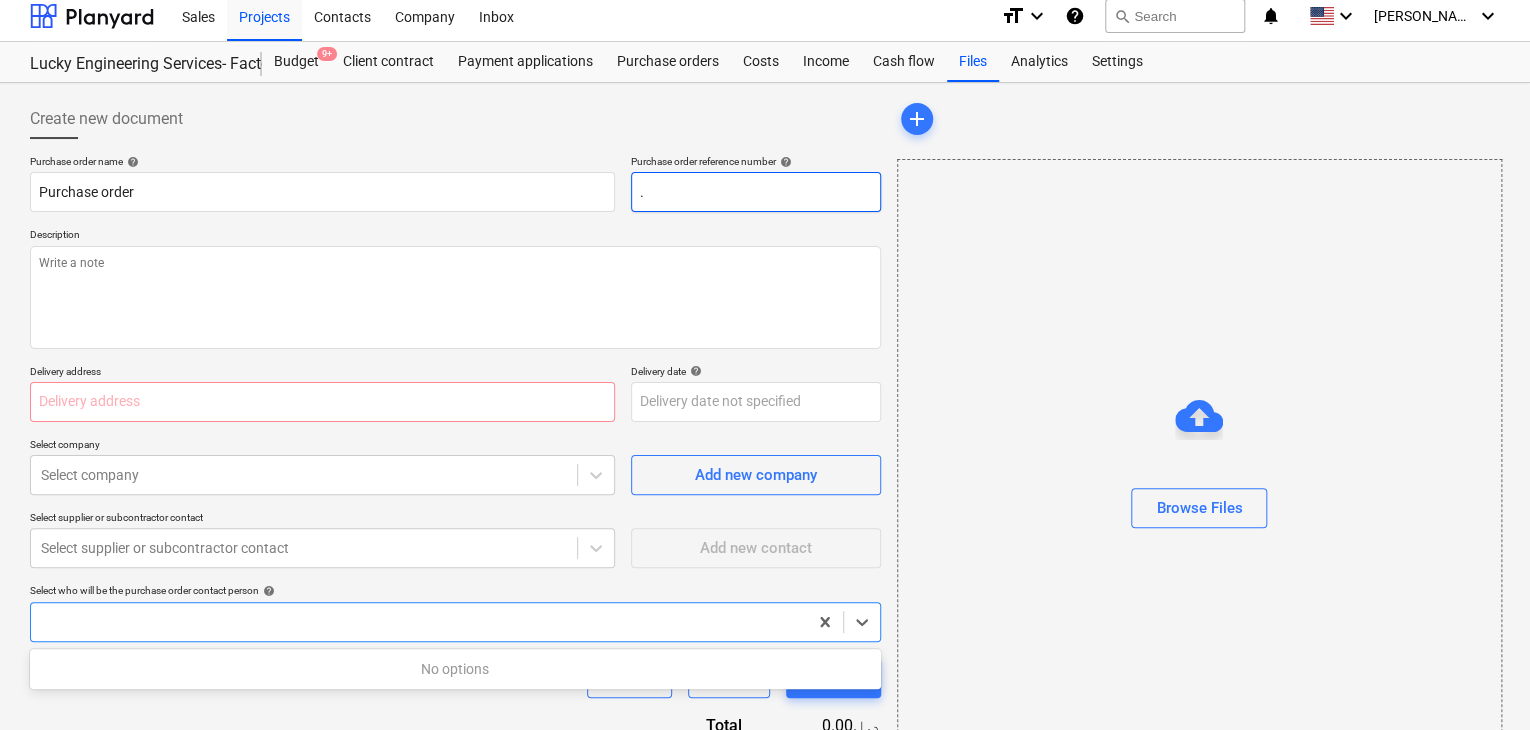 click on "." at bounding box center [756, 192] 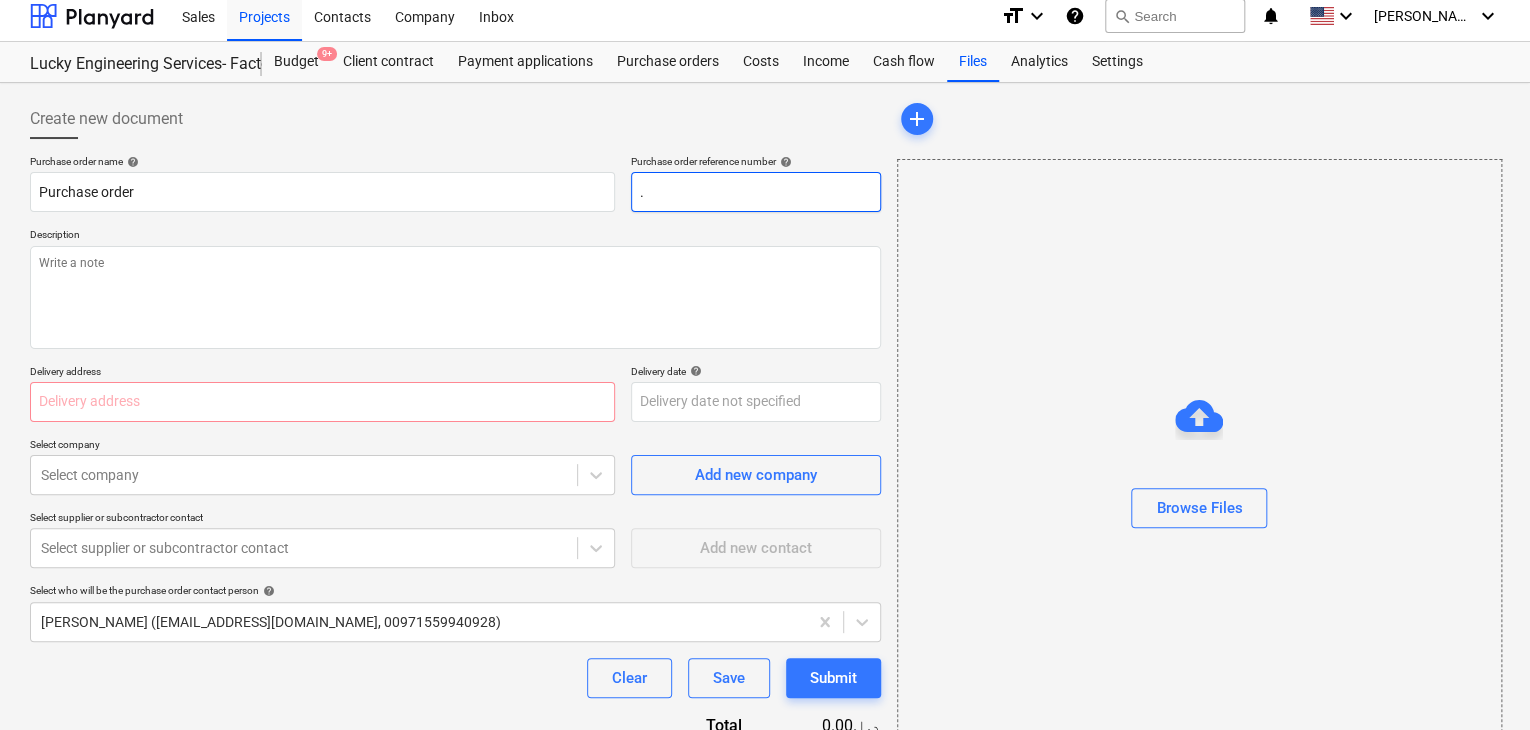 type on "x" 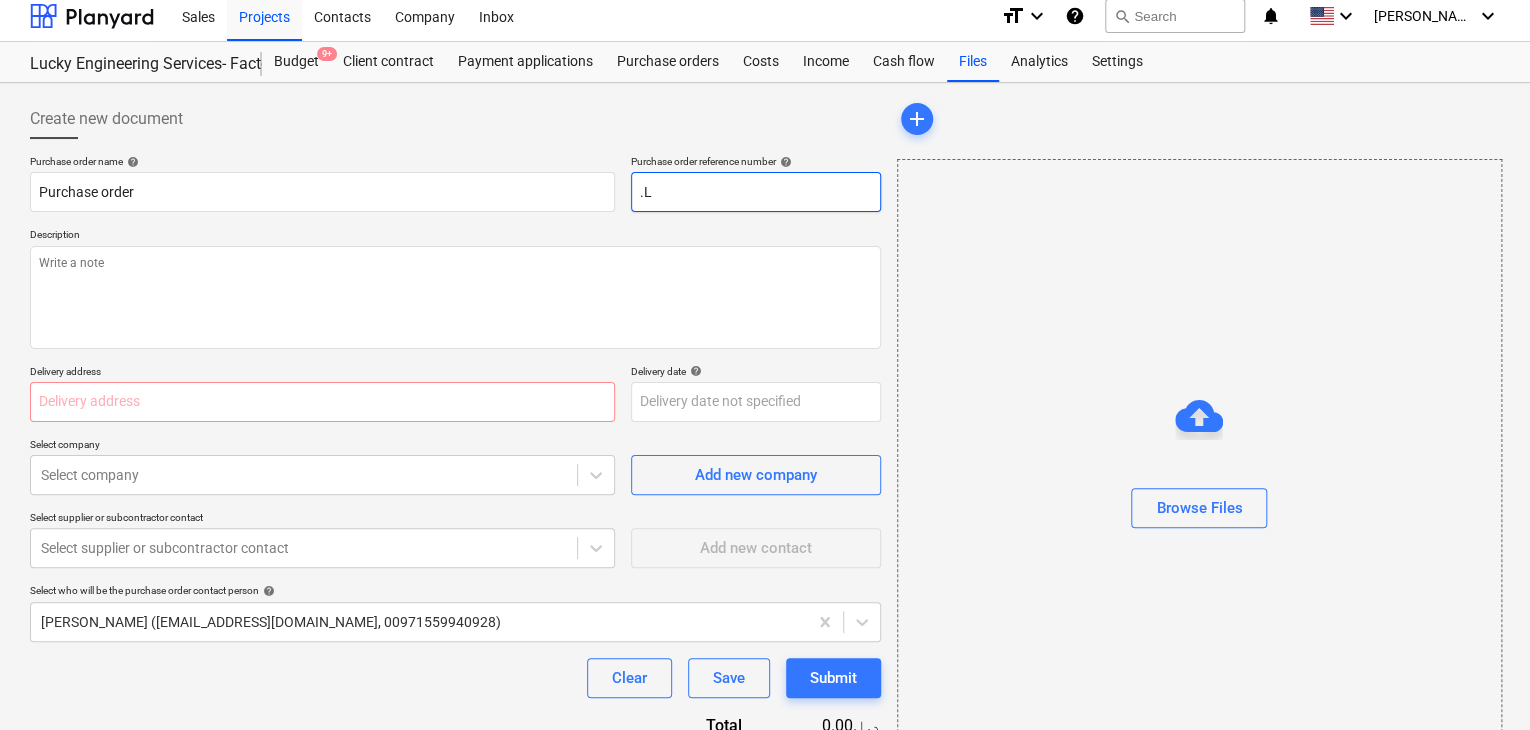type on "x" 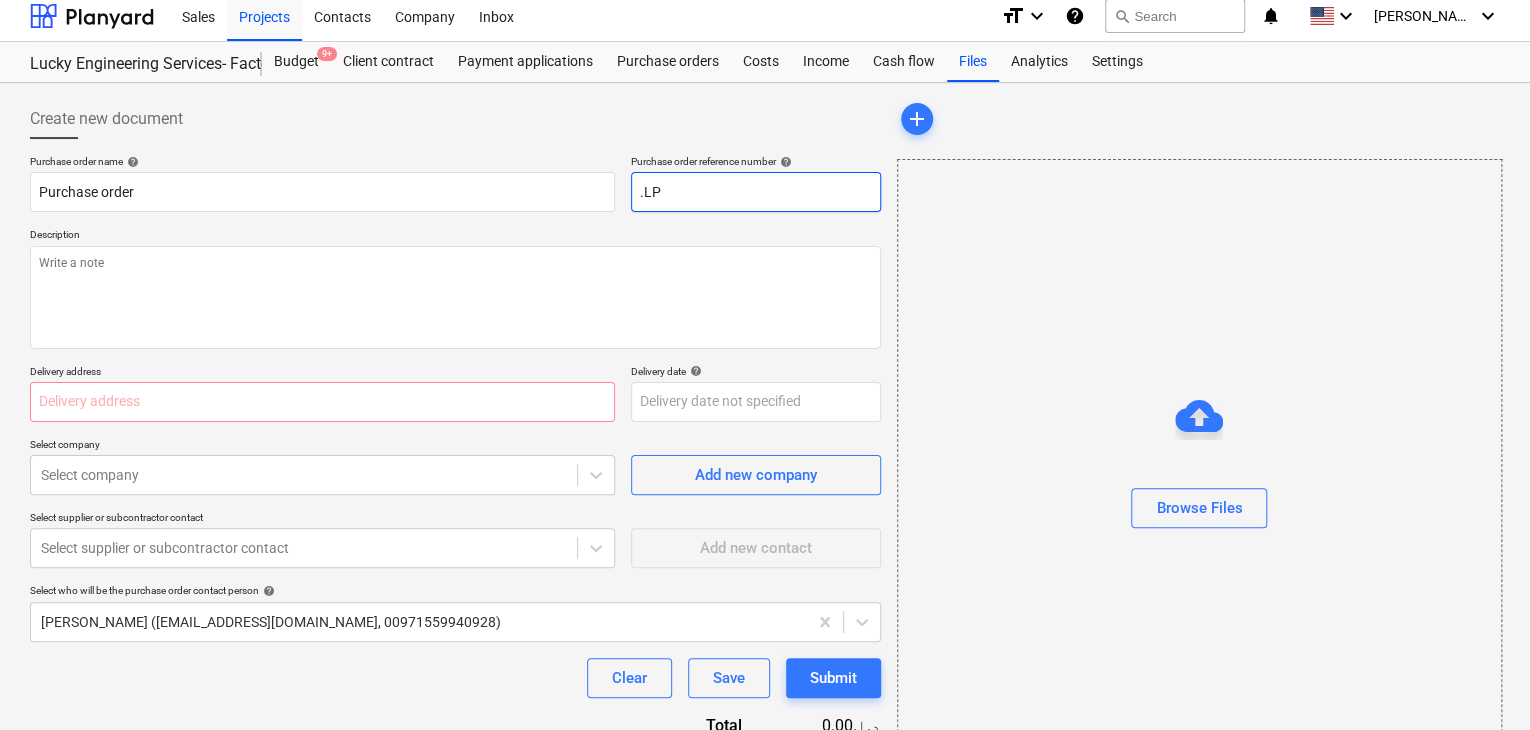 type on "x" 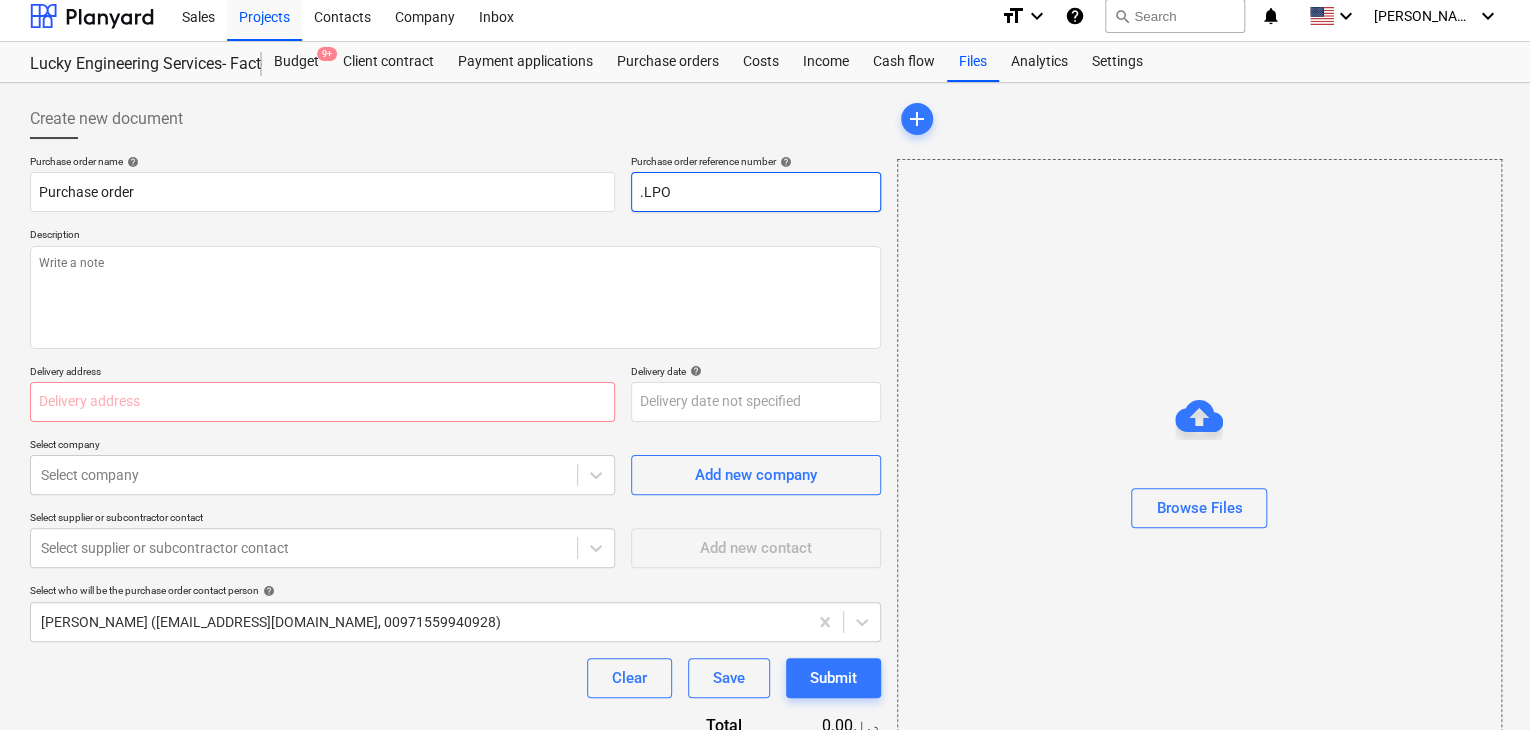 type on "x" 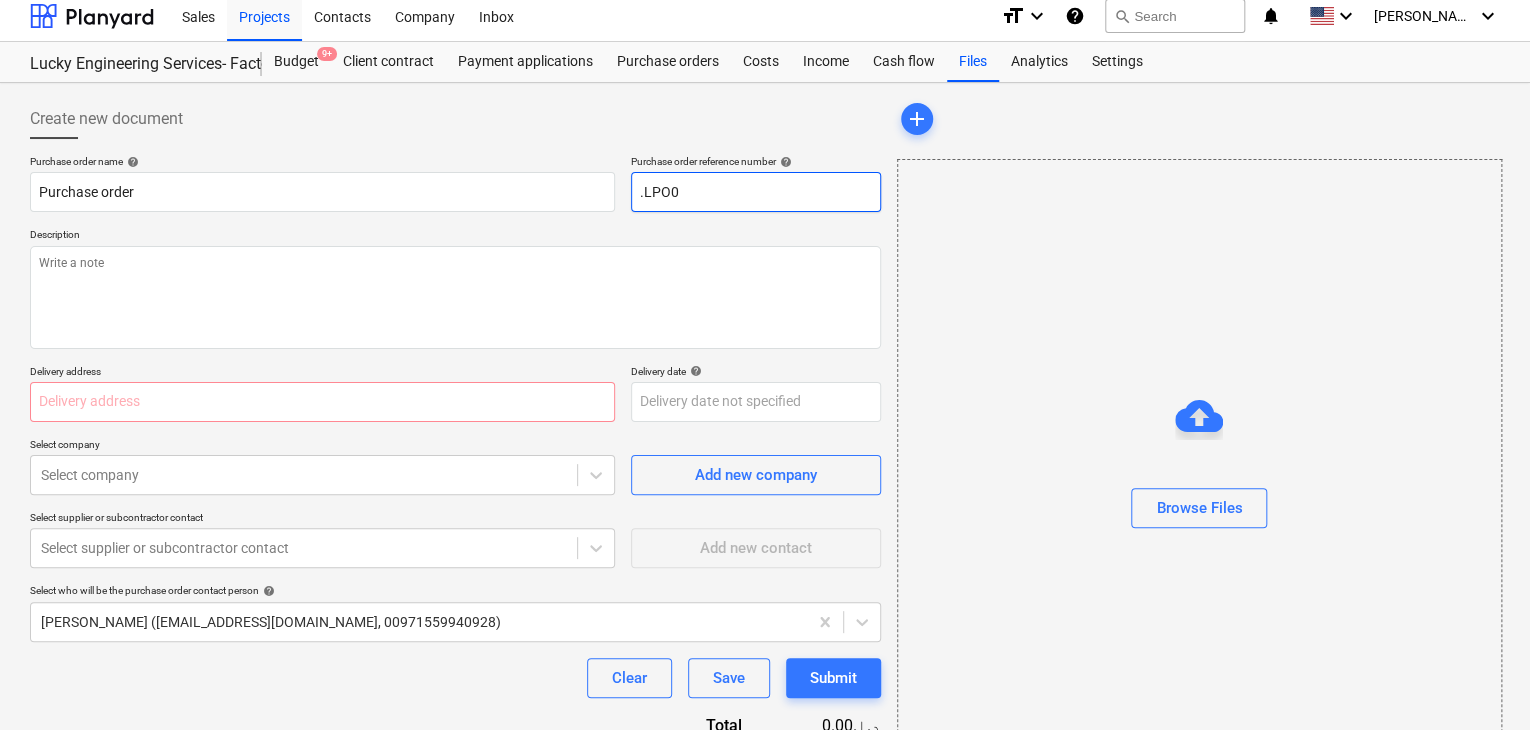 type on "x" 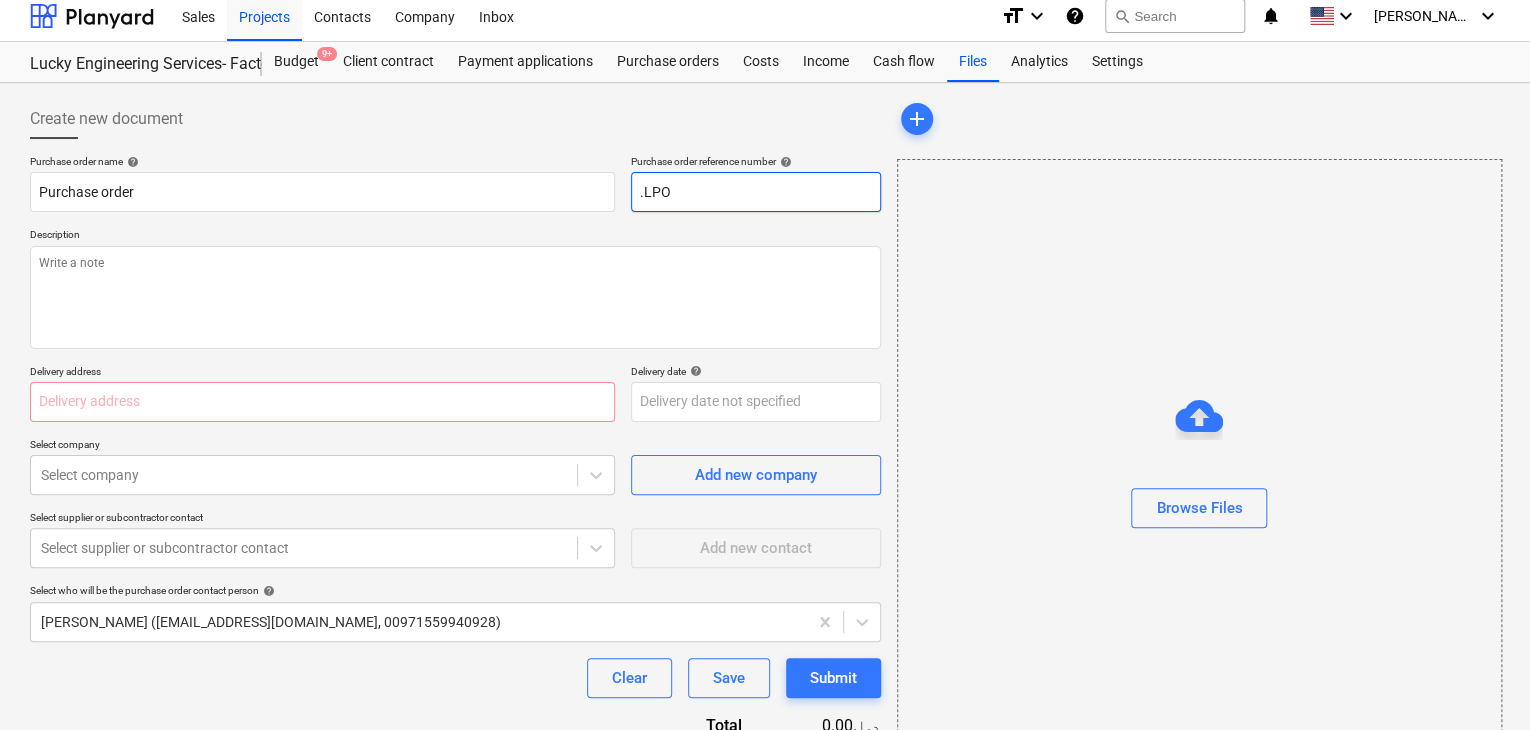type on "x" 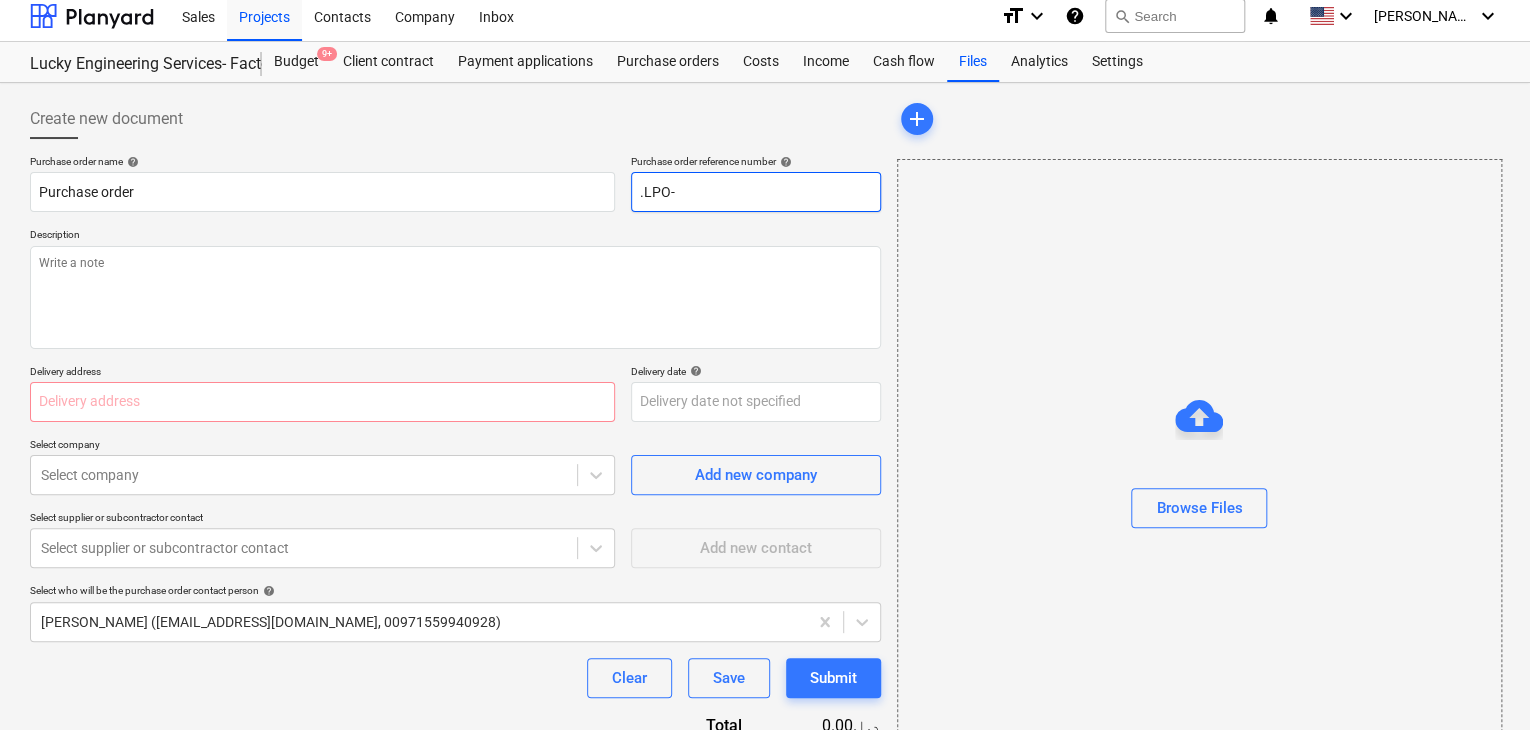 type on ".LPO-" 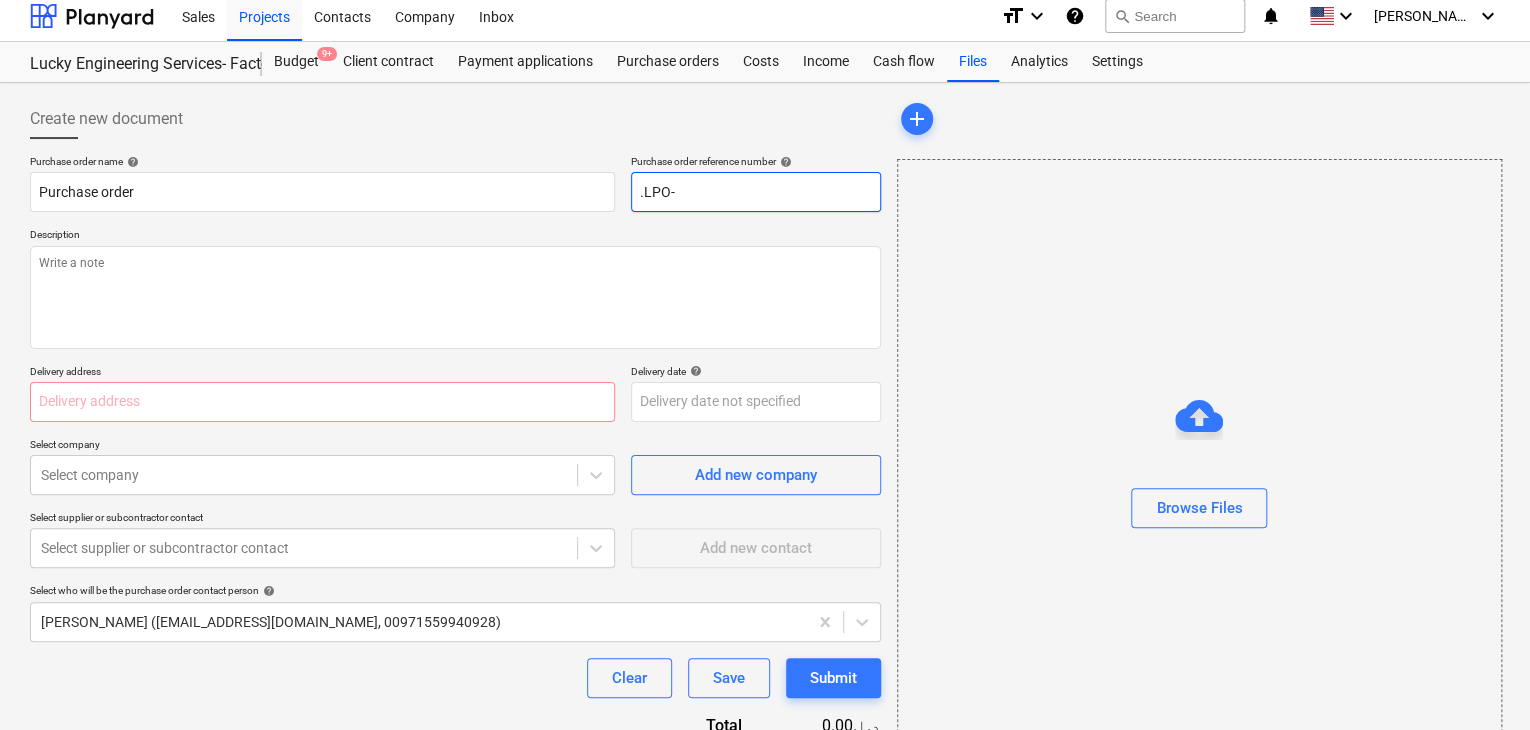 type on "x" 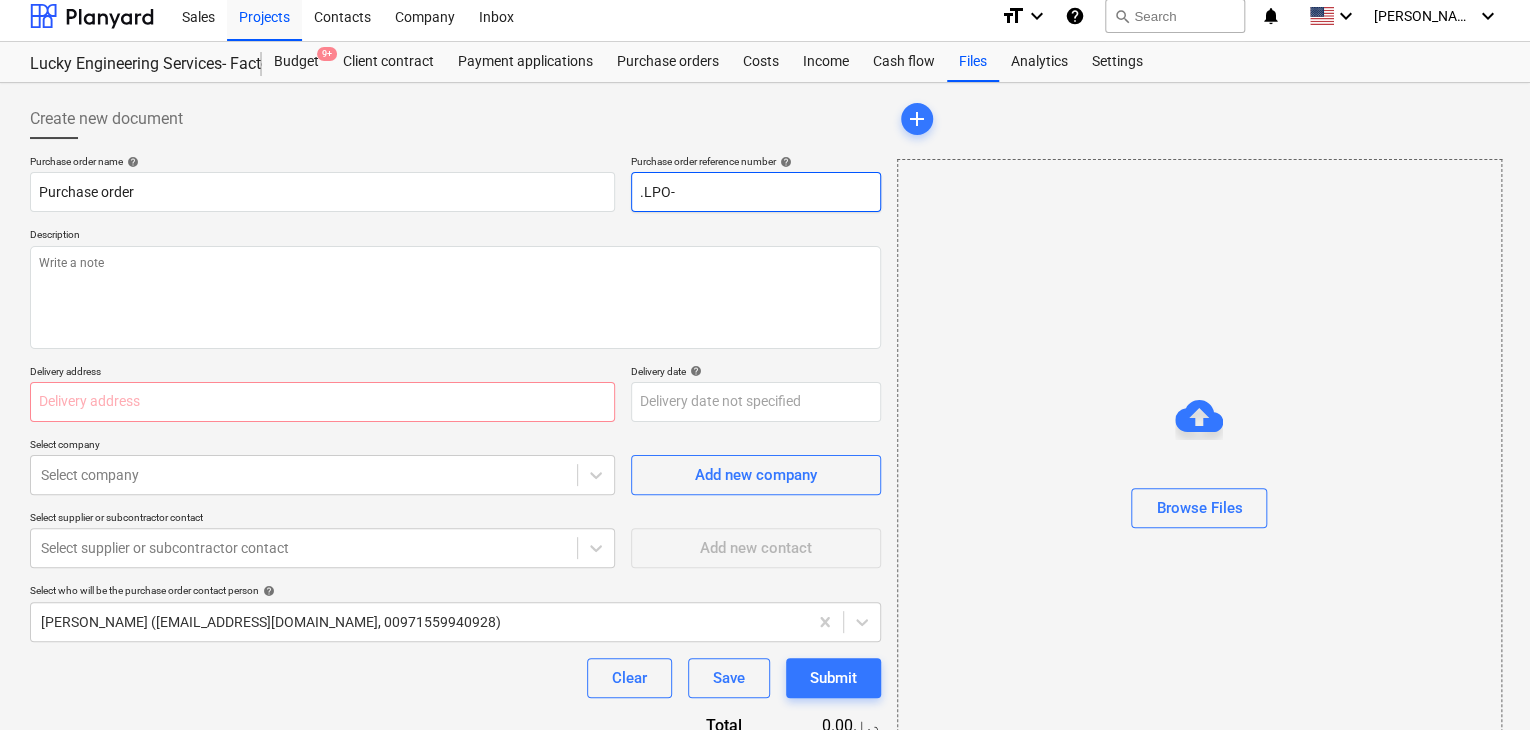 type on ".LPO-1" 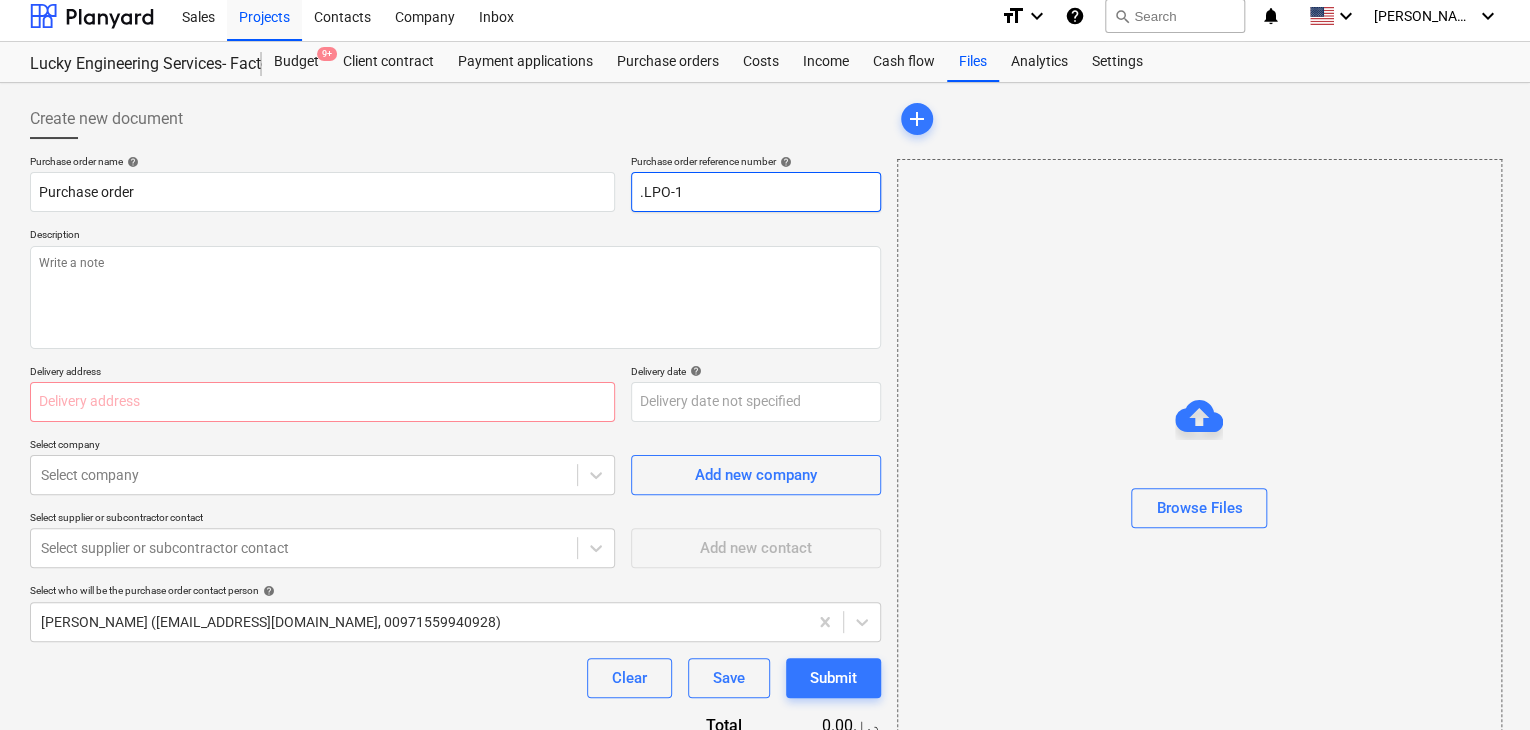type on "x" 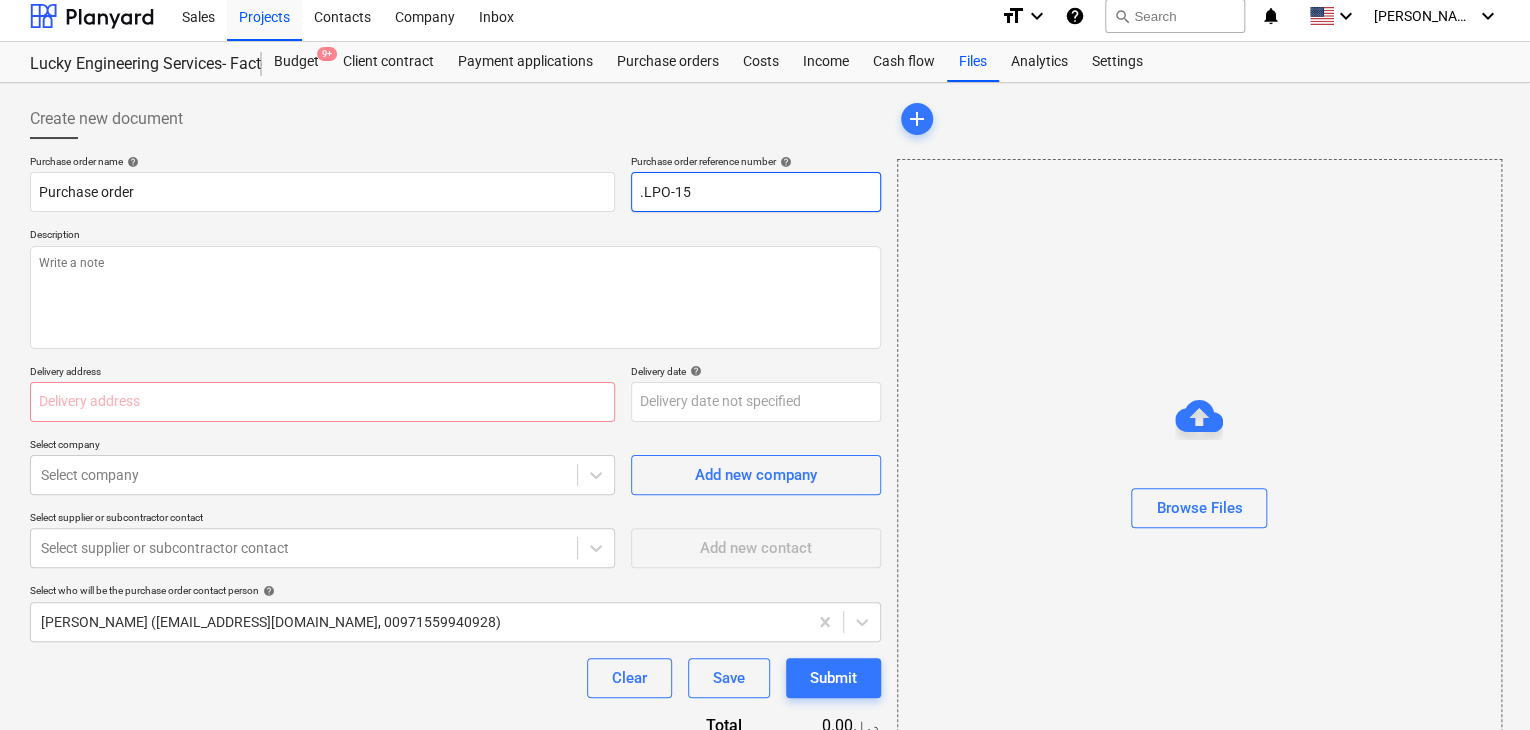 type on "x" 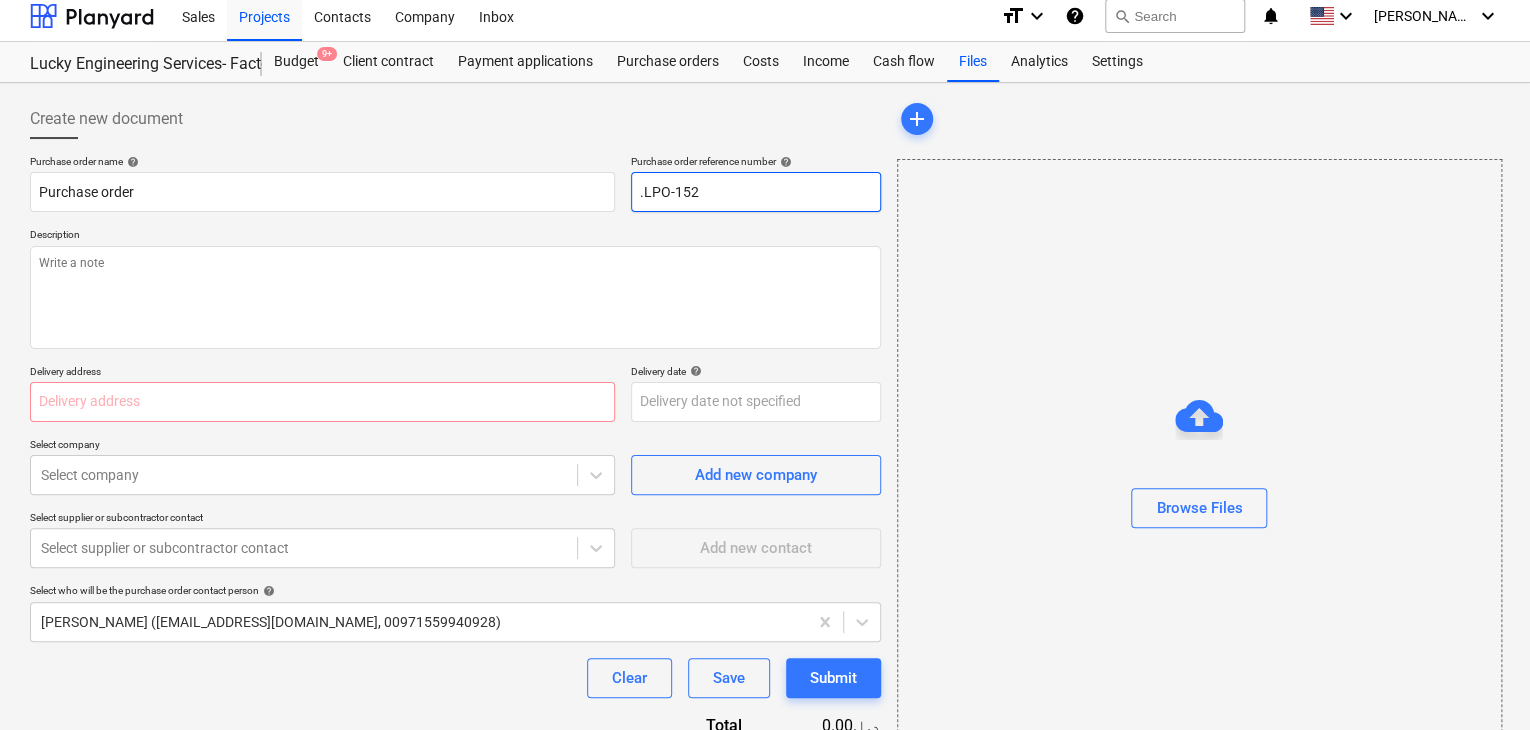type on "x" 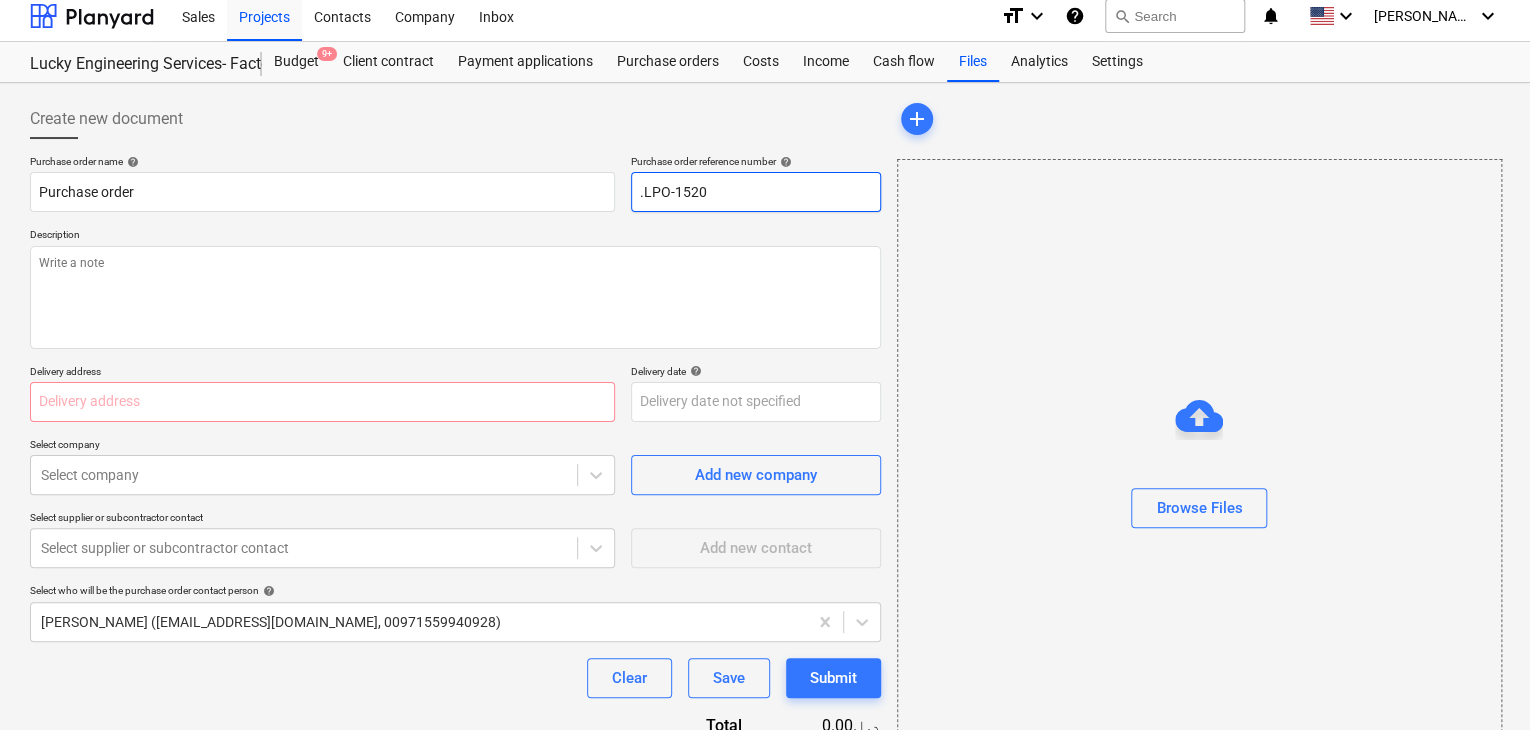 type on "x" 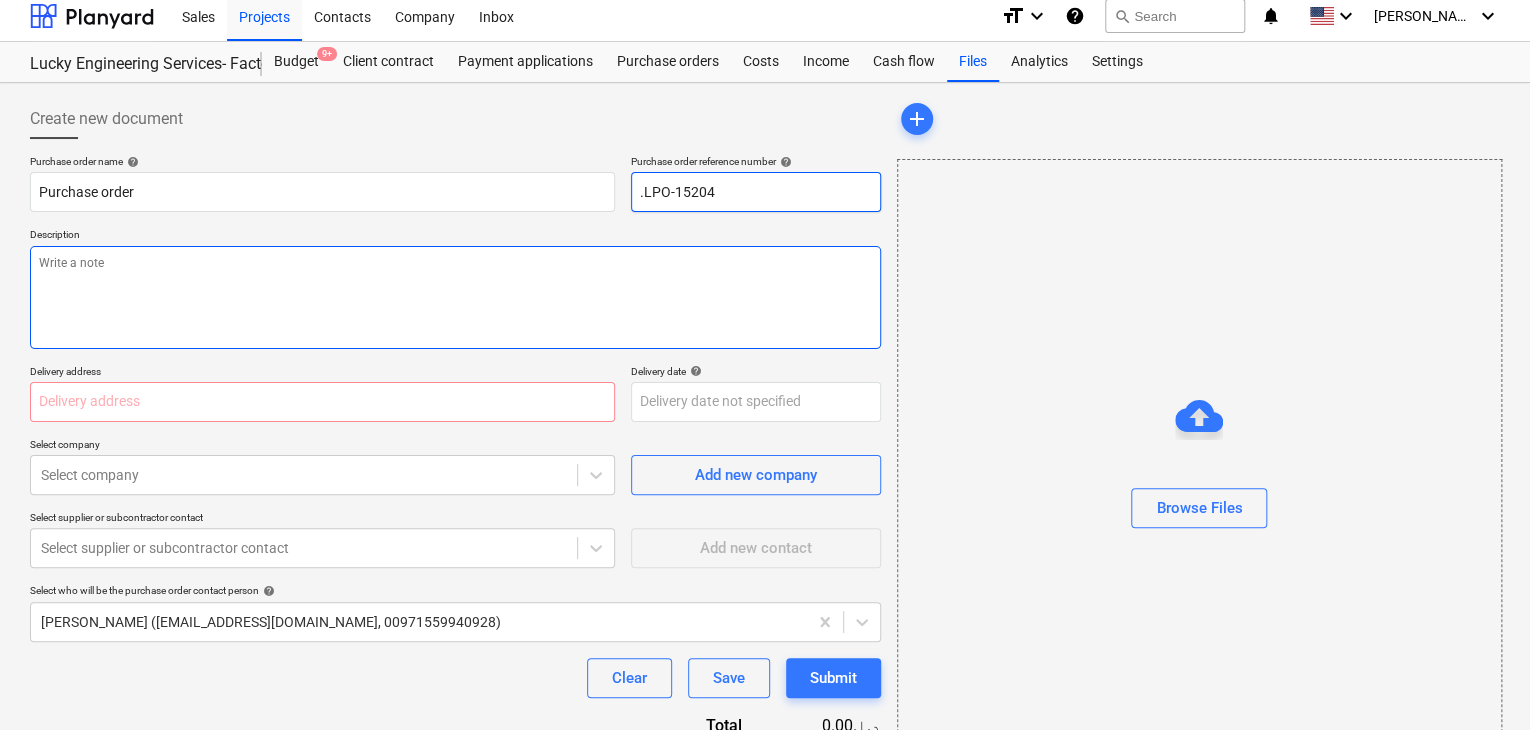 type on ".LPO-15204" 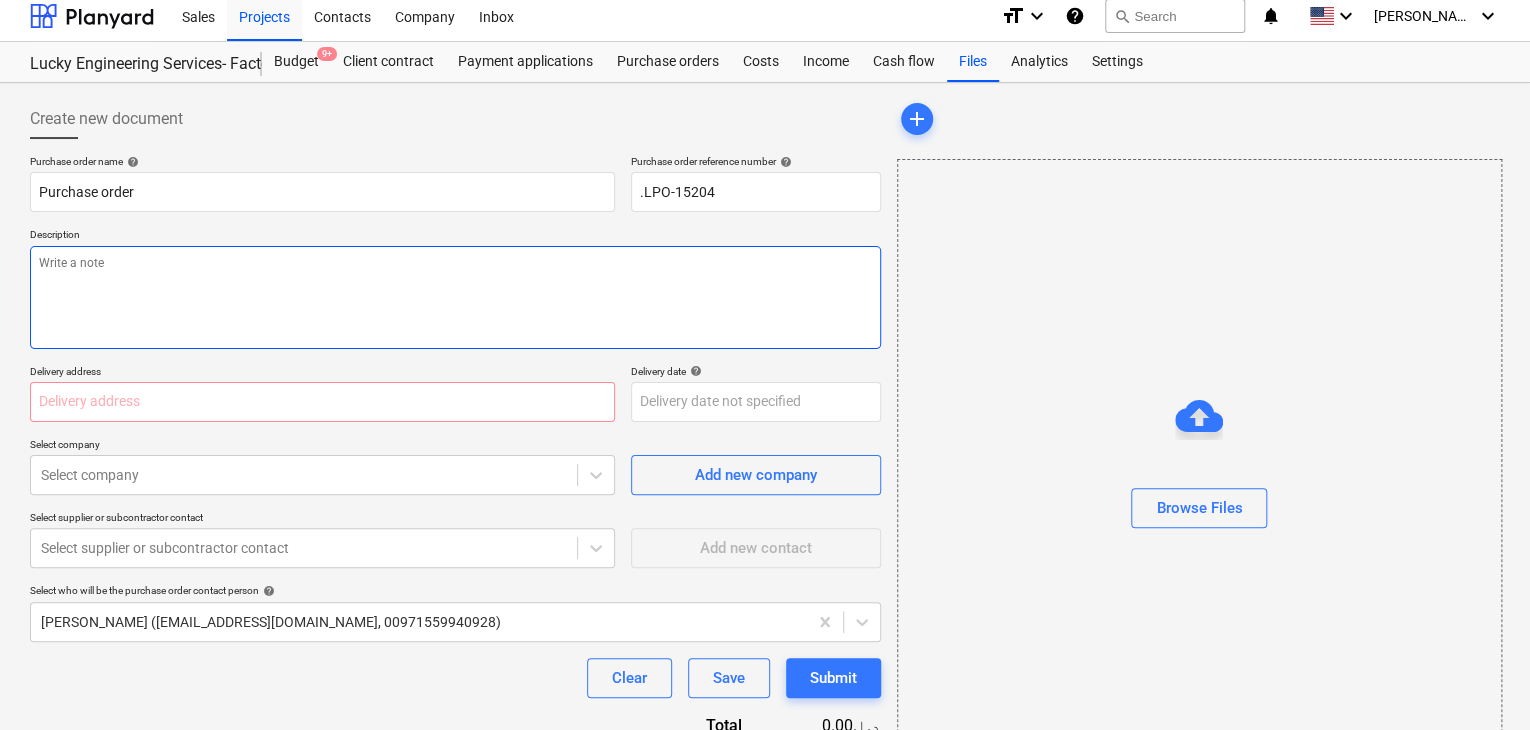 click at bounding box center (455, 297) 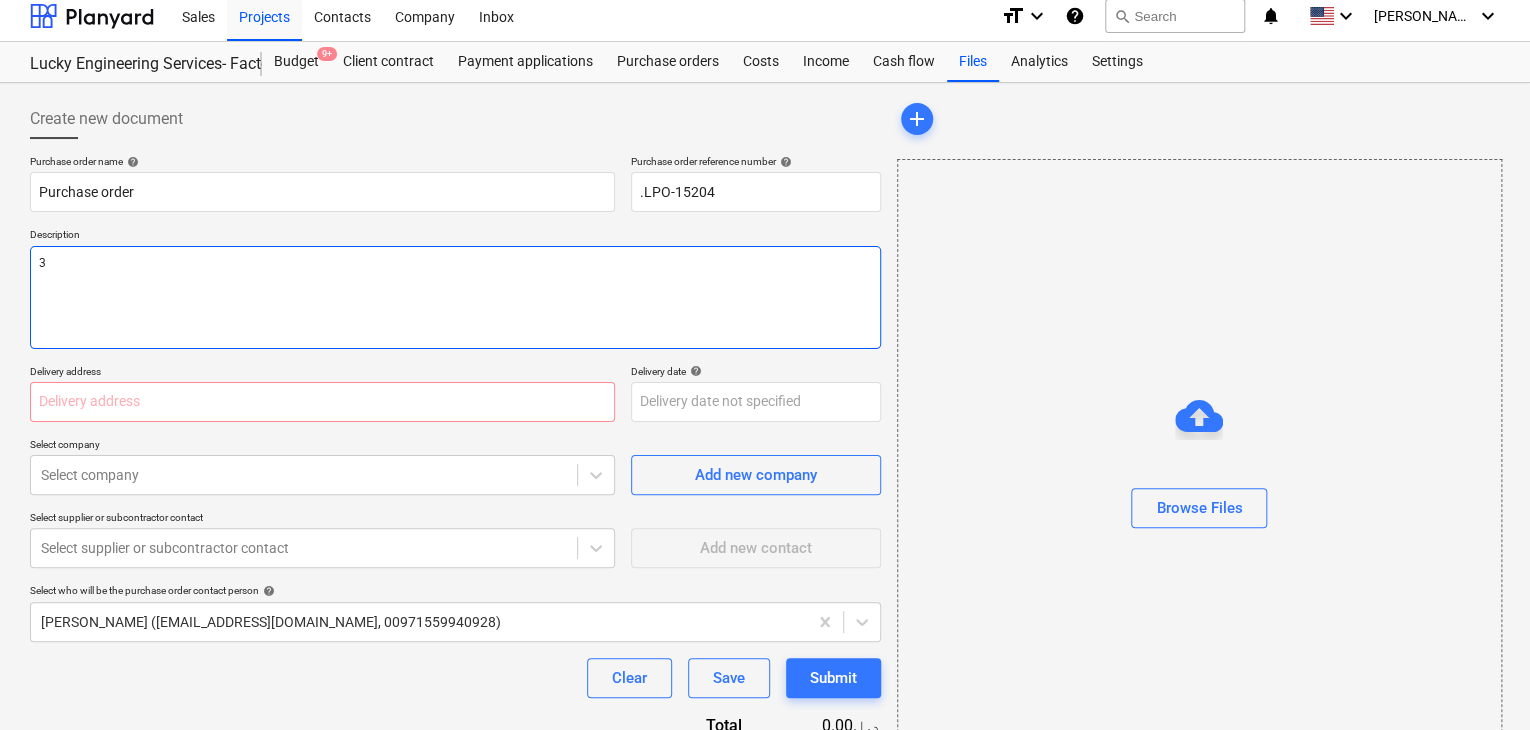 type on "x" 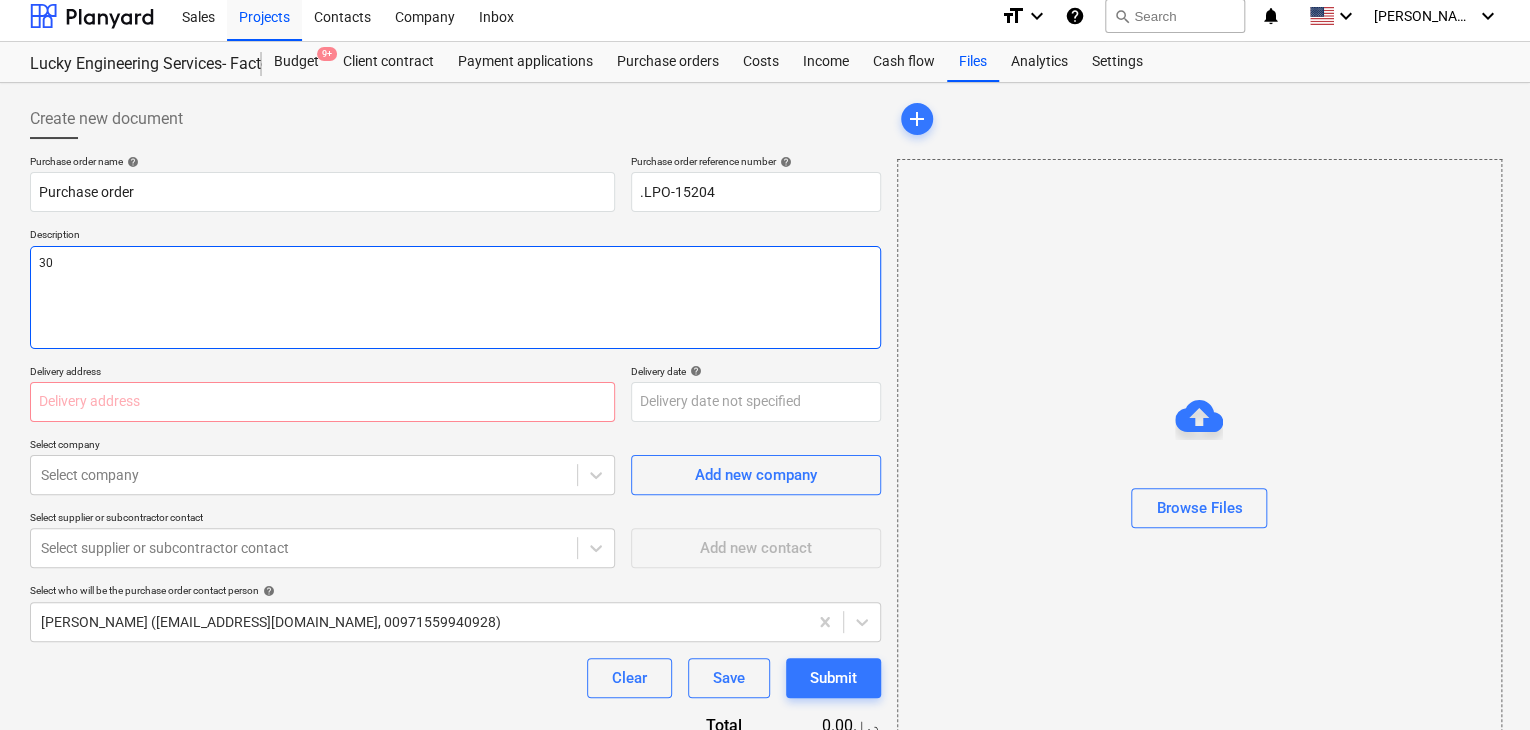 type on "x" 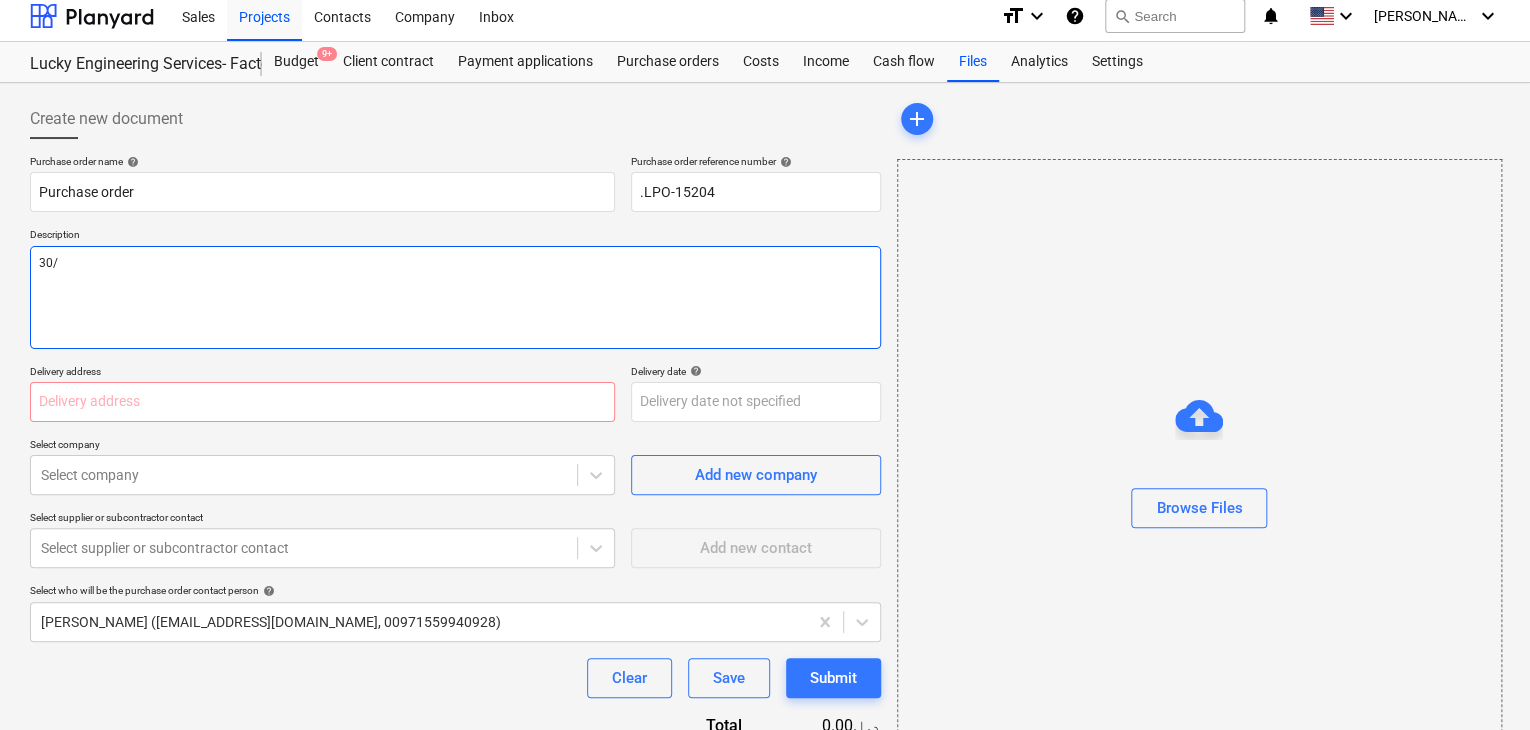 type on "x" 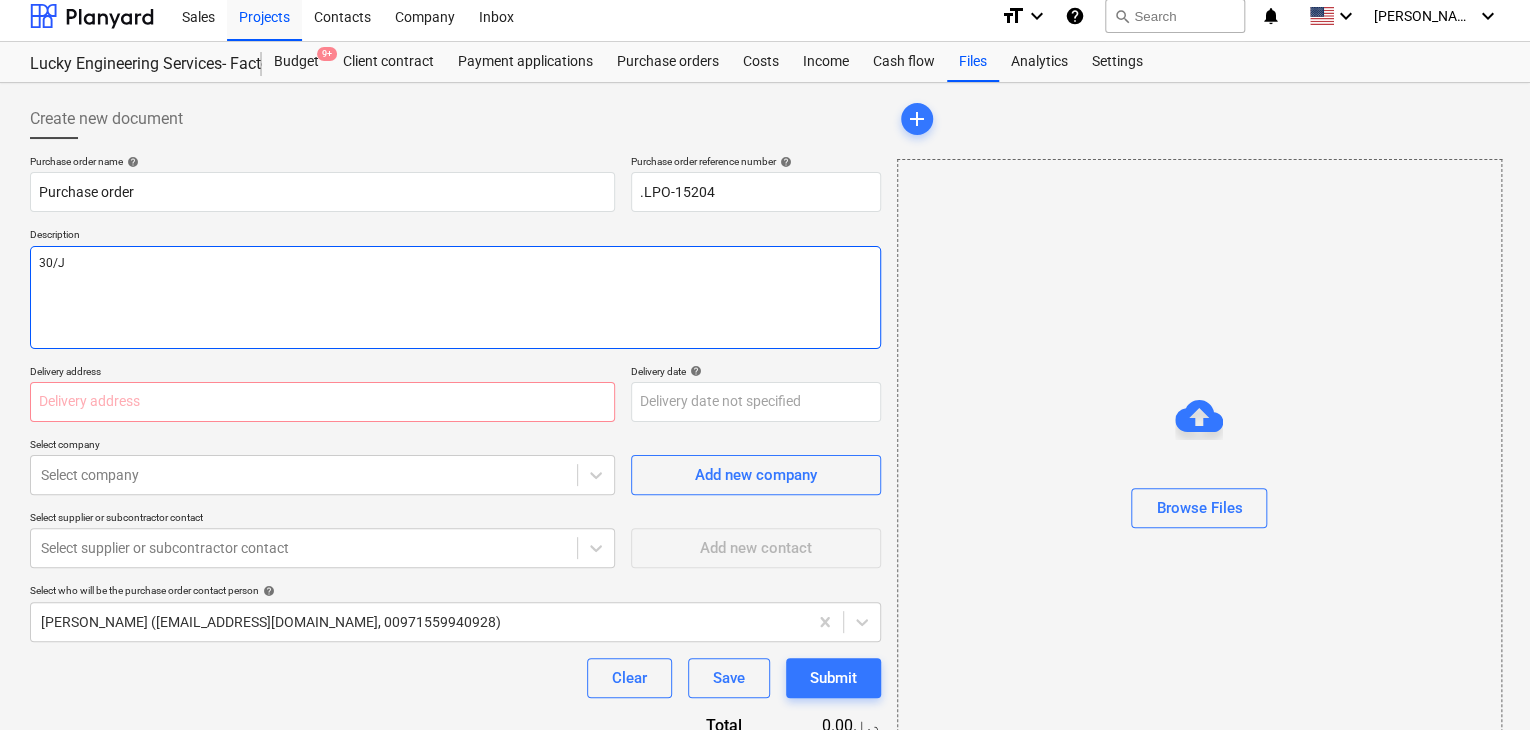 type on "x" 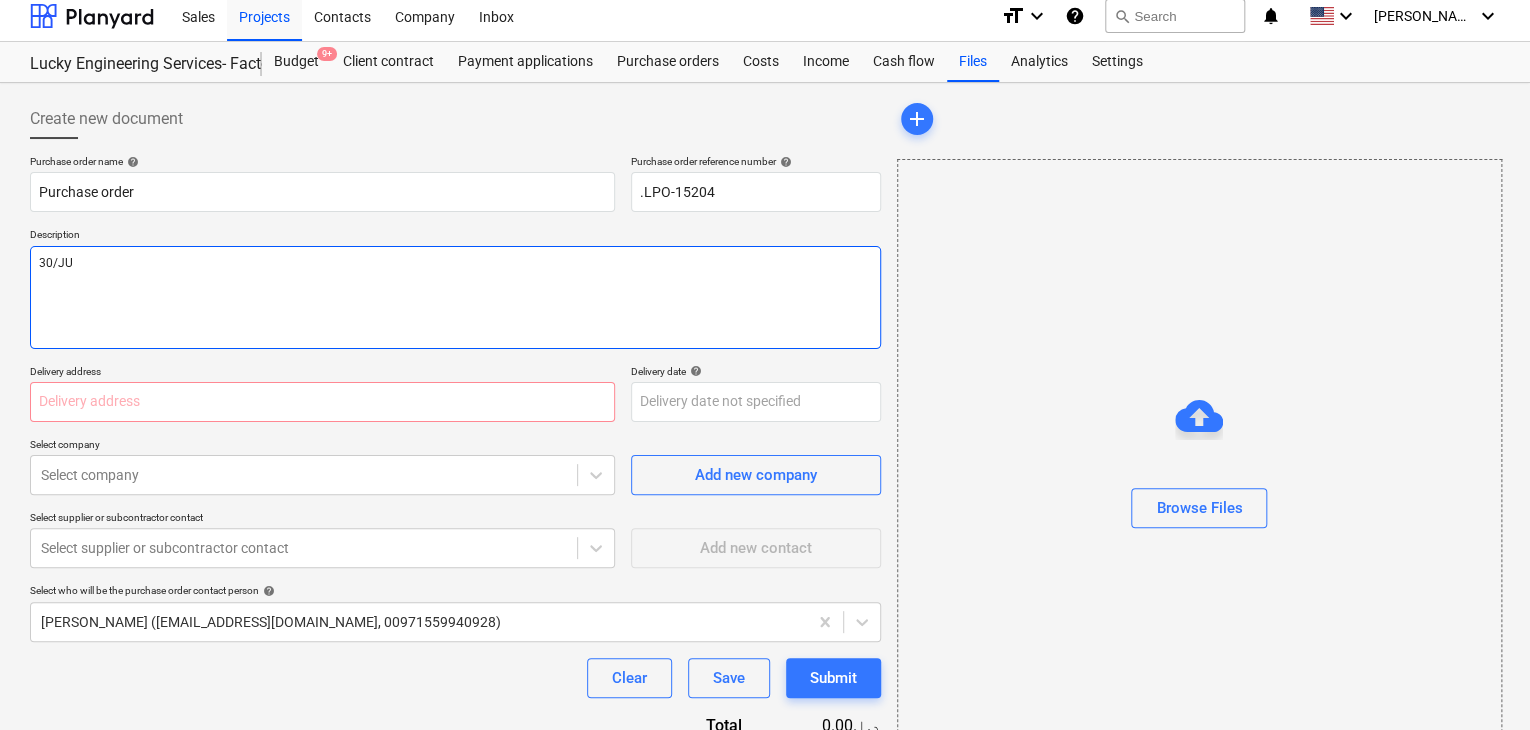 type on "x" 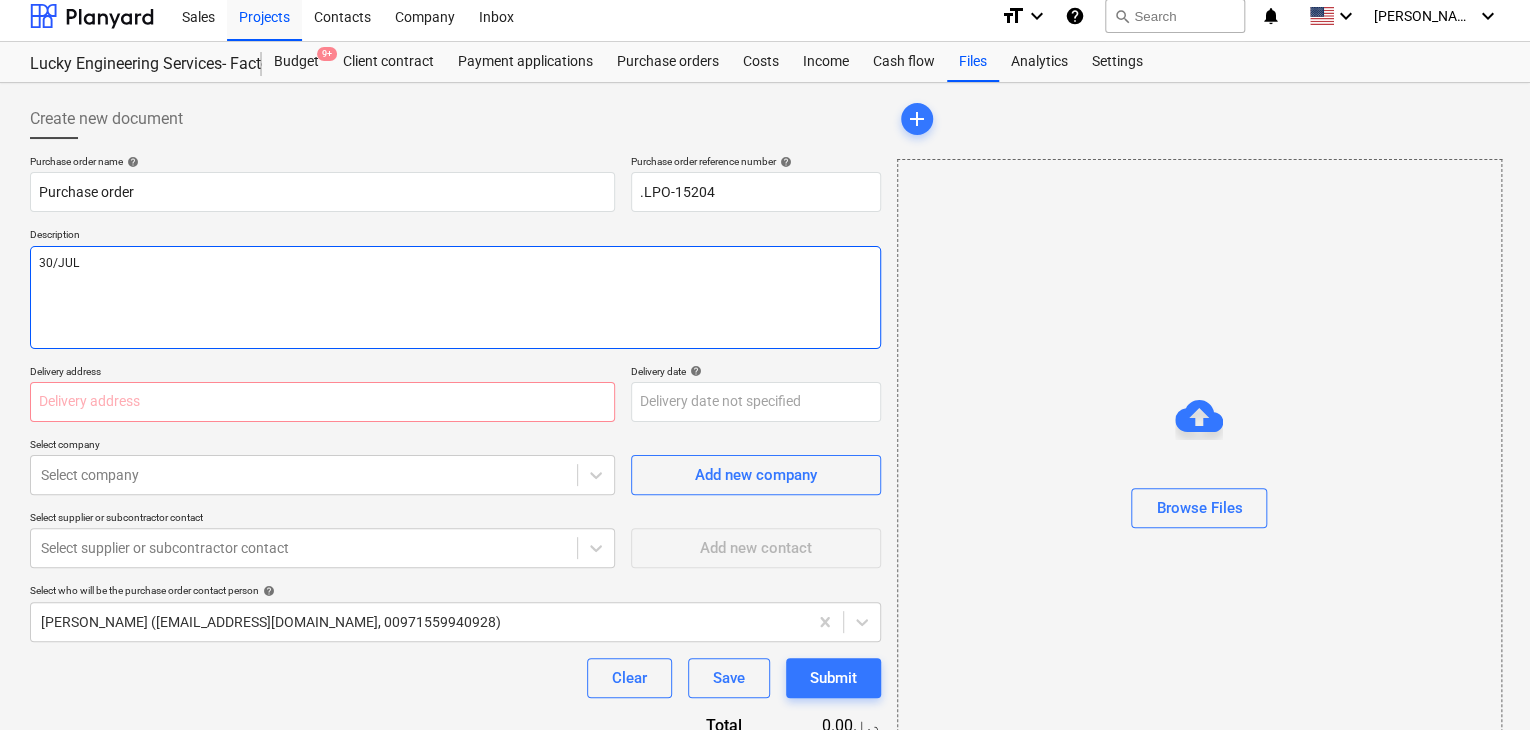 type on "x" 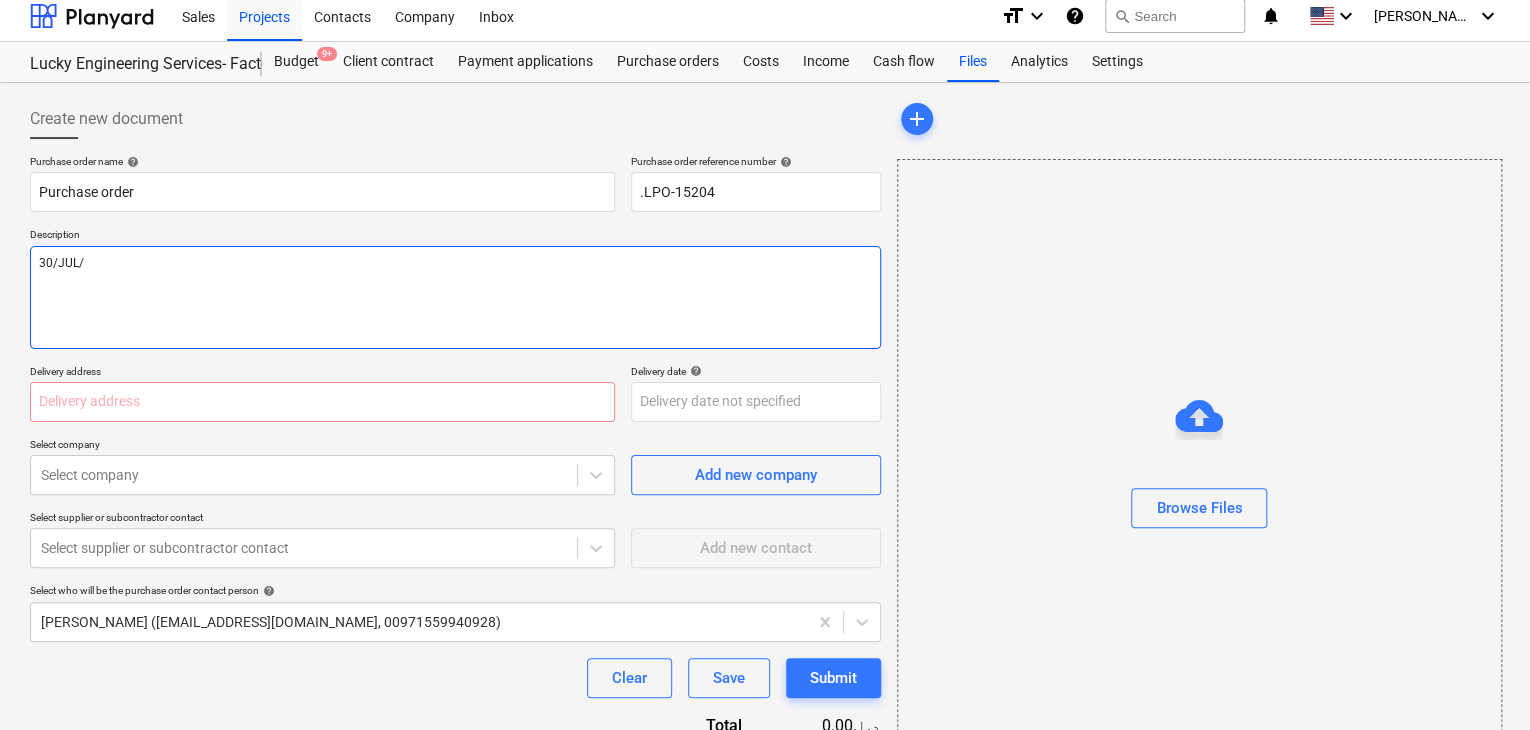 type on "x" 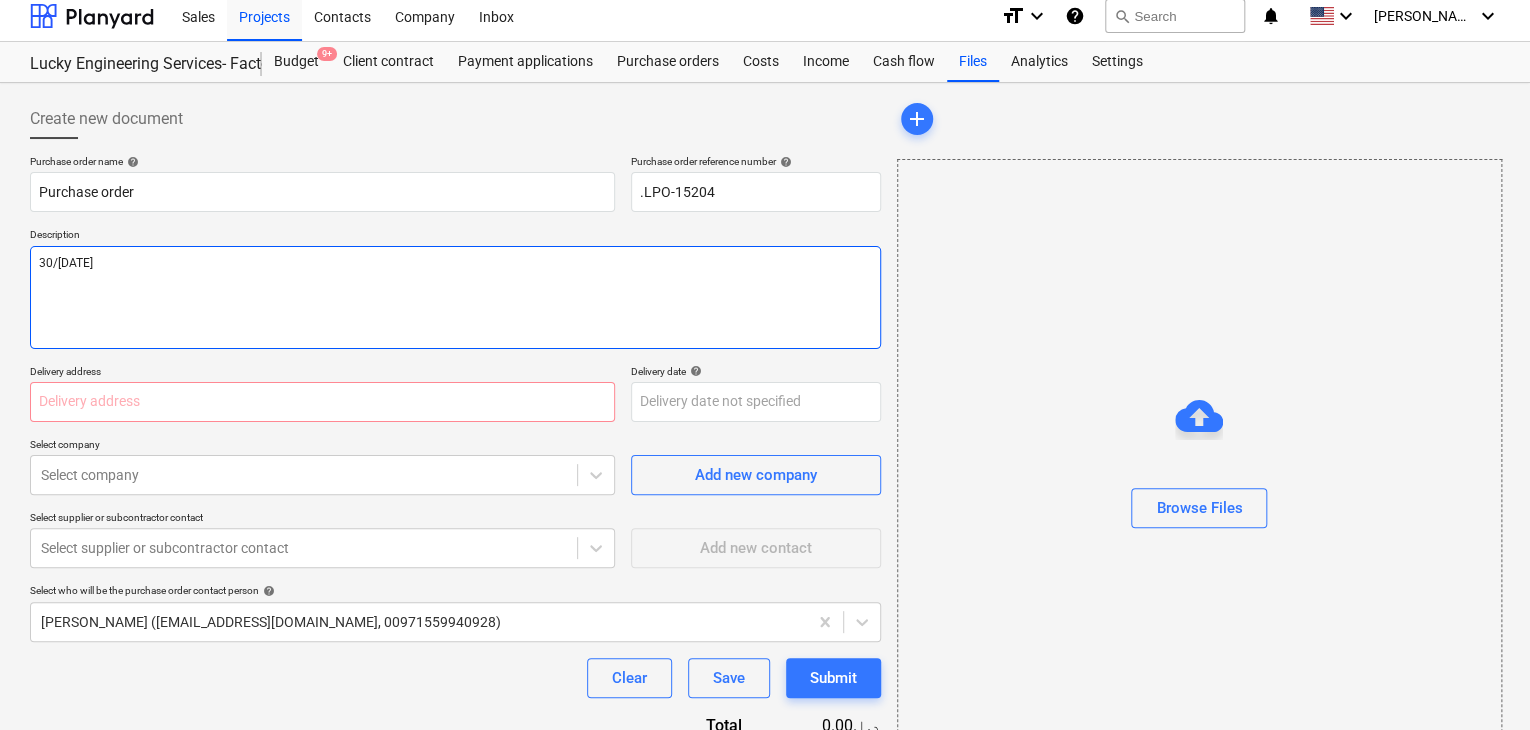 type on "x" 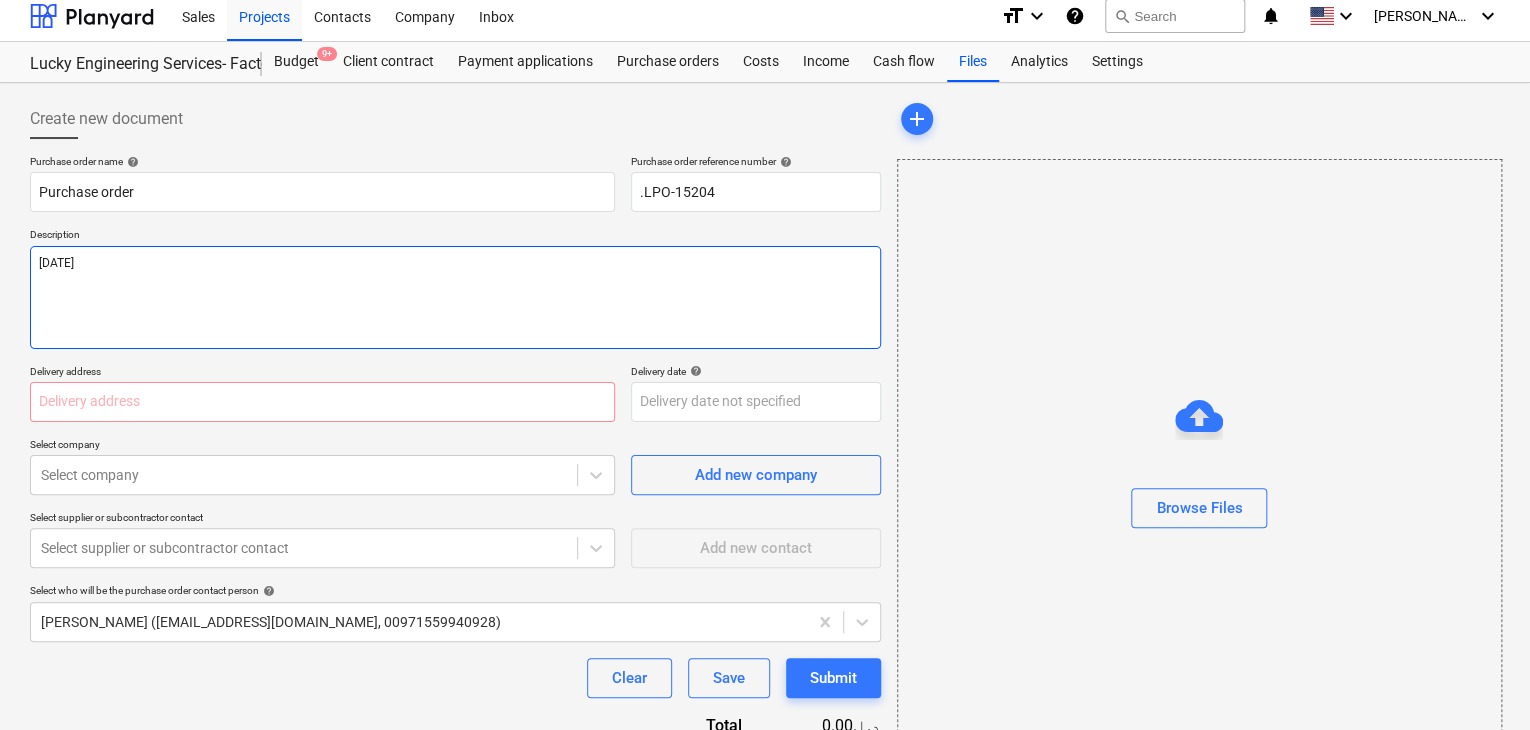 type on "x" 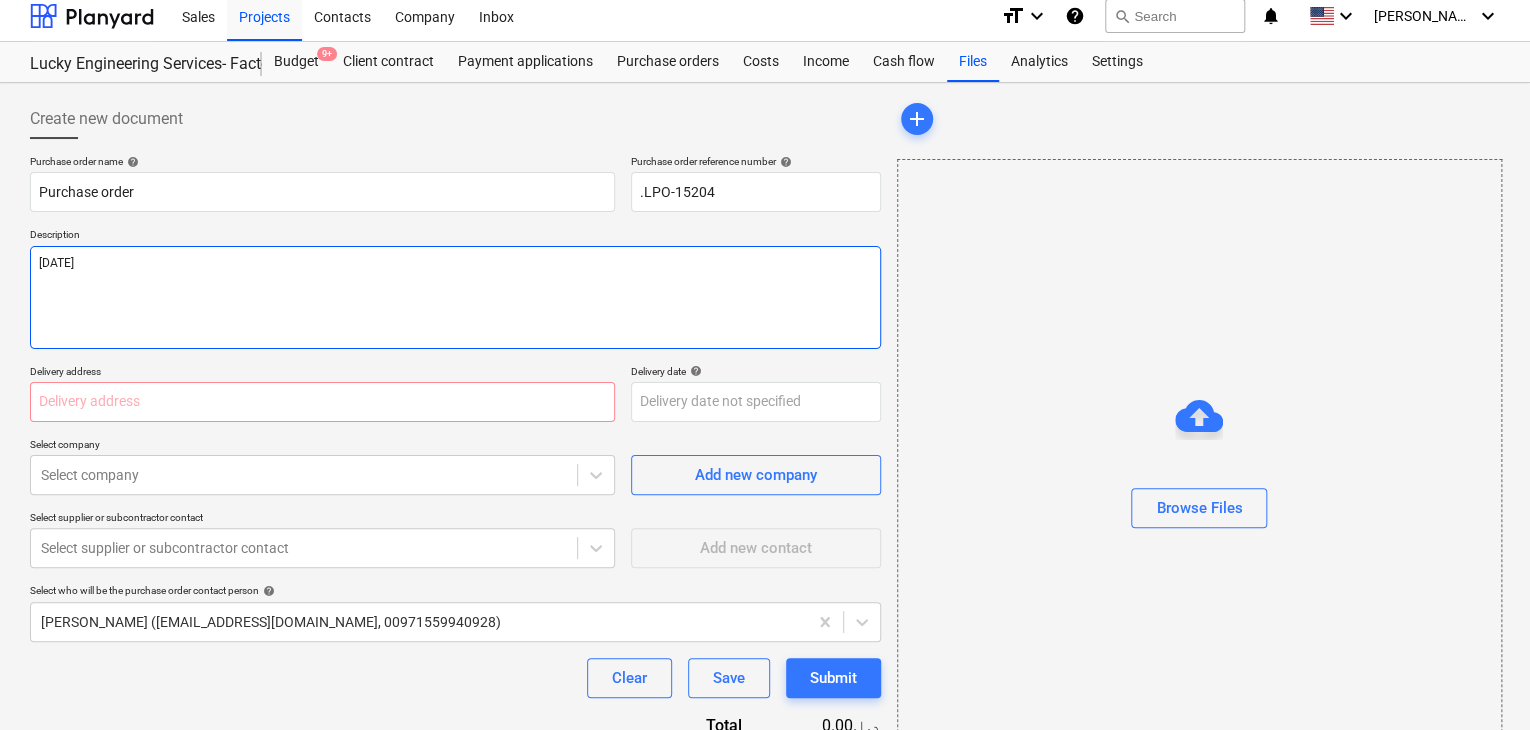 type on "x" 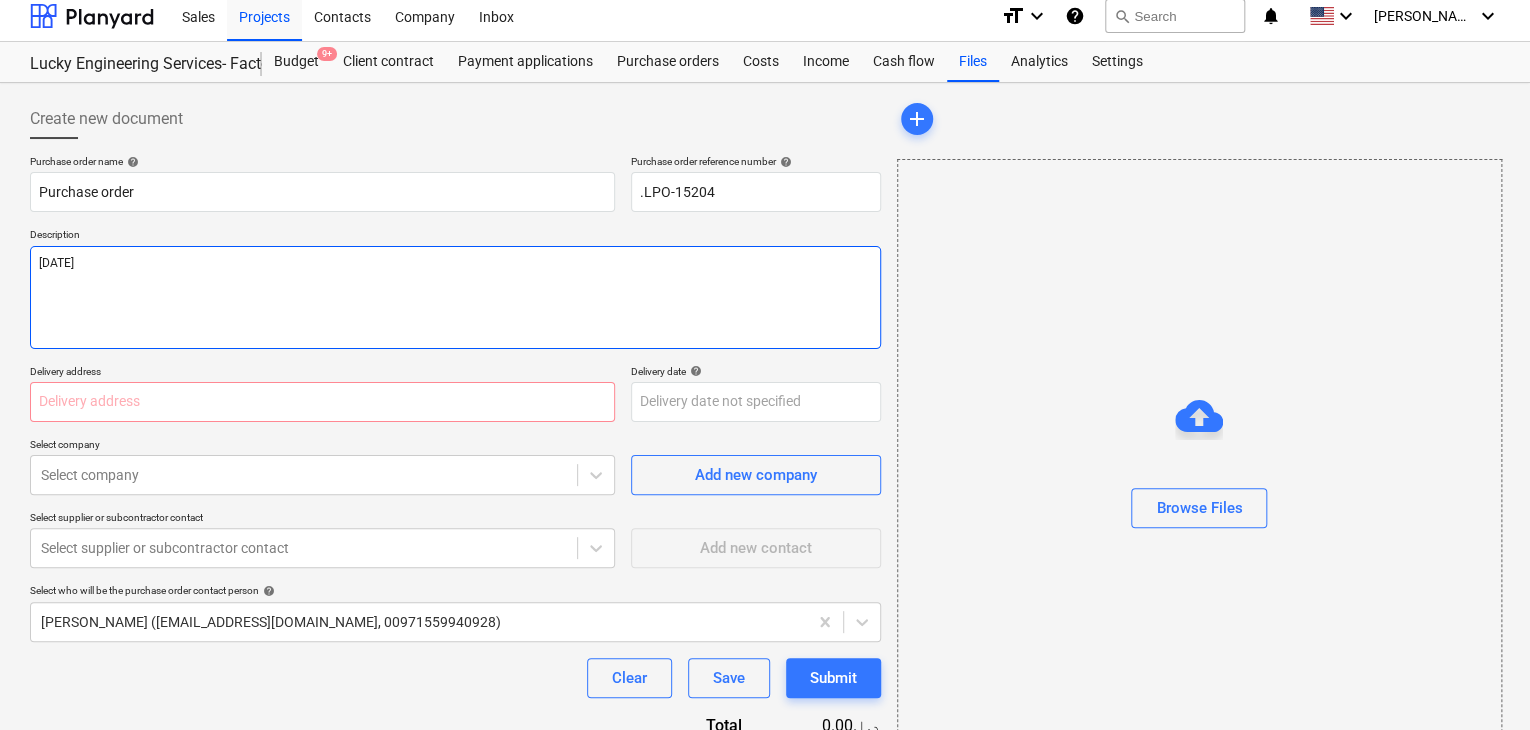 type on "30/JUL/2025" 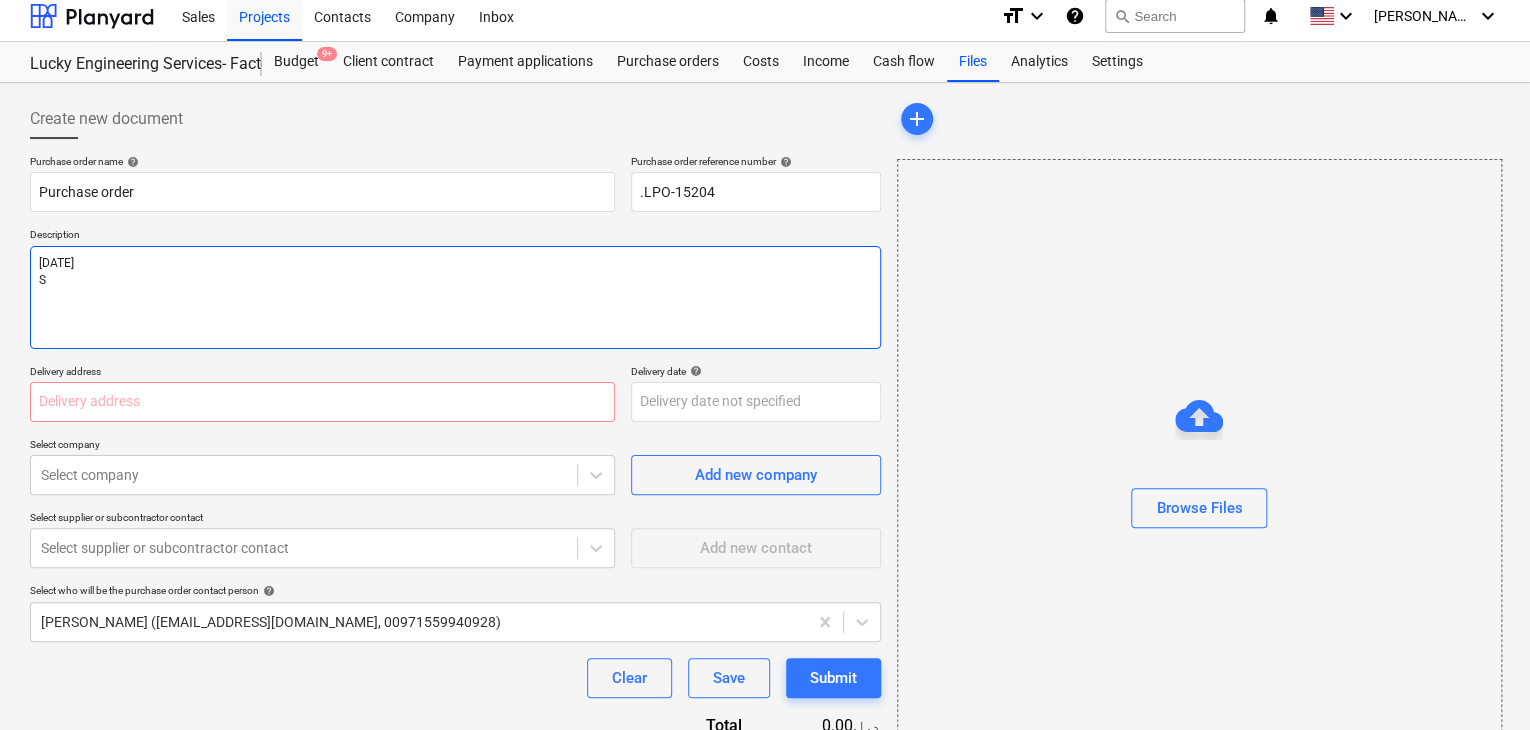 type on "x" 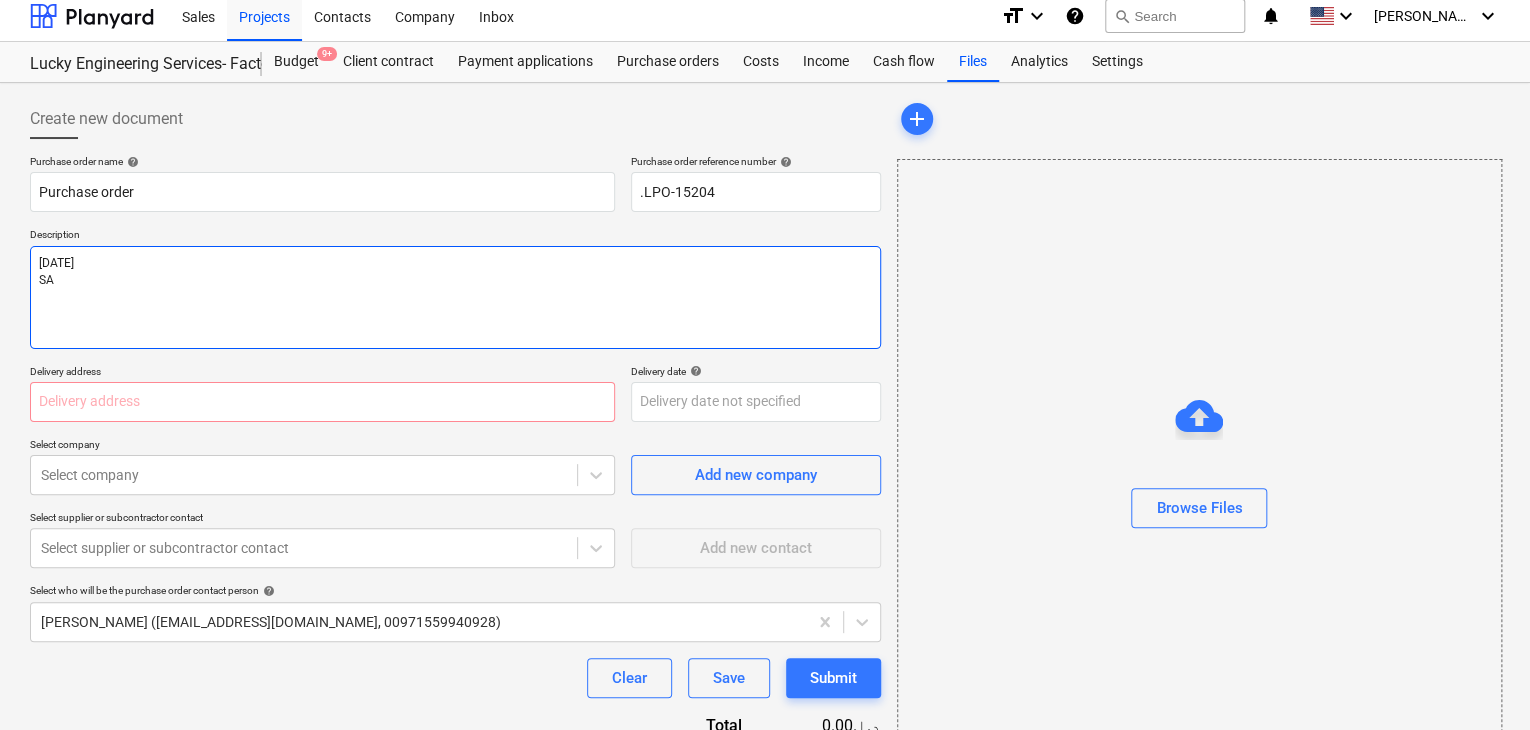 type on "x" 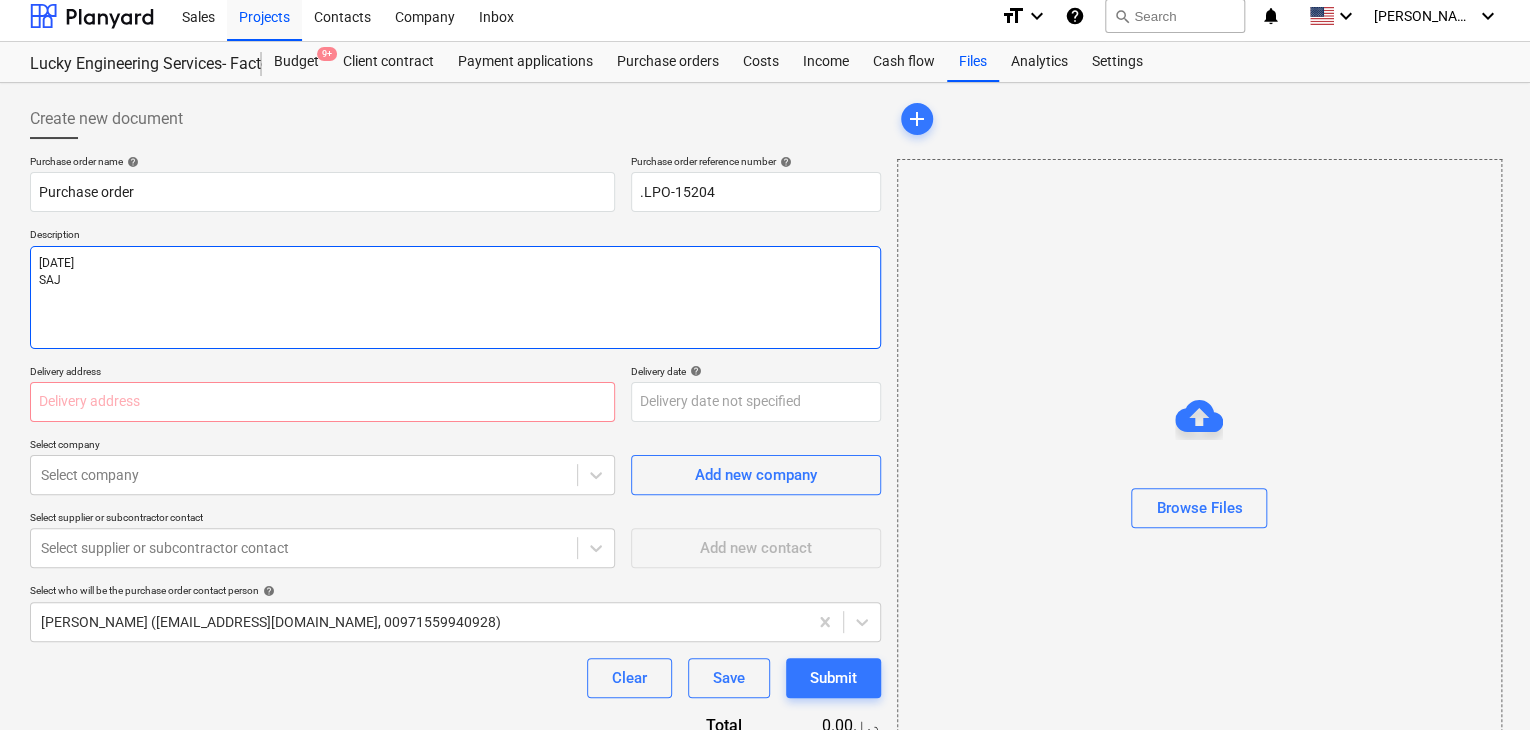 type on "x" 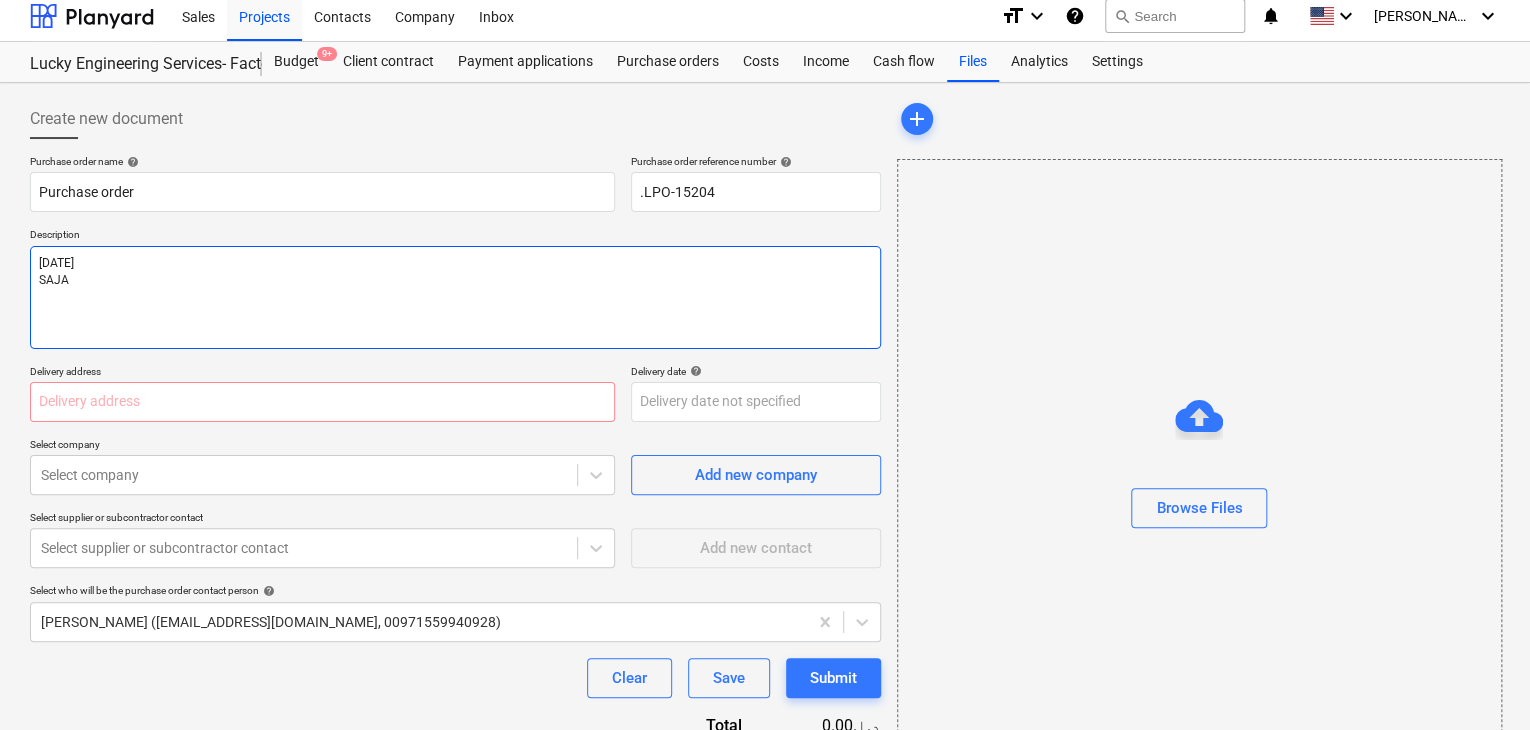 type on "x" 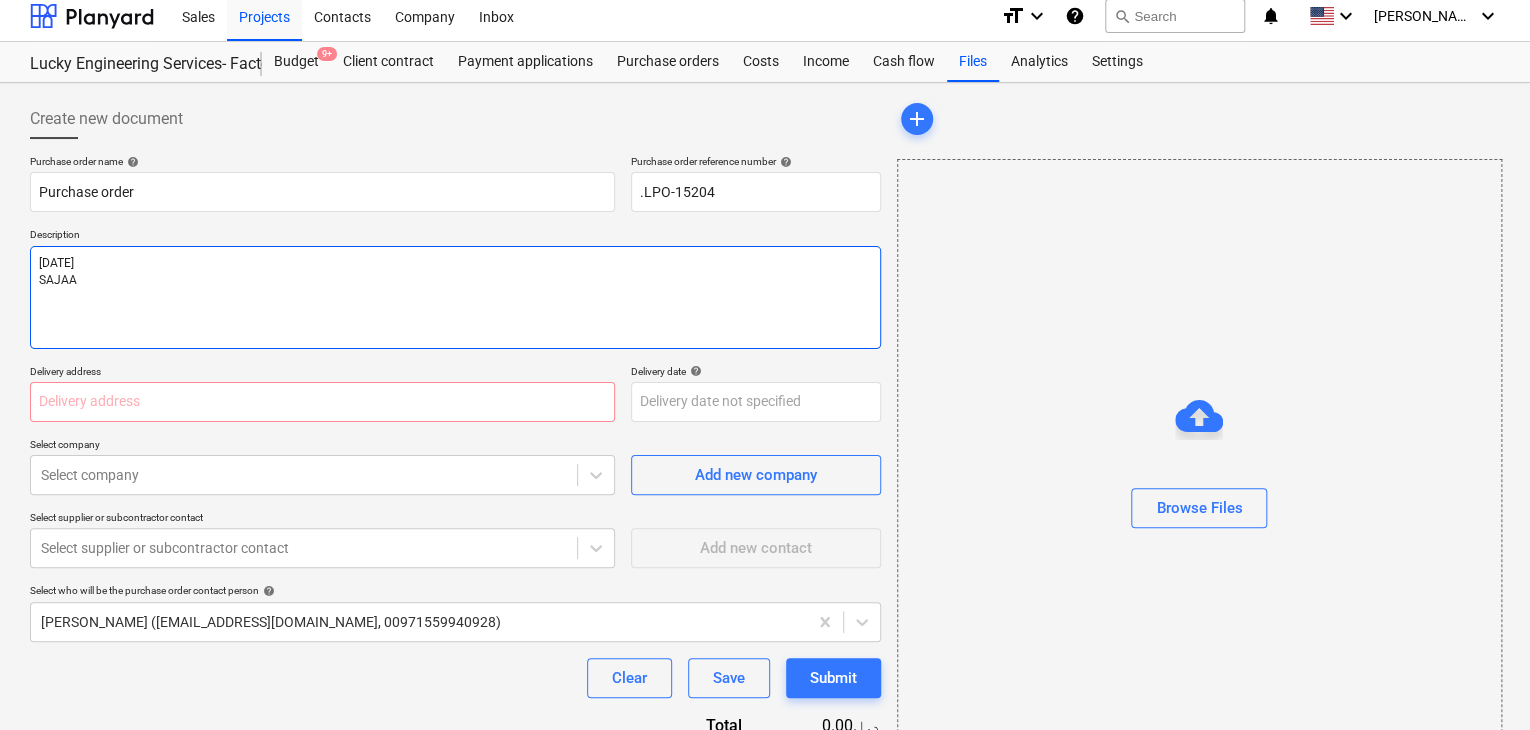 type on "x" 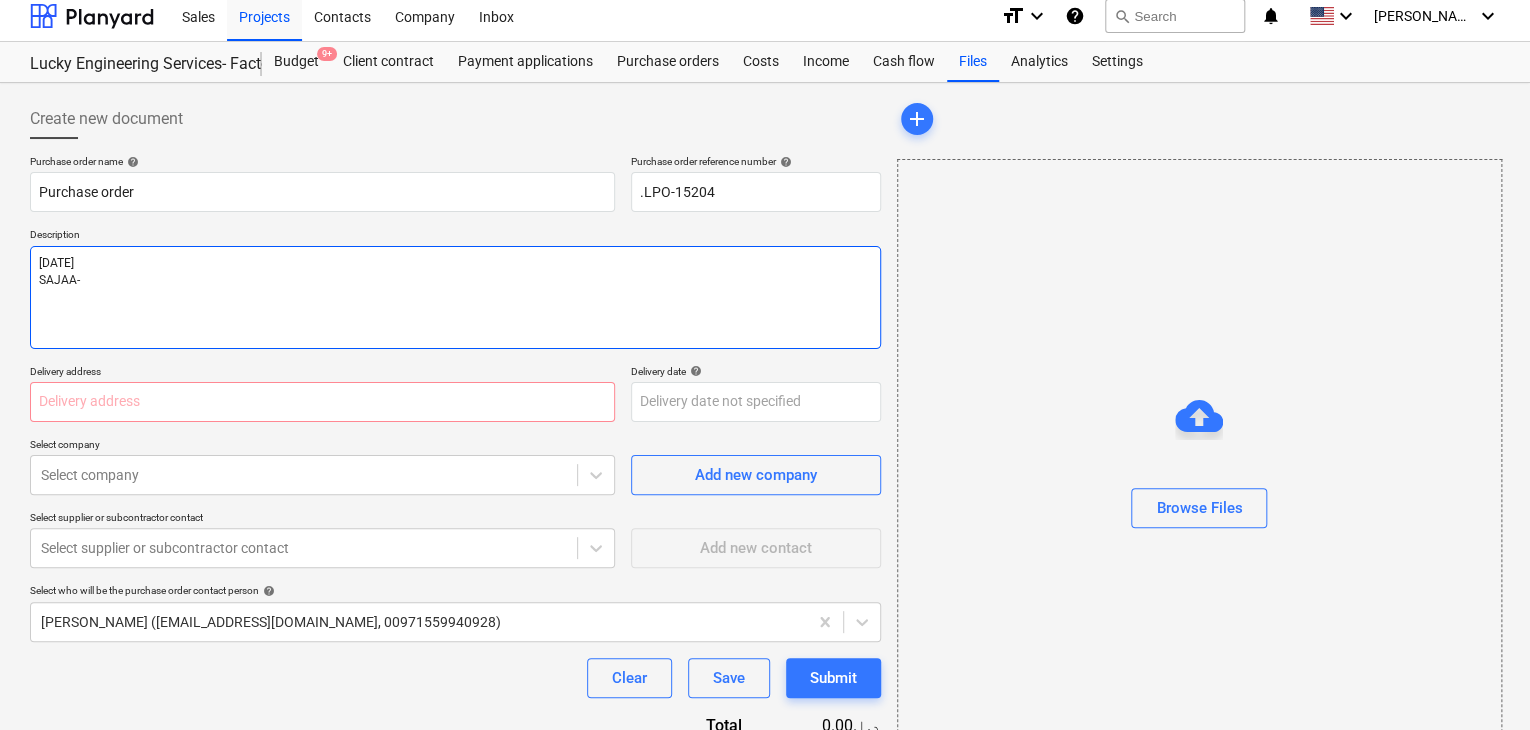 type on "x" 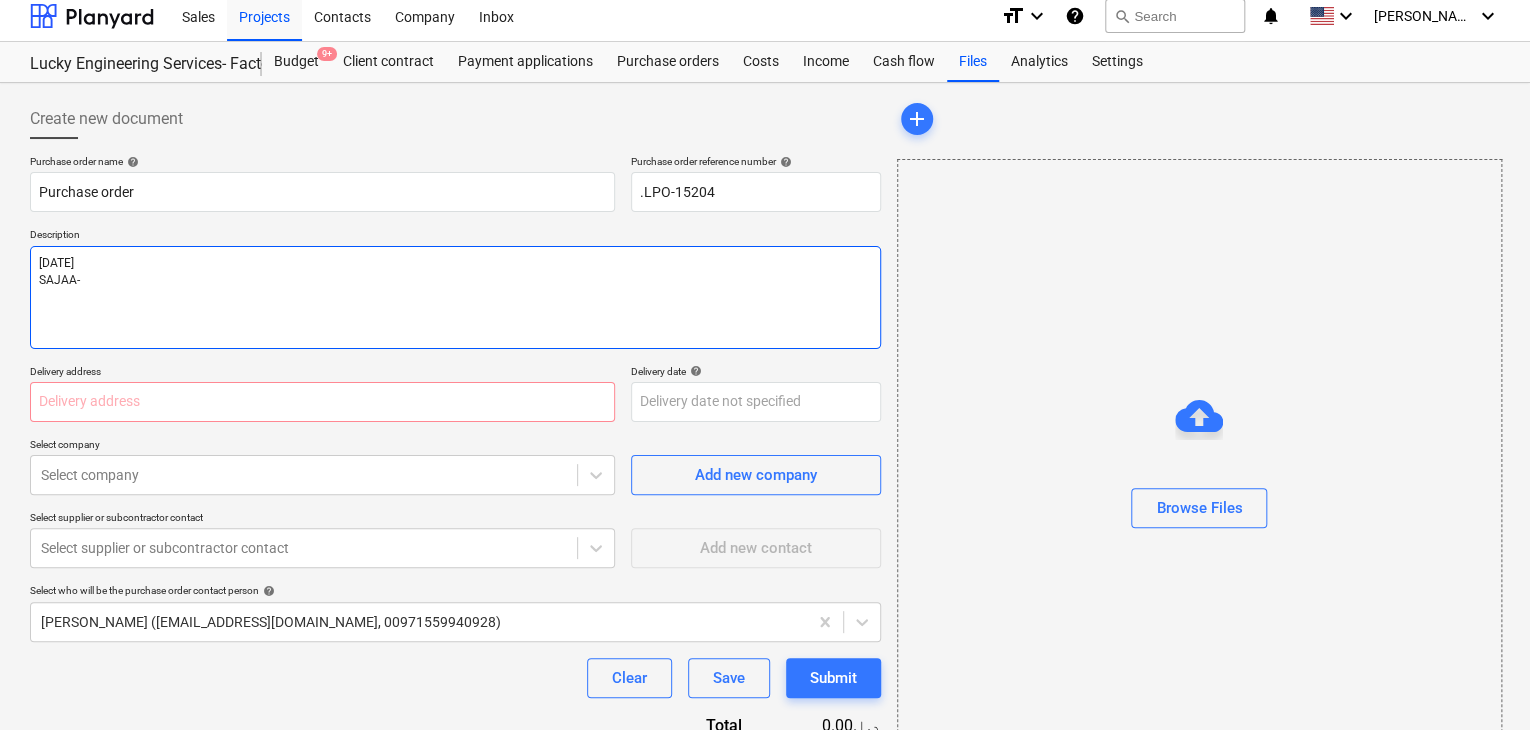 type on "30/JUL/2025
SAJAA-1" 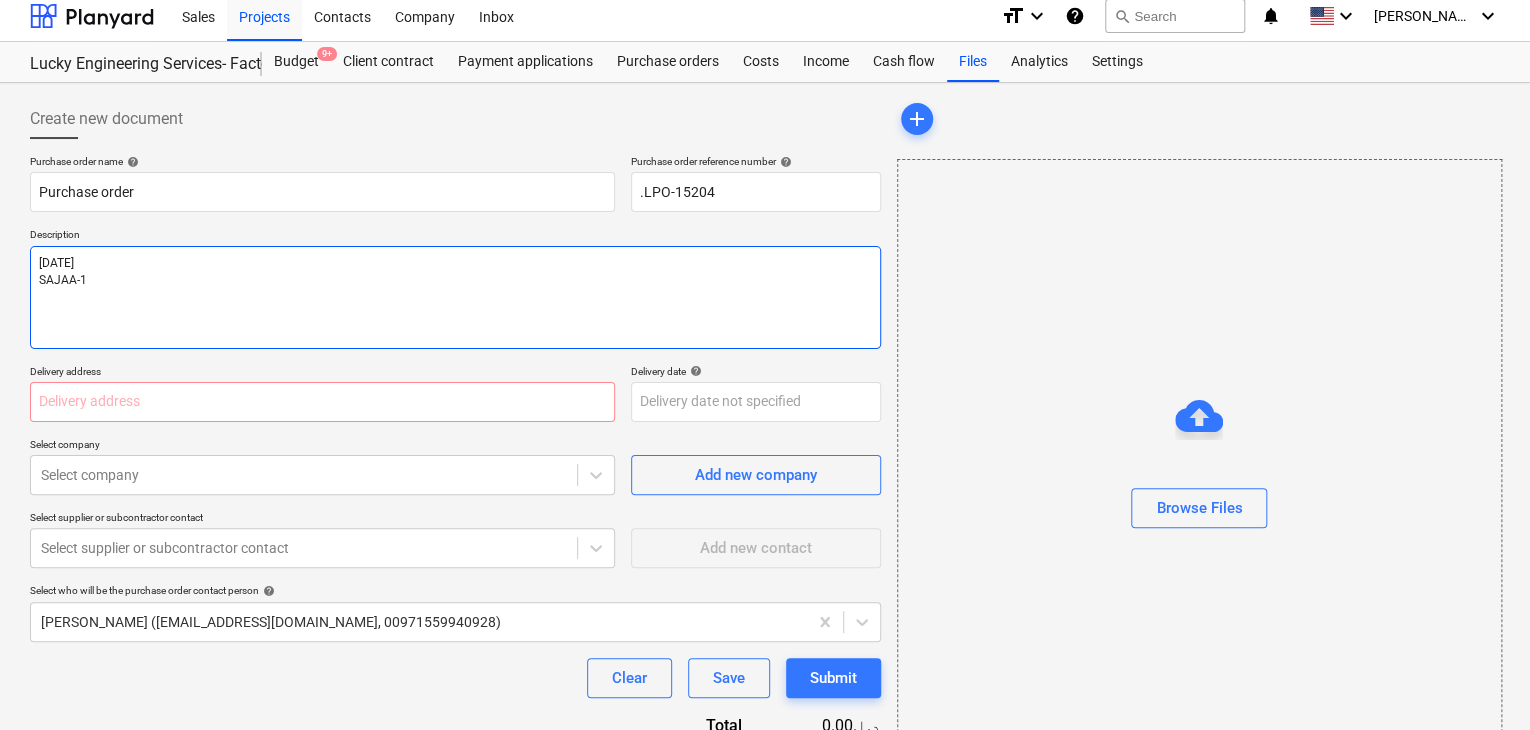 type on "x" 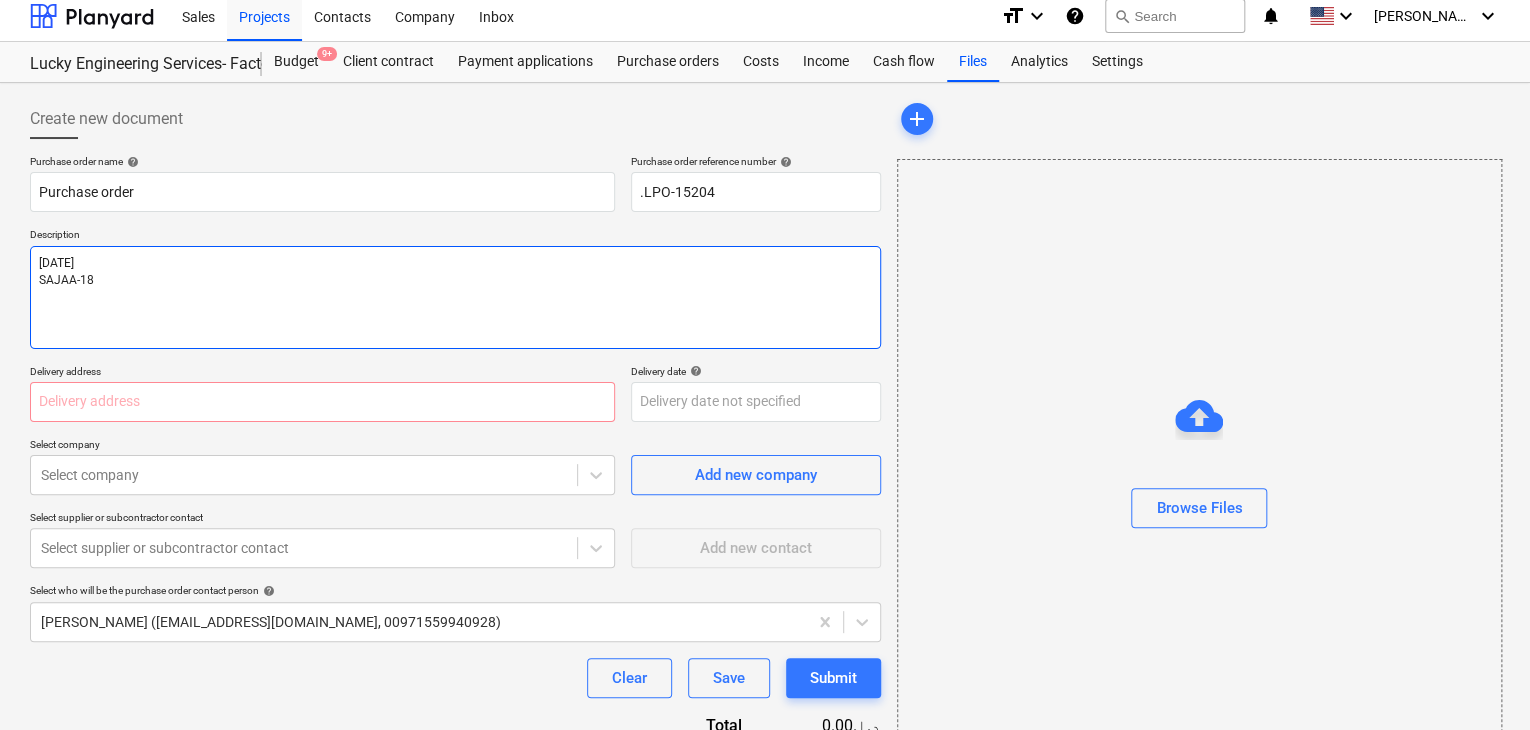 type on "x" 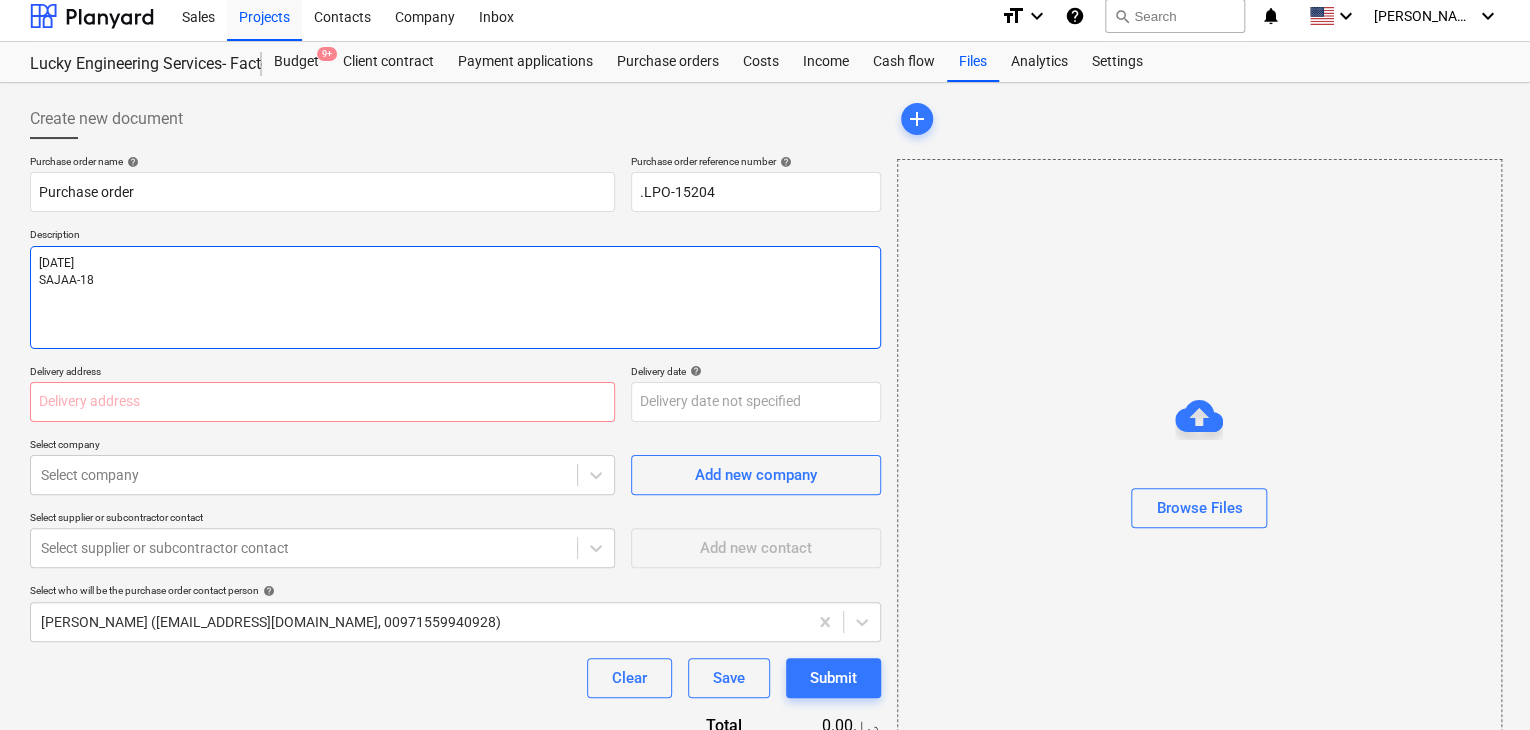 type on "30/JUL/2025
SAJAA-18/" 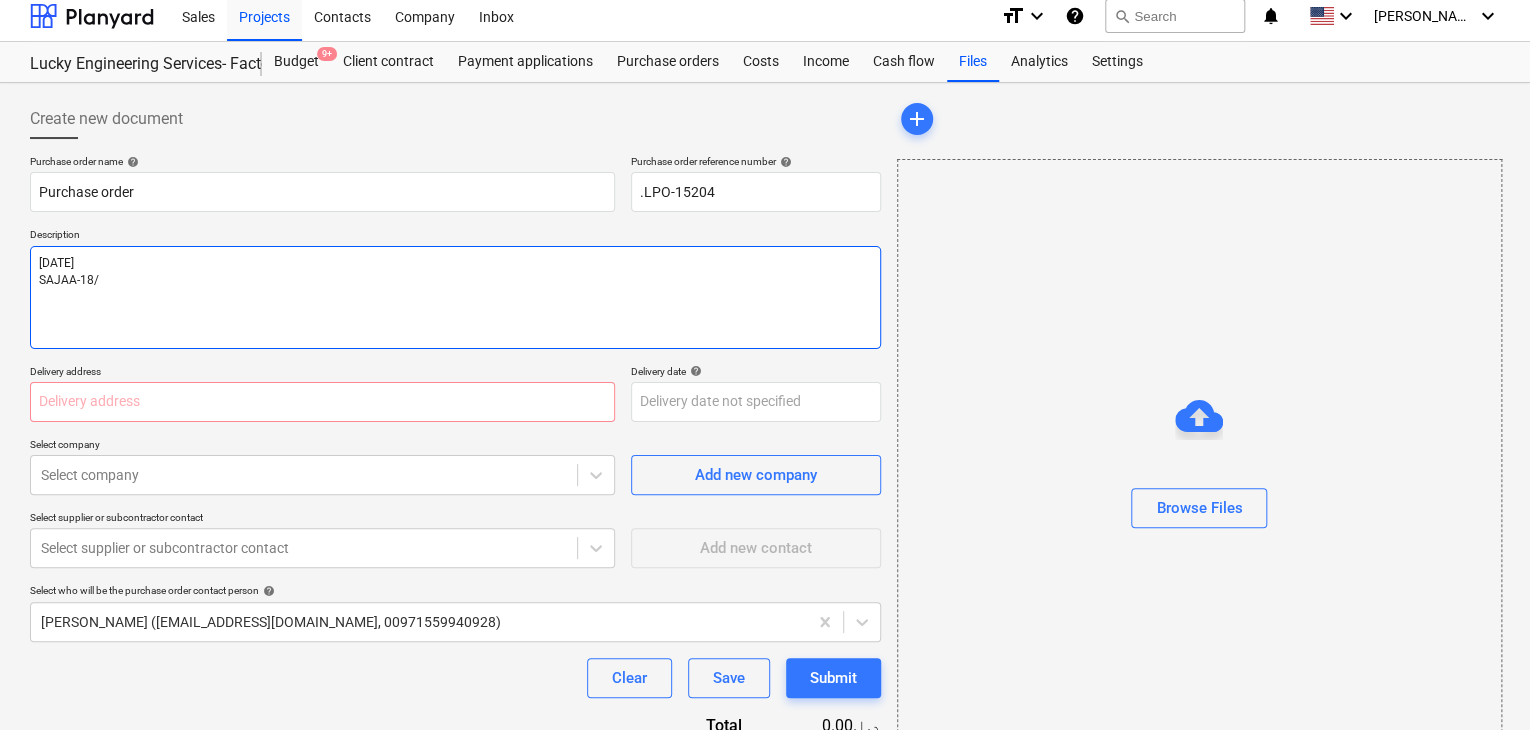 type on "x" 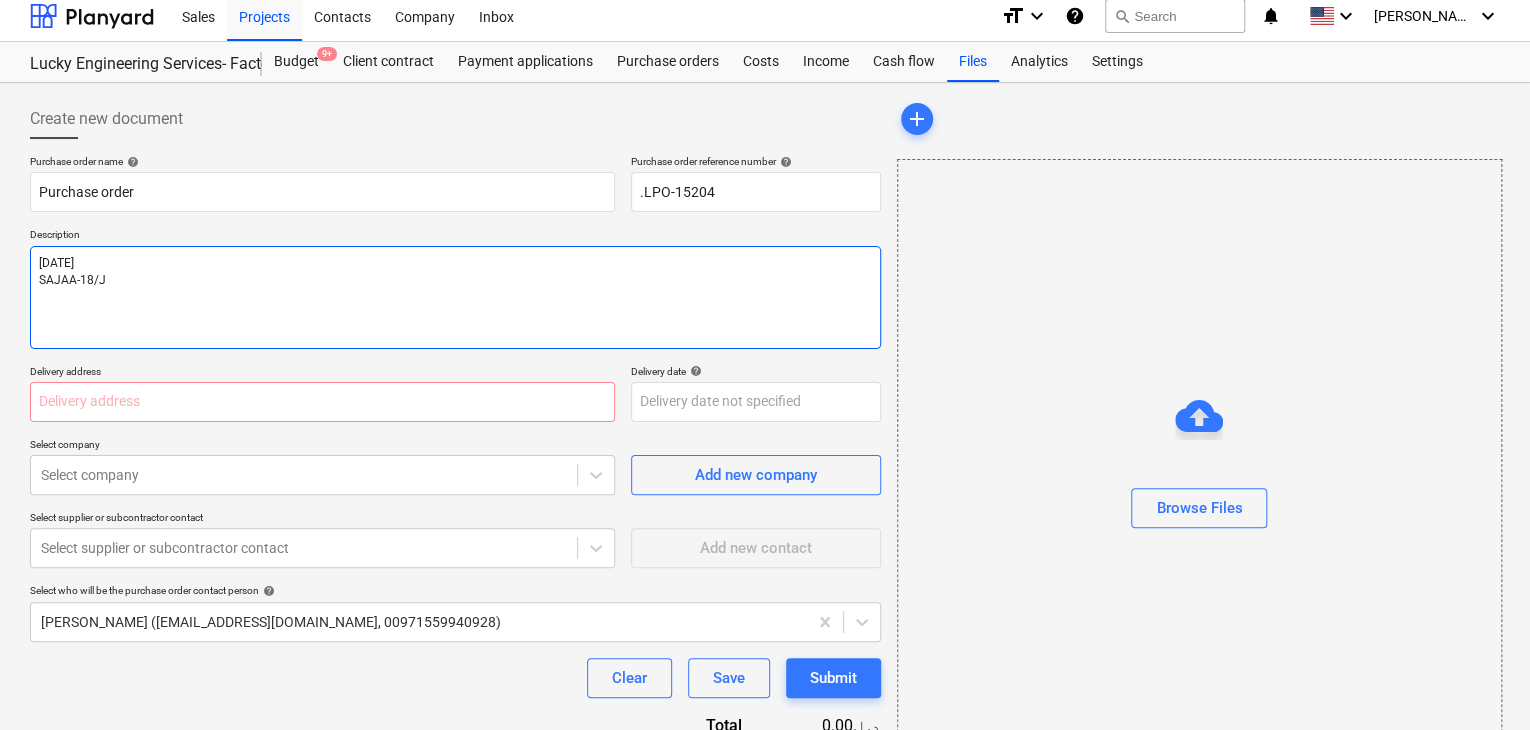 type on "x" 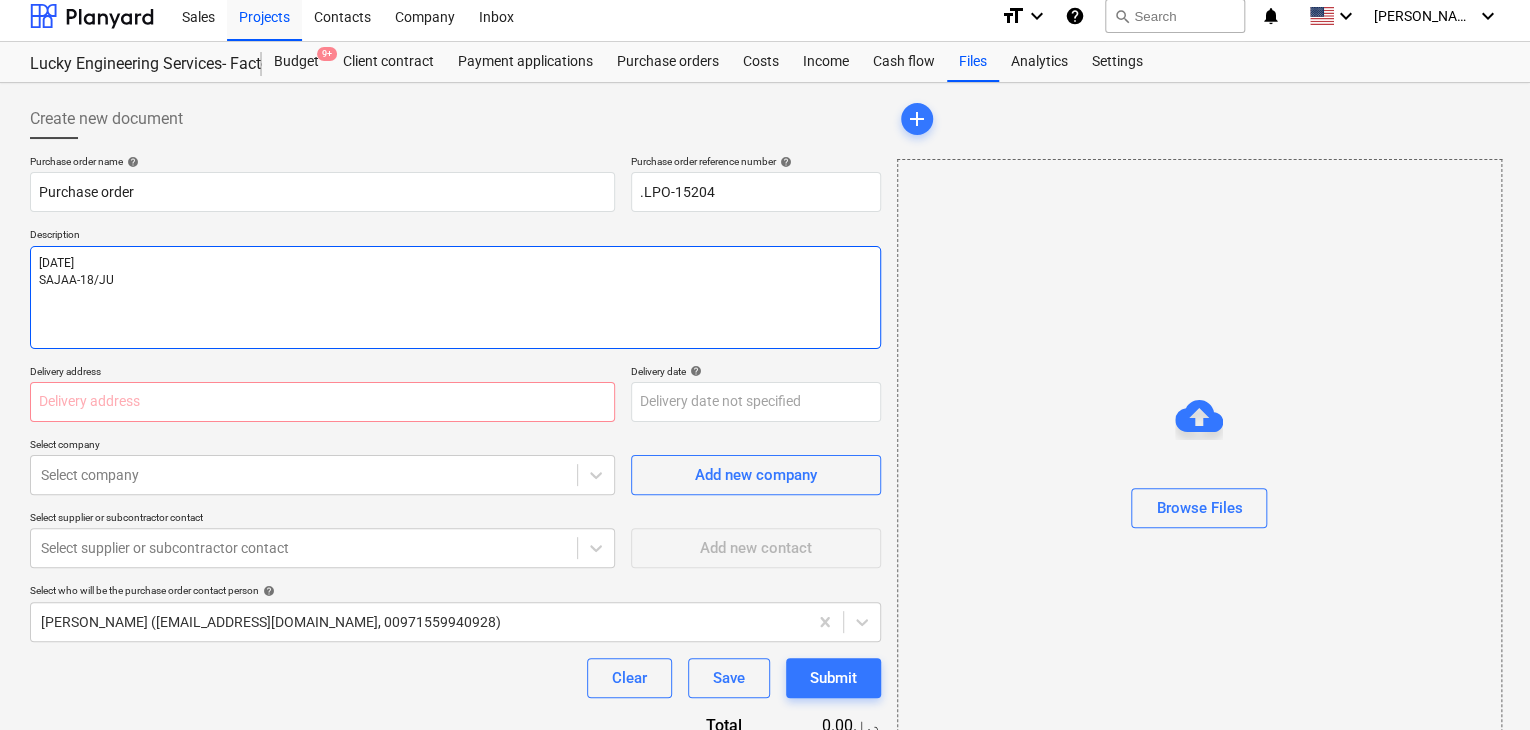 type on "x" 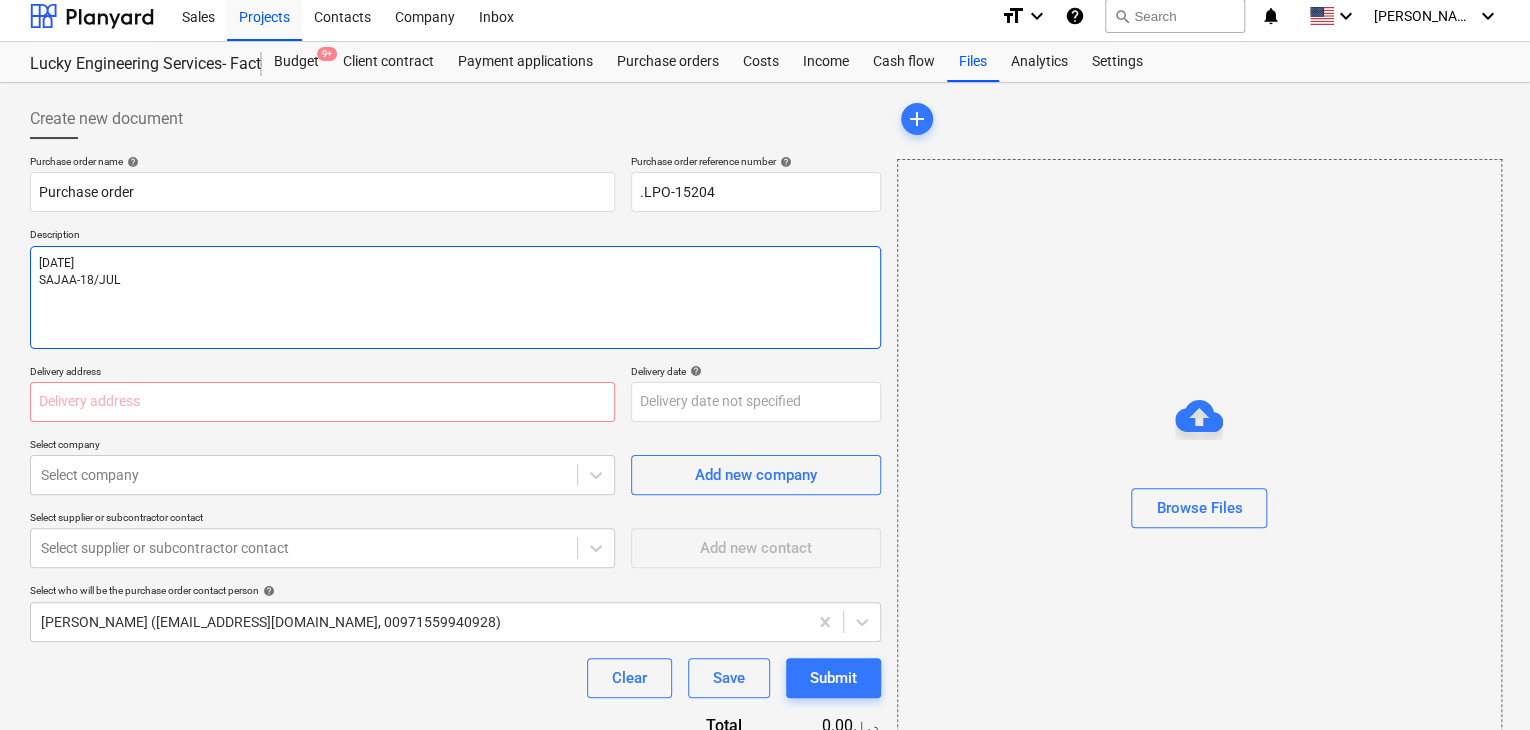 type on "x" 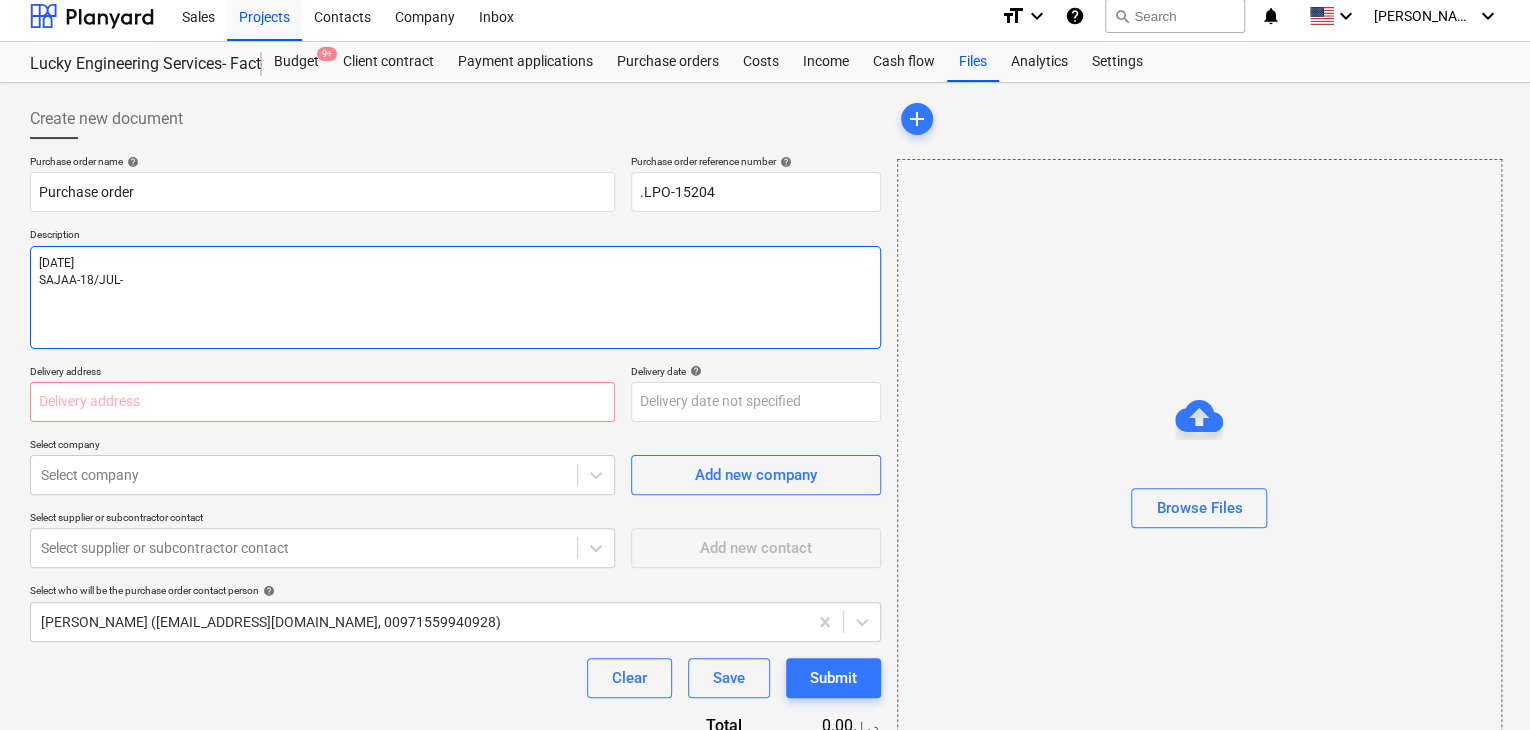 type on "x" 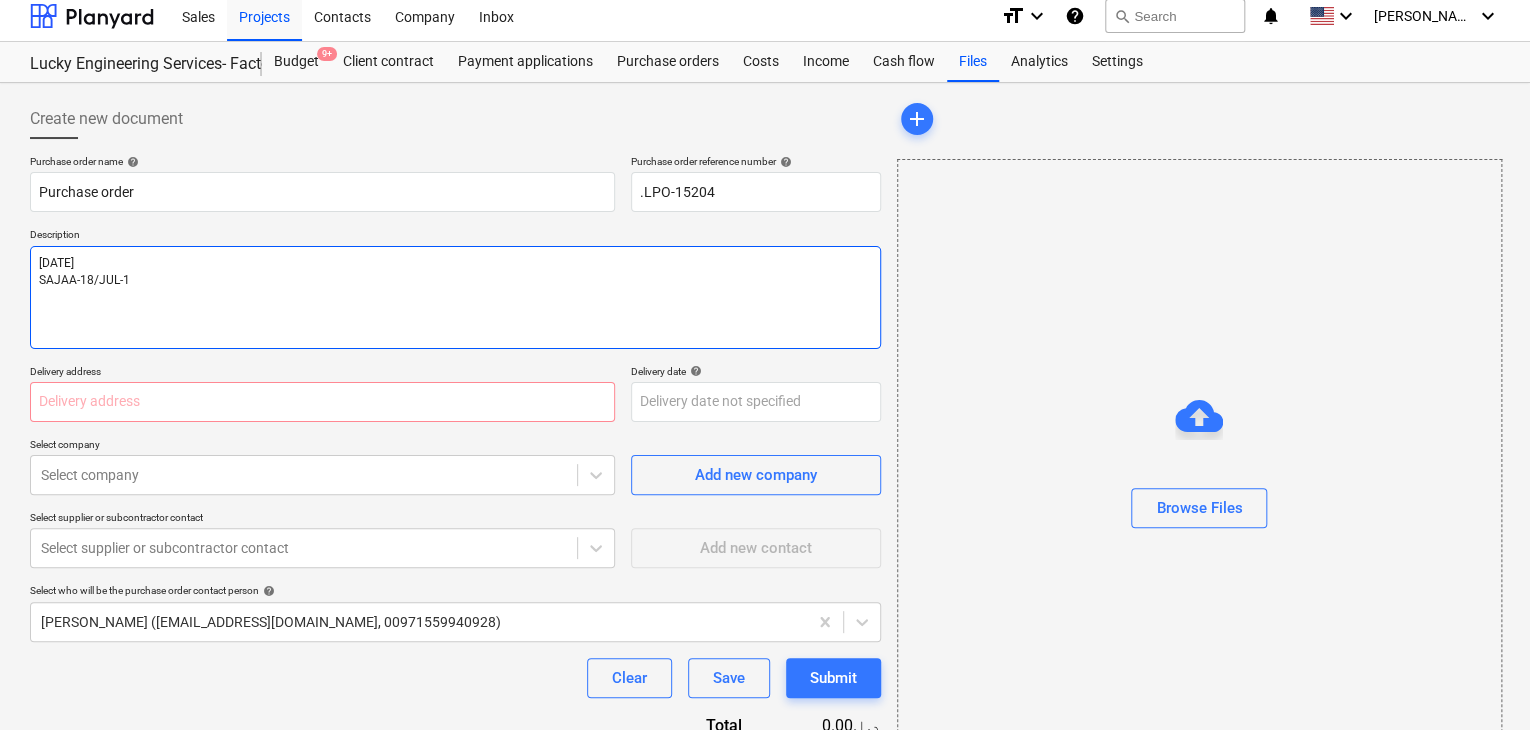 type on "x" 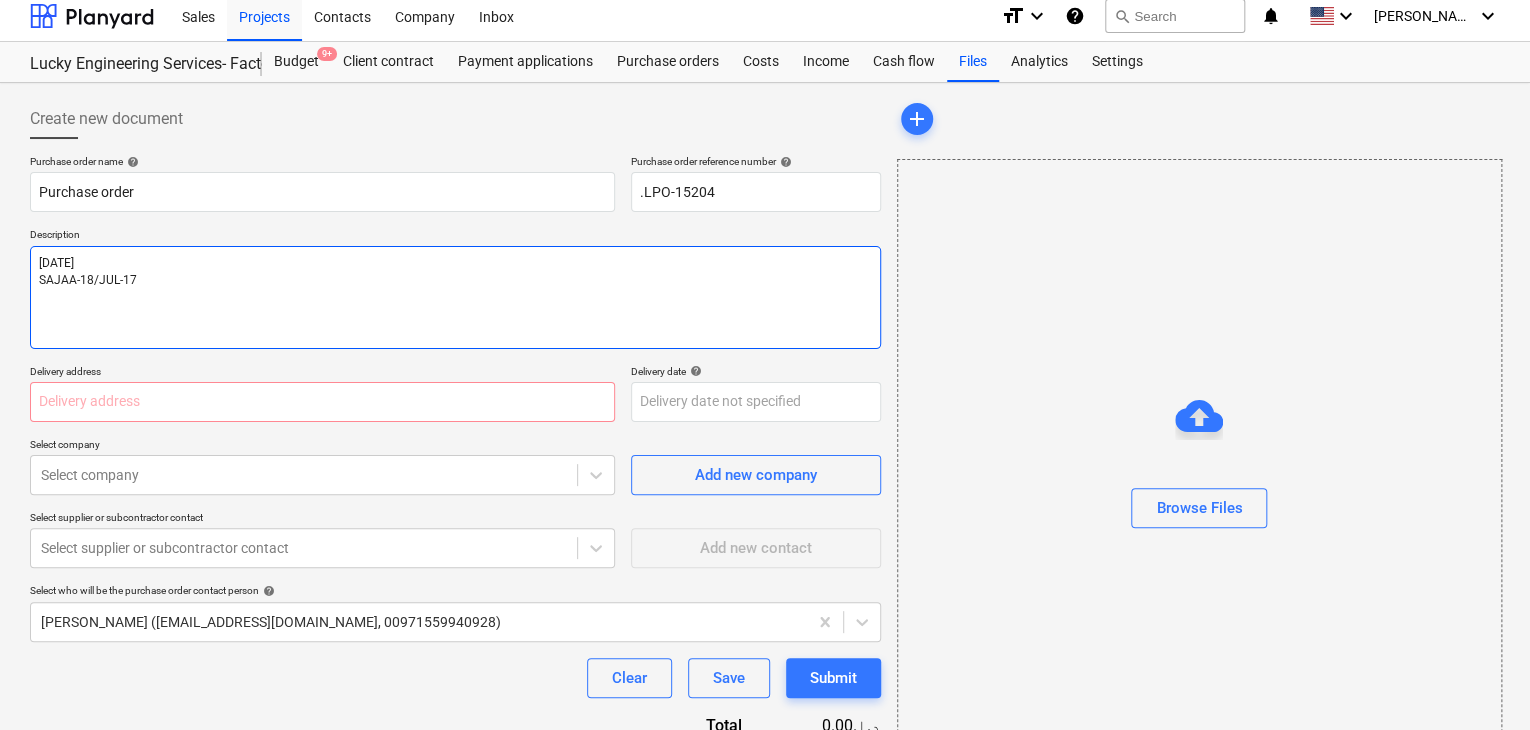type on "x" 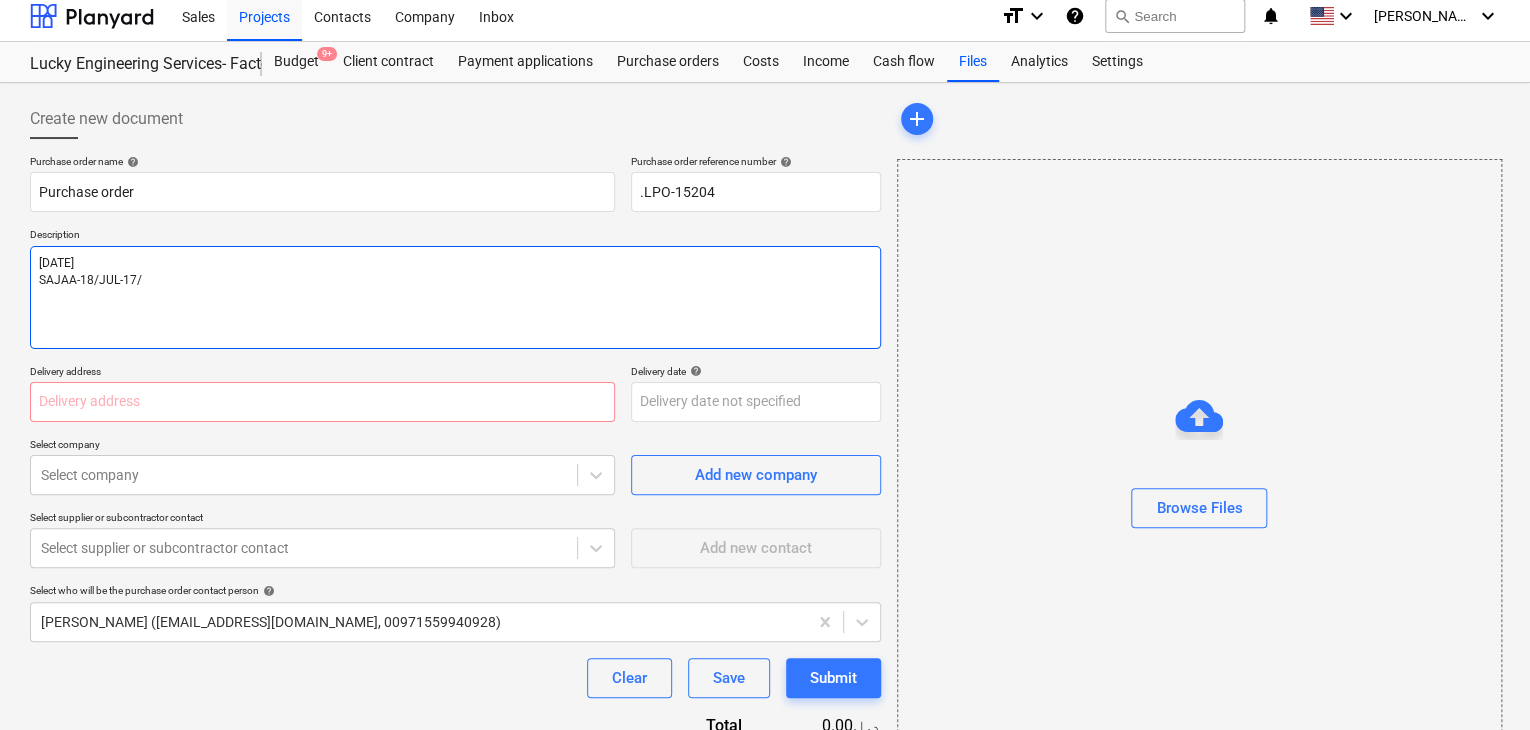 type on "x" 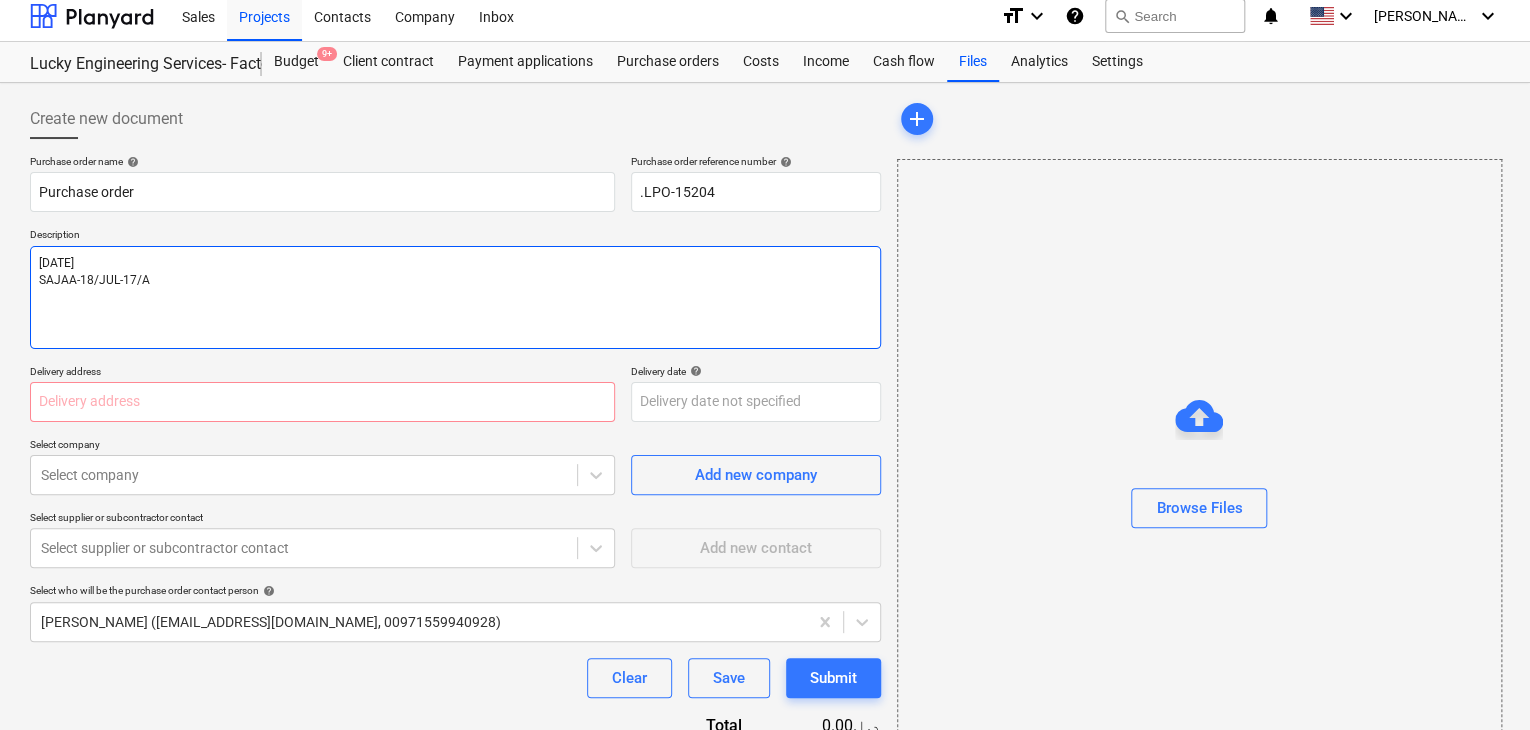 type on "x" 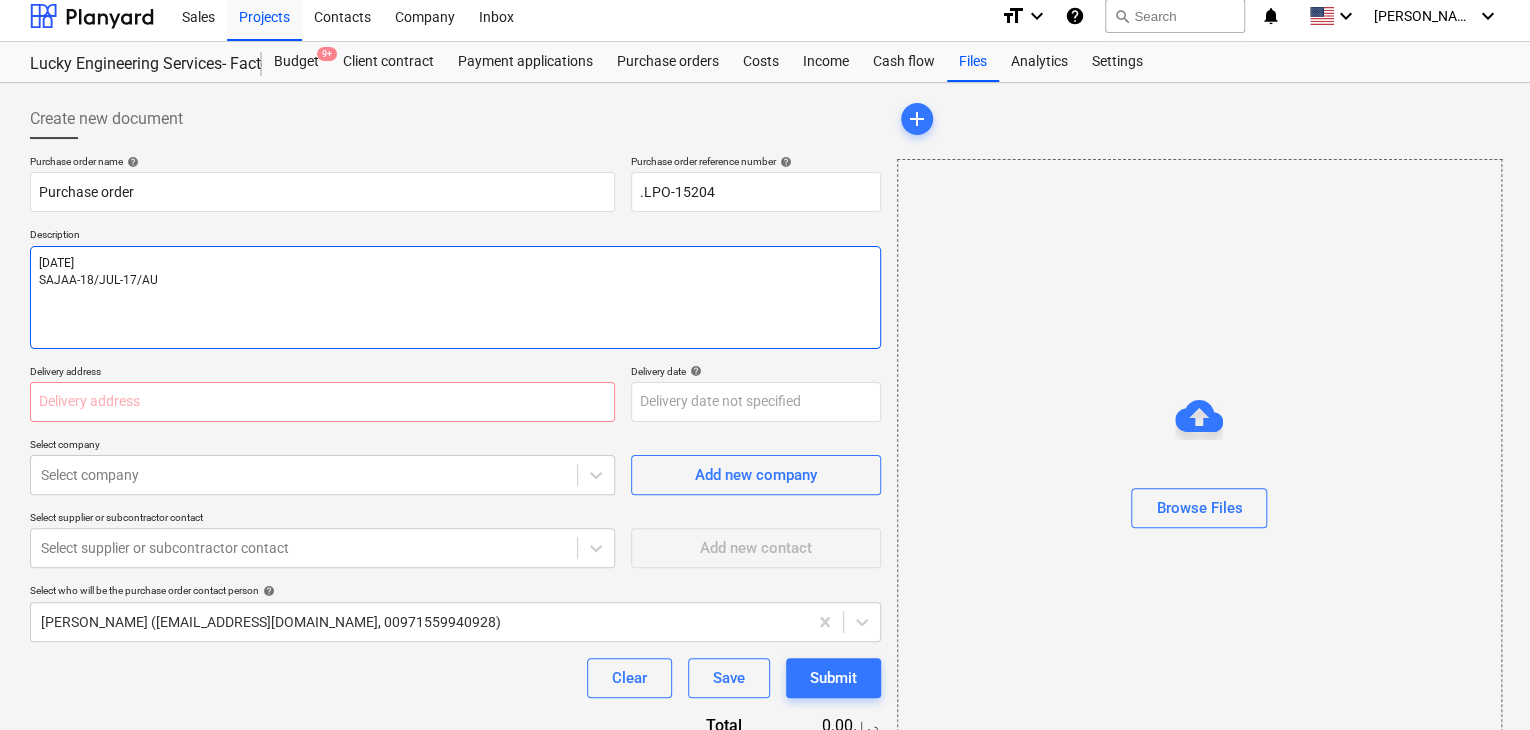 type on "x" 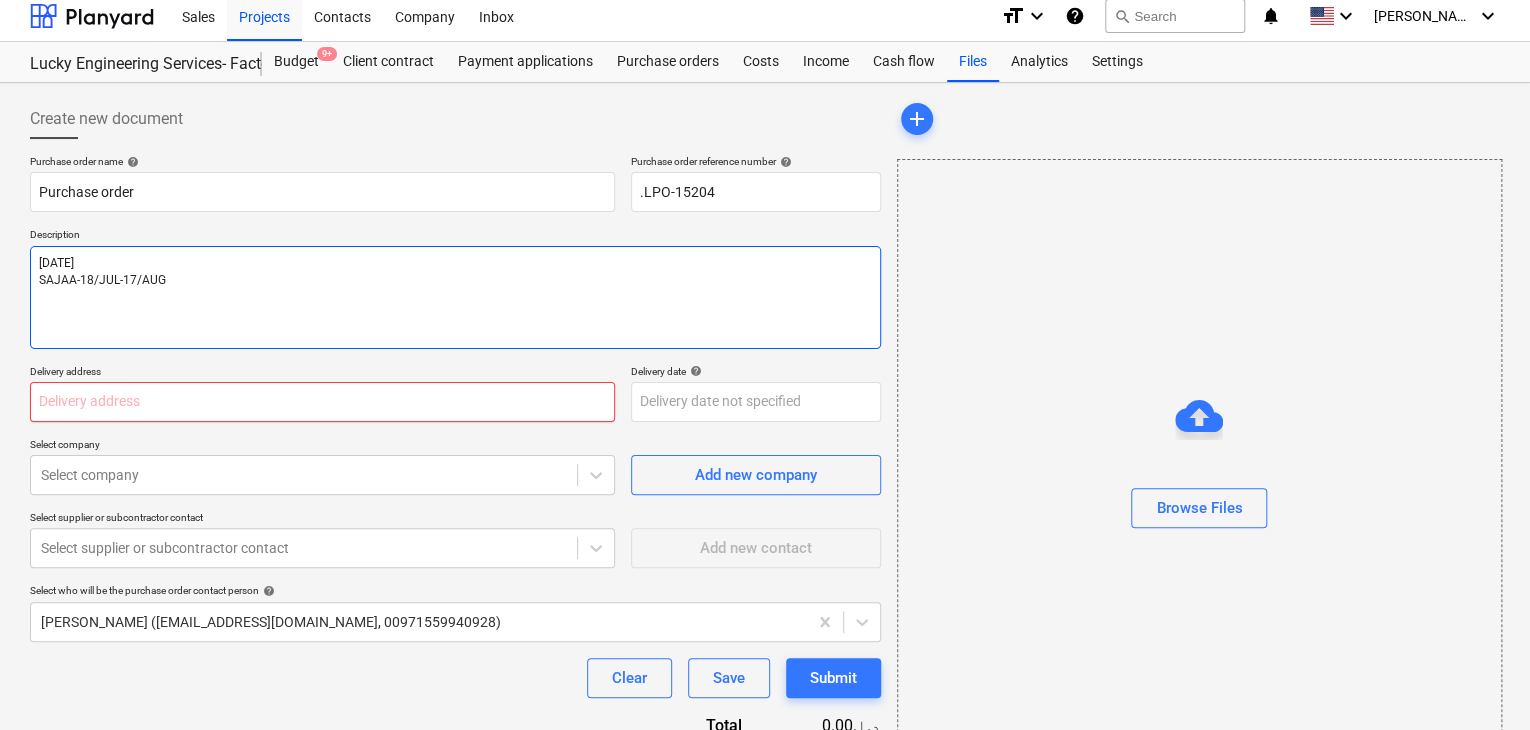 type on "30/JUL/2025
SAJAA-18/JUL-17/AUG" 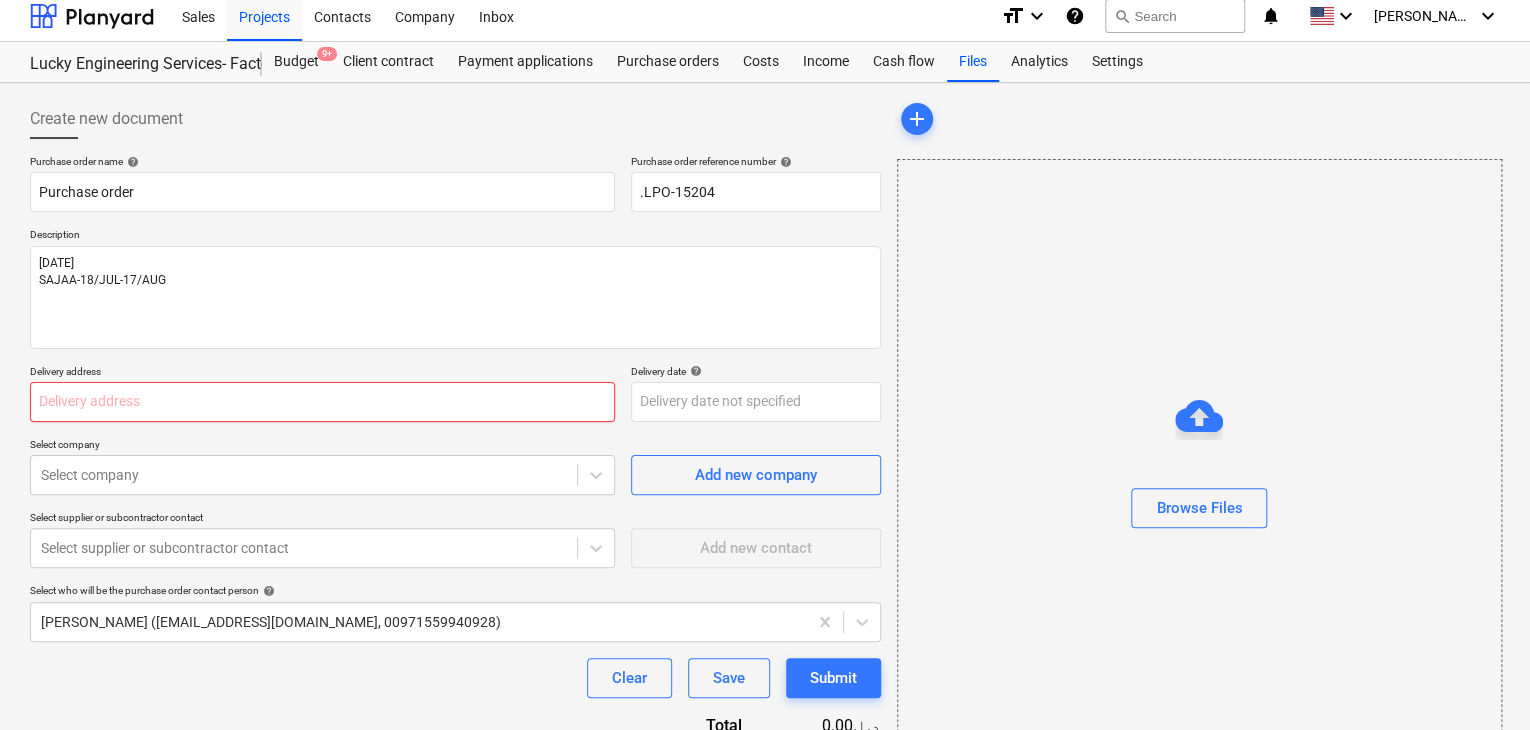 click at bounding box center (322, 402) 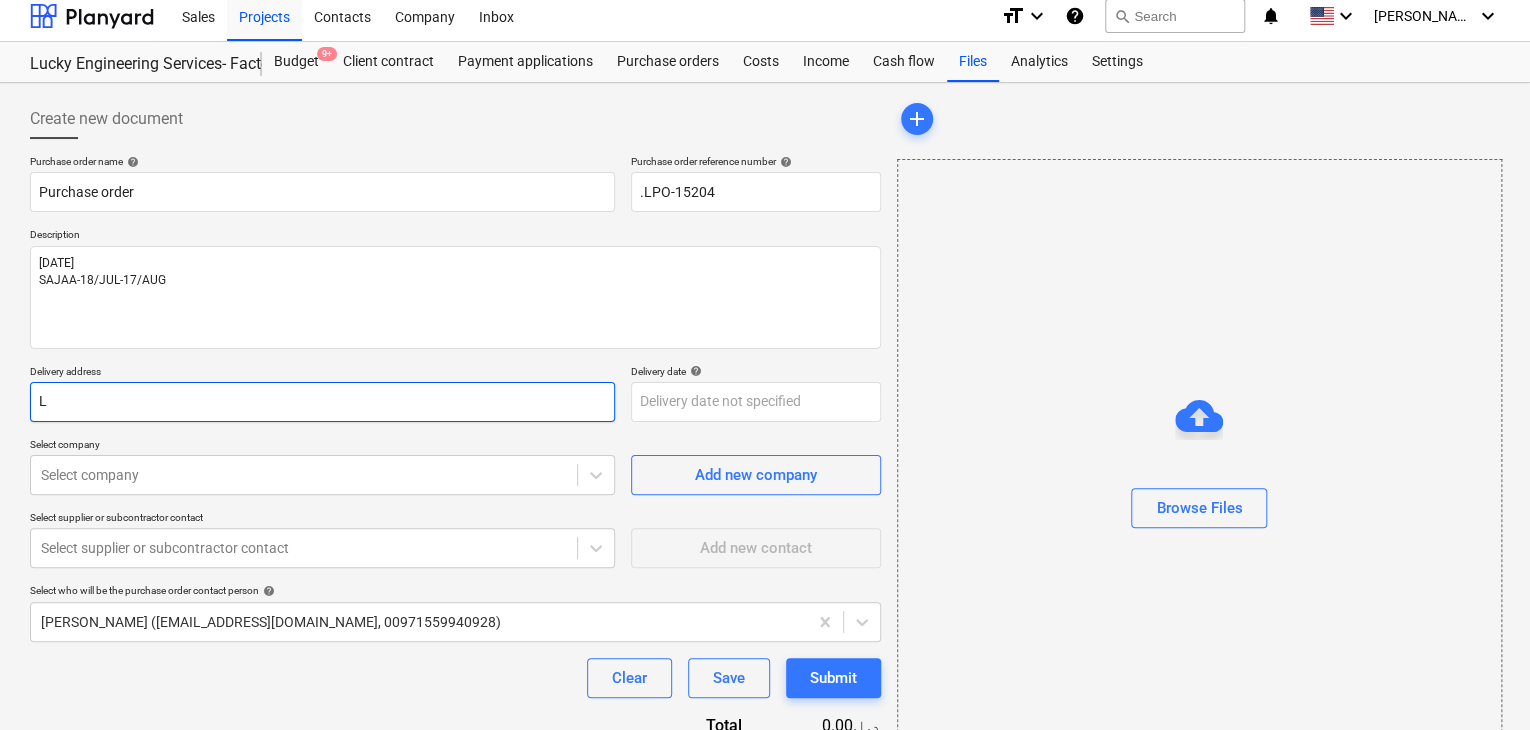 type on "x" 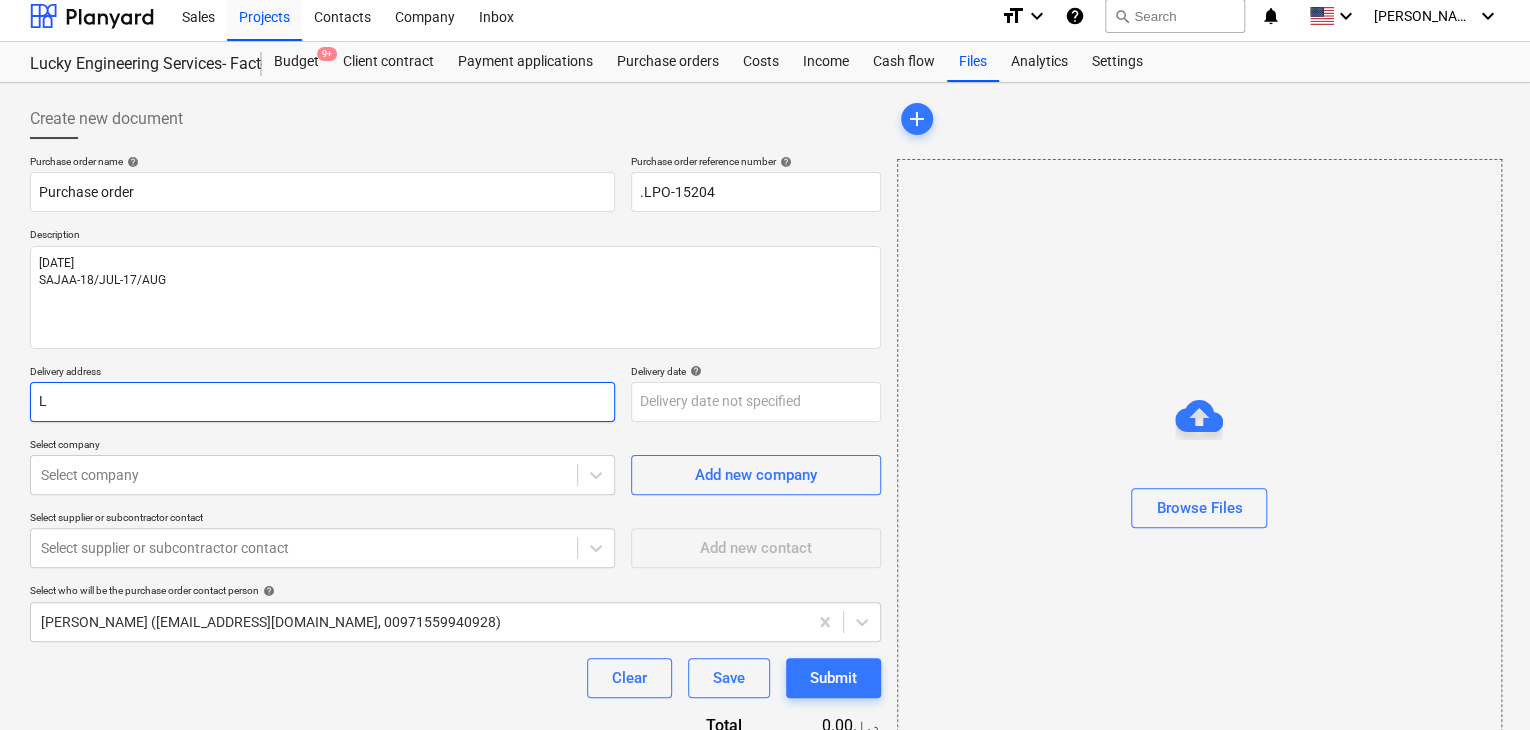 type on "LU" 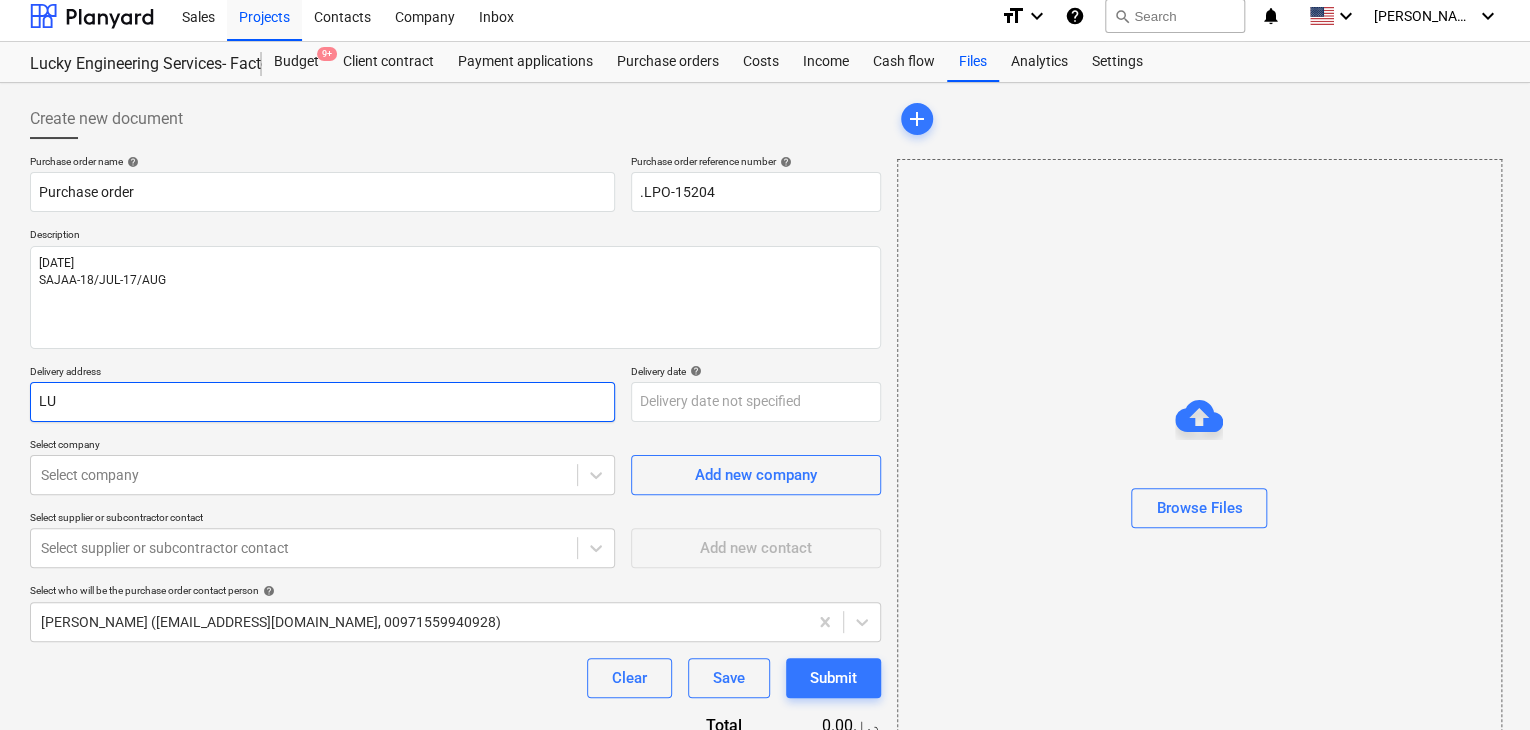 type on "x" 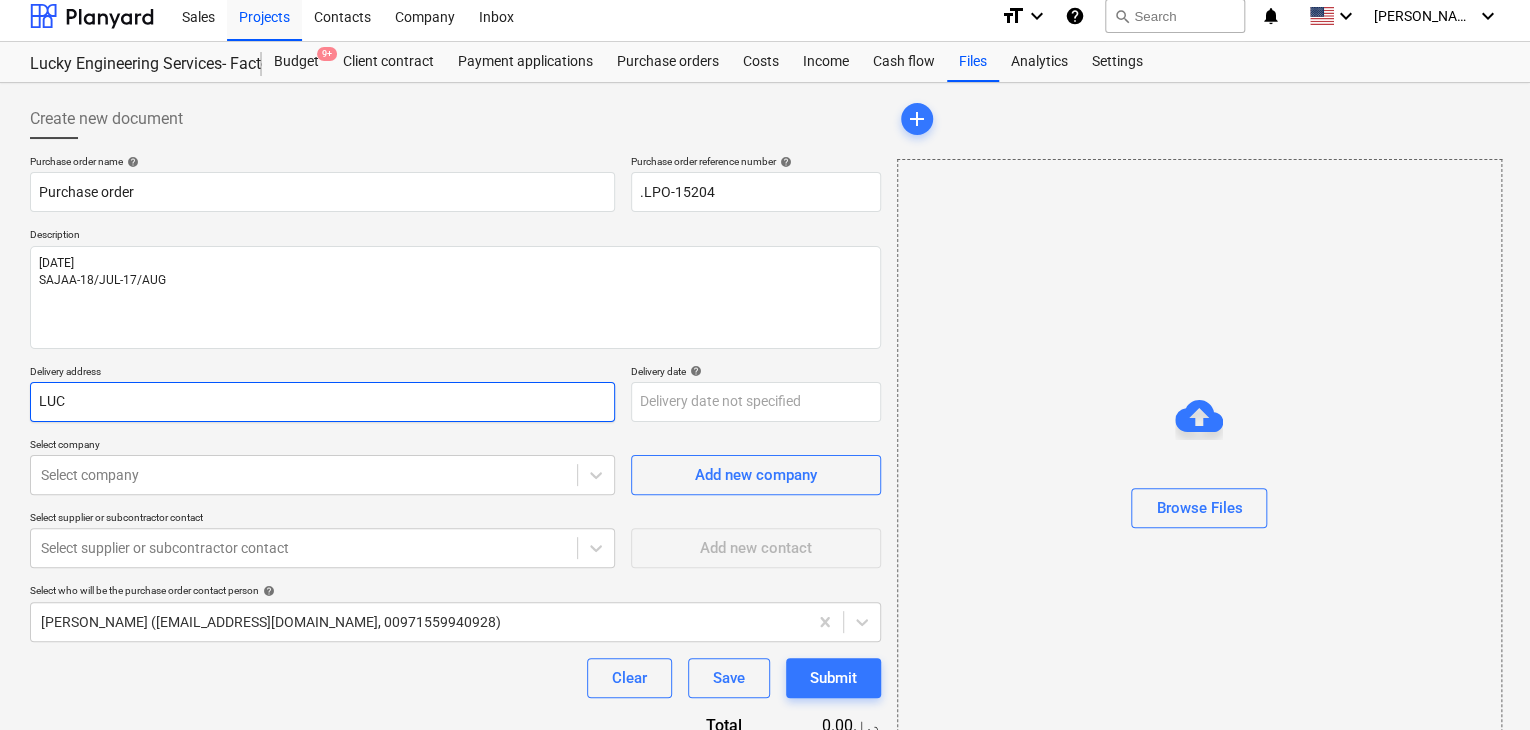 type on "x" 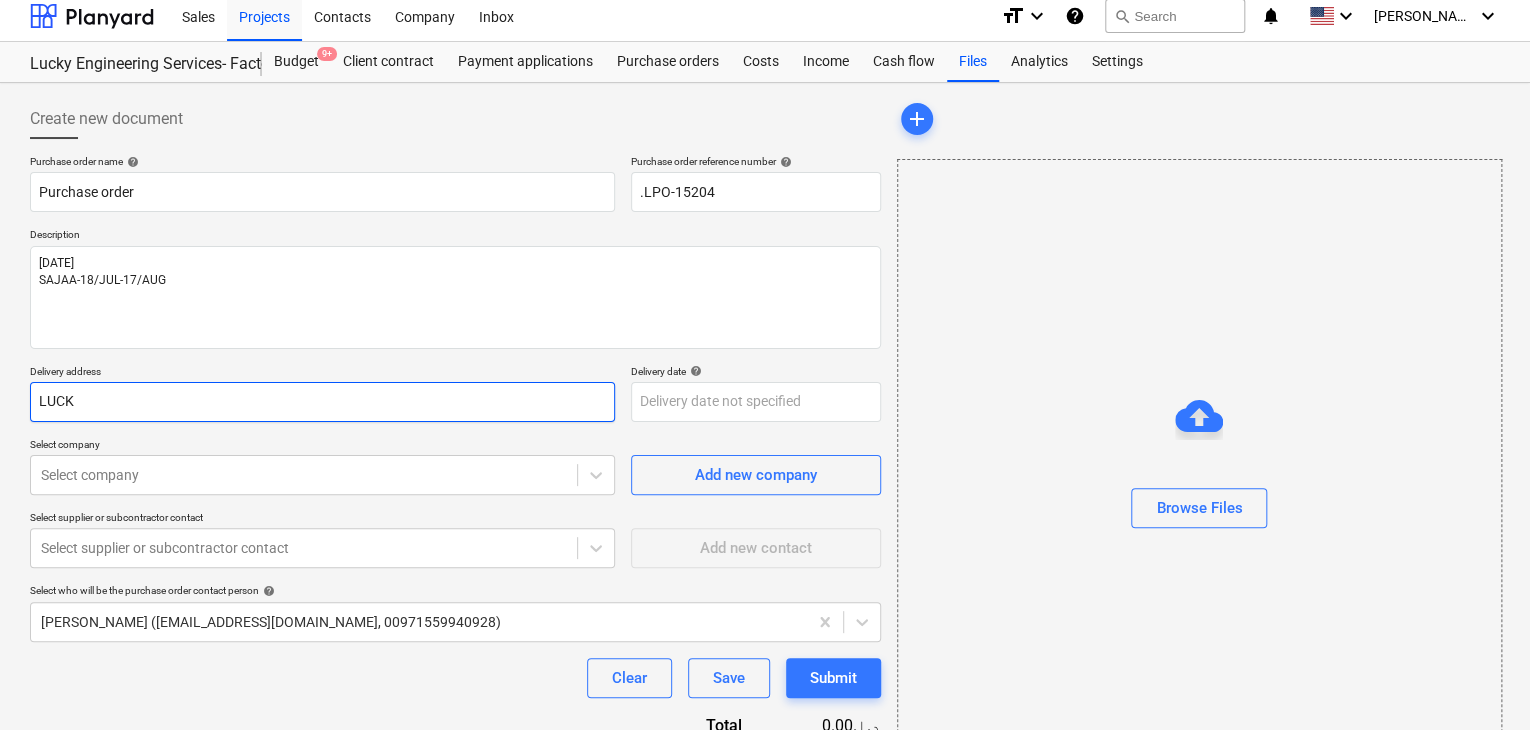 type on "x" 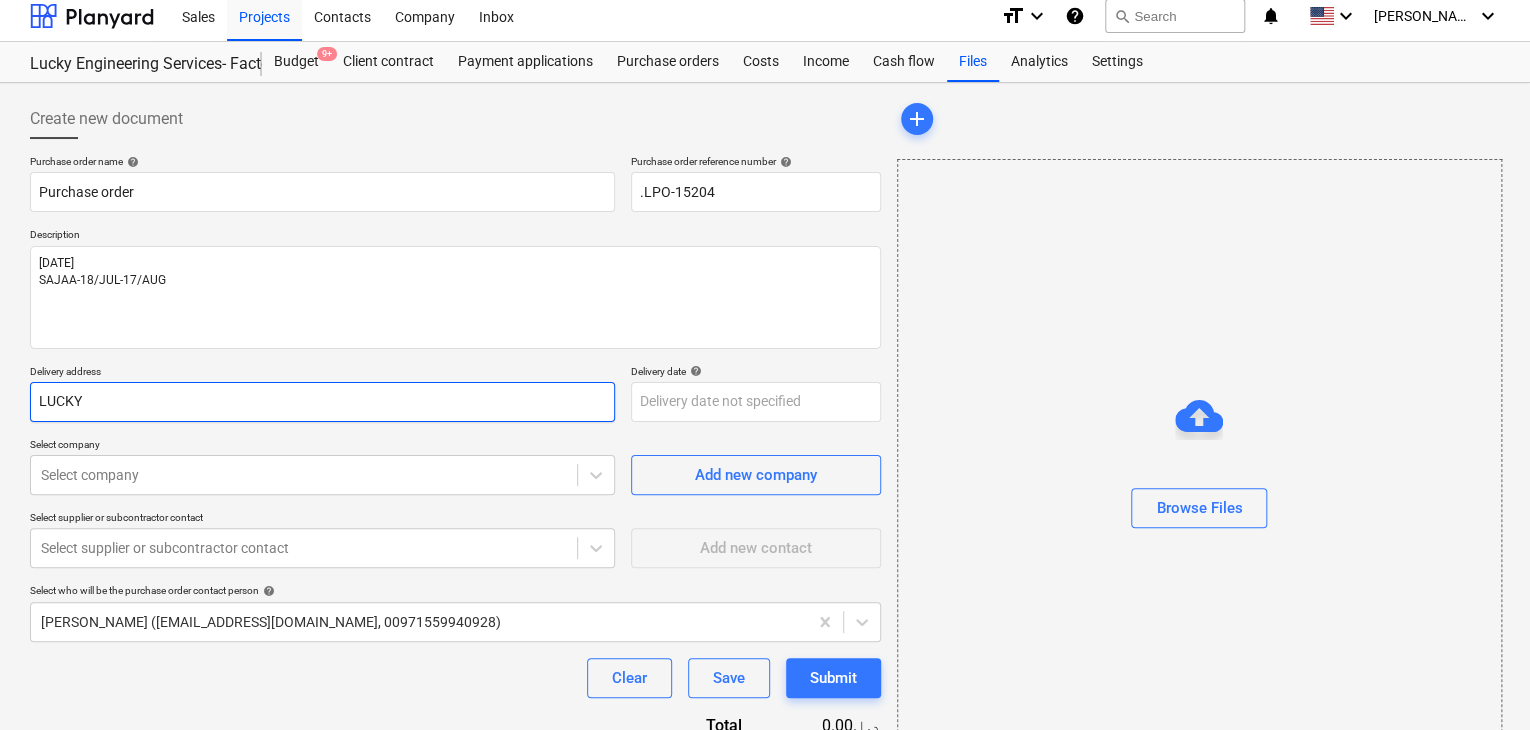type on "x" 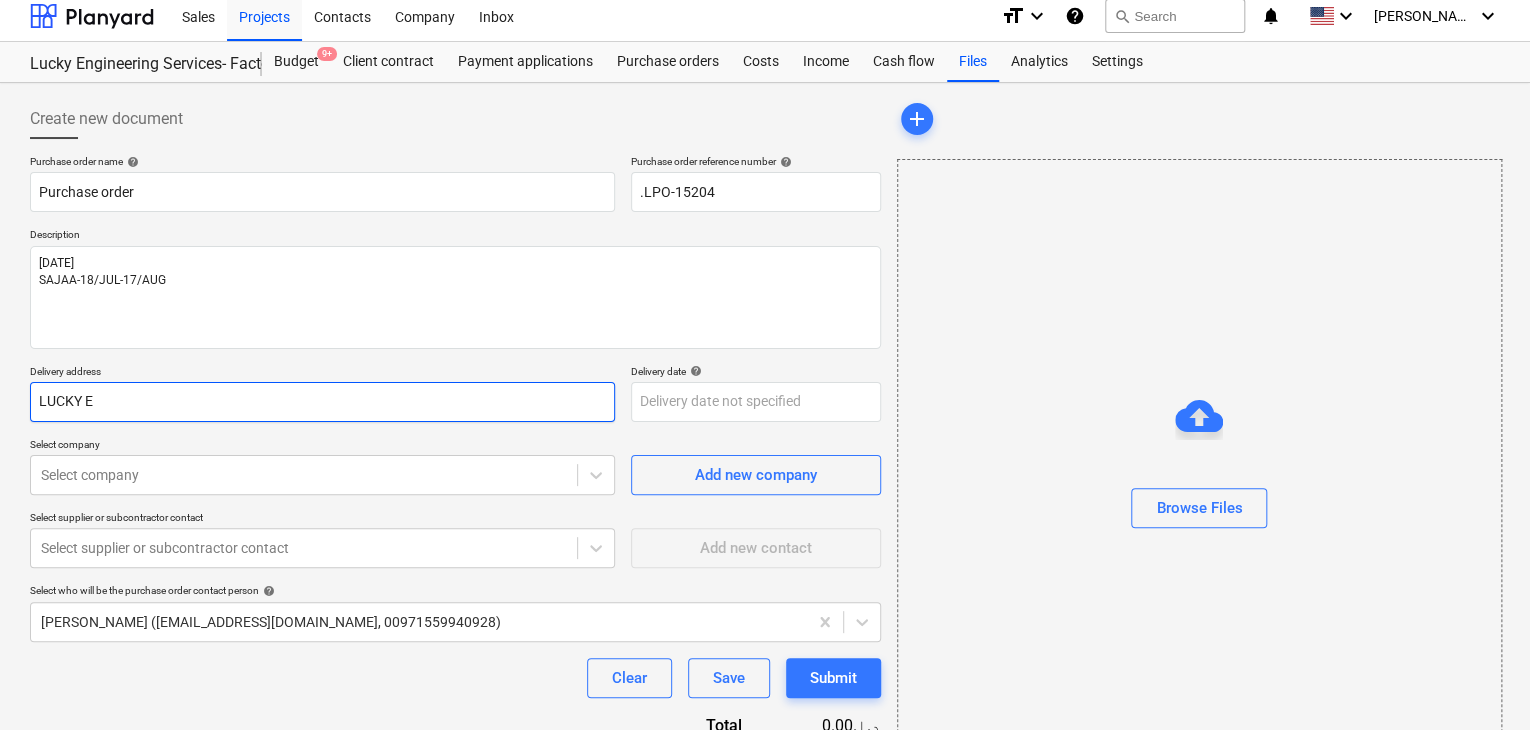 type on "x" 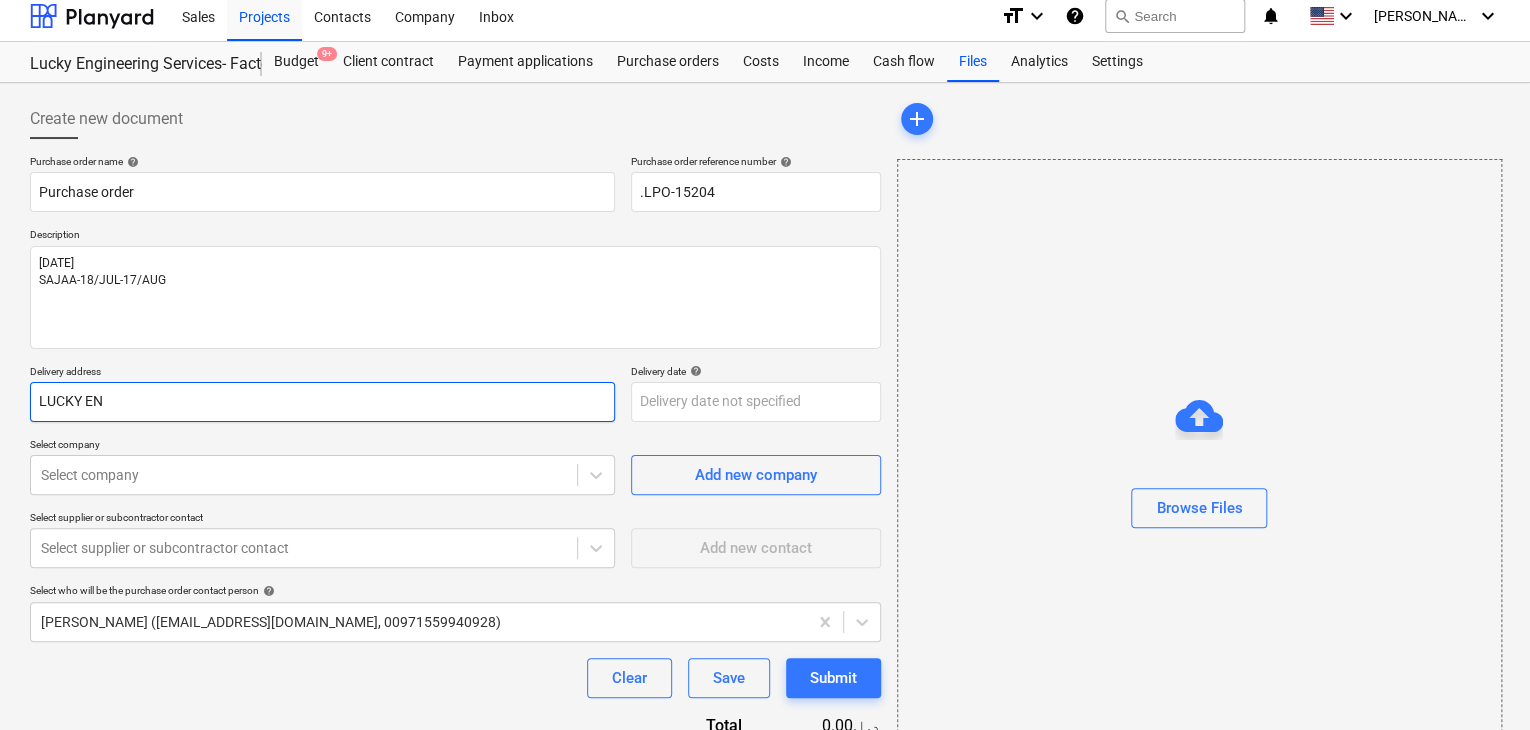 type on "x" 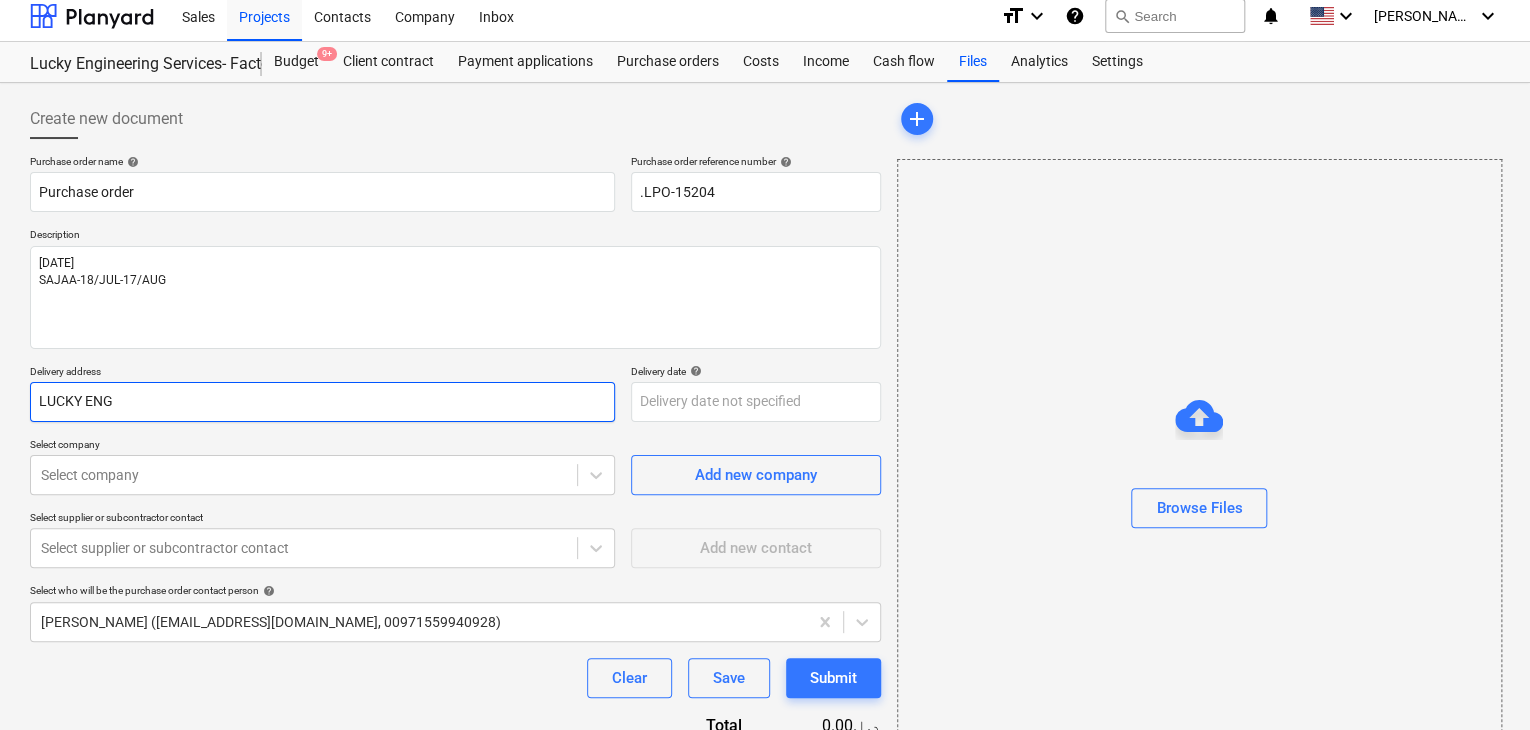 type on "x" 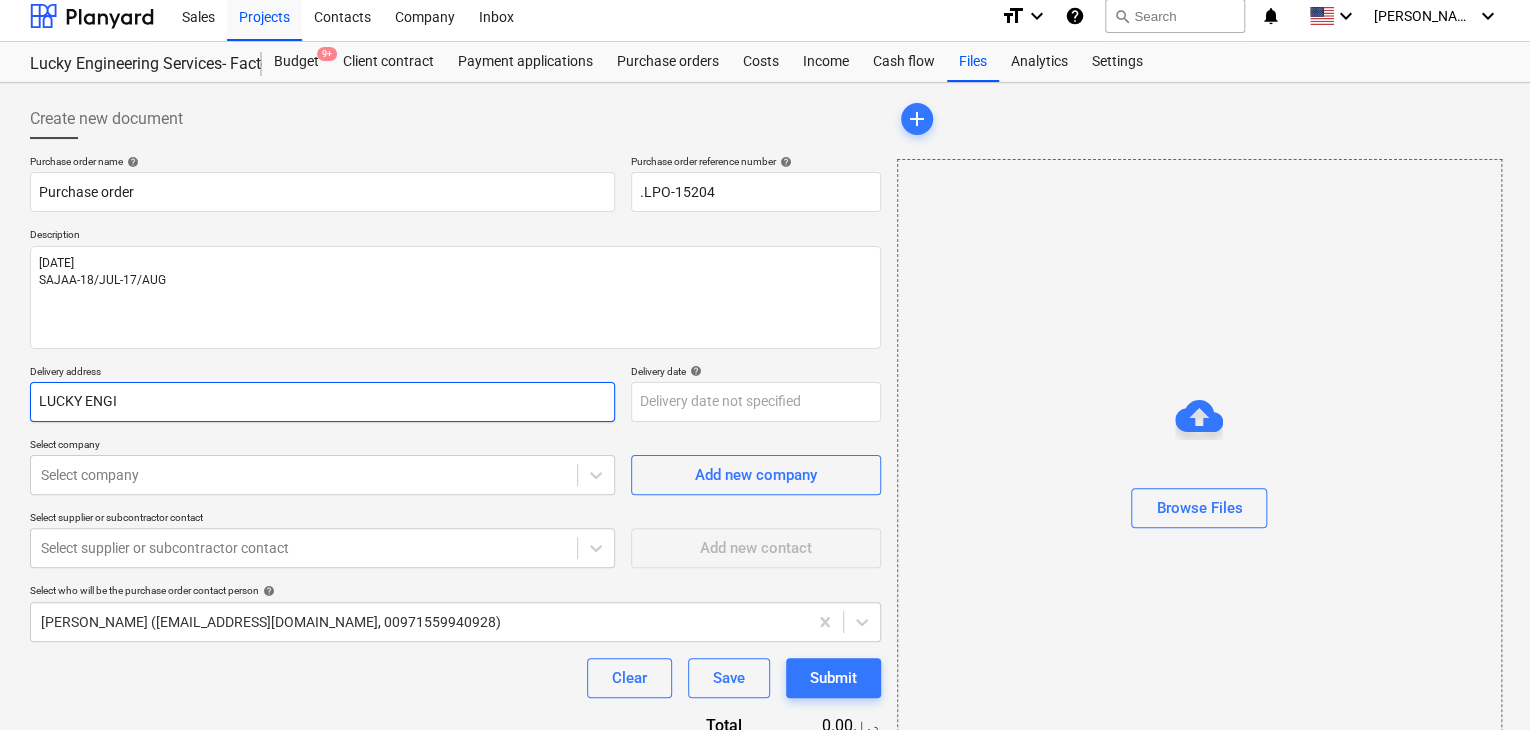 type on "x" 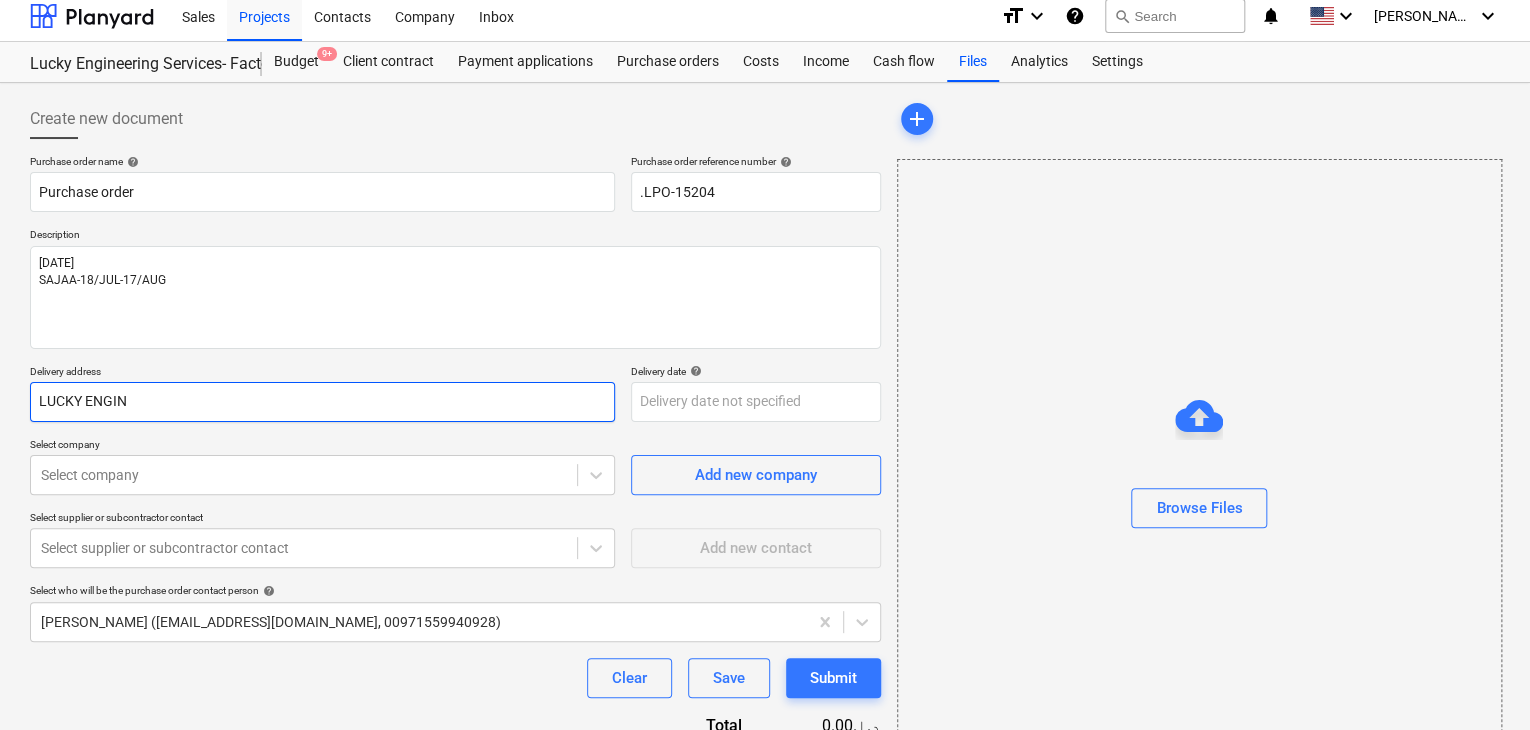 type on "x" 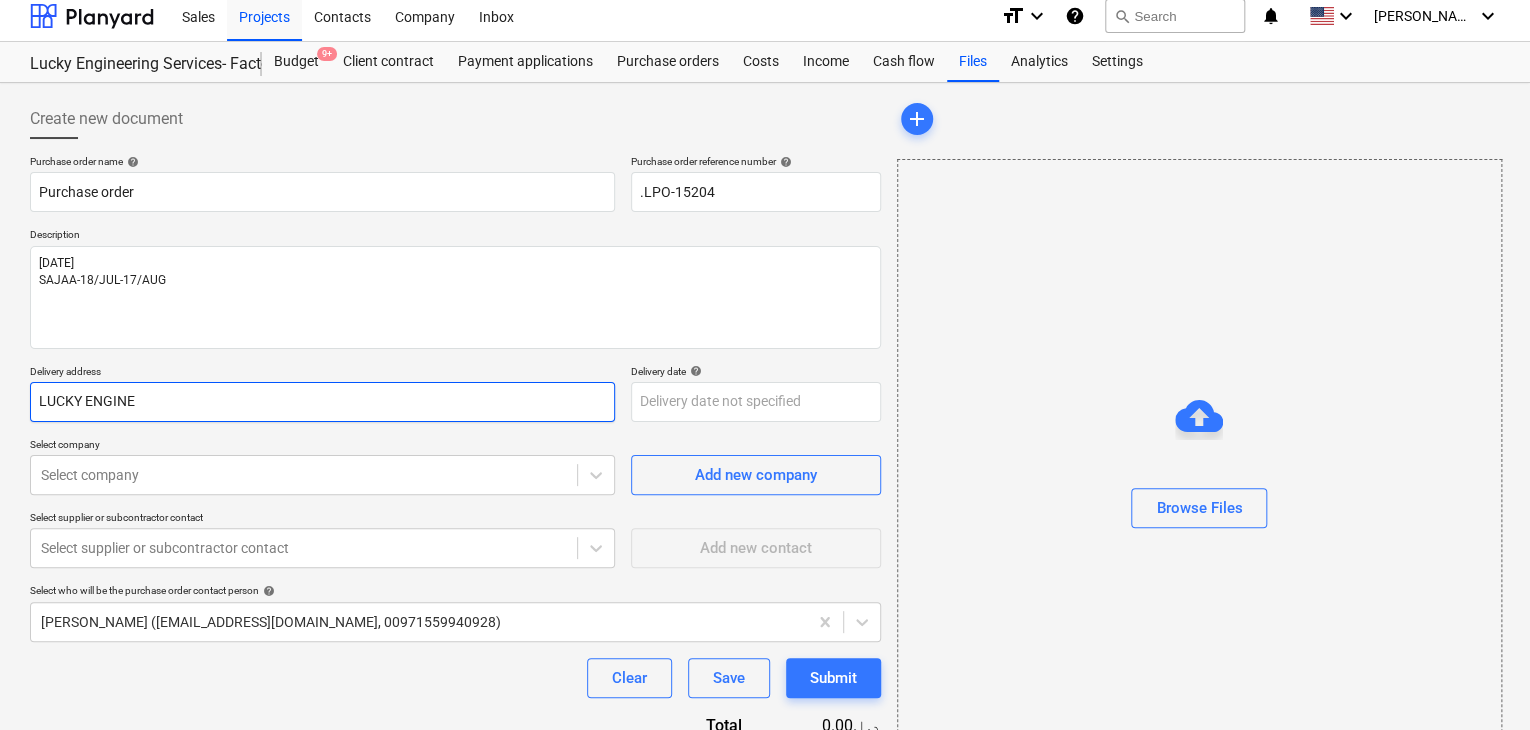 type on "x" 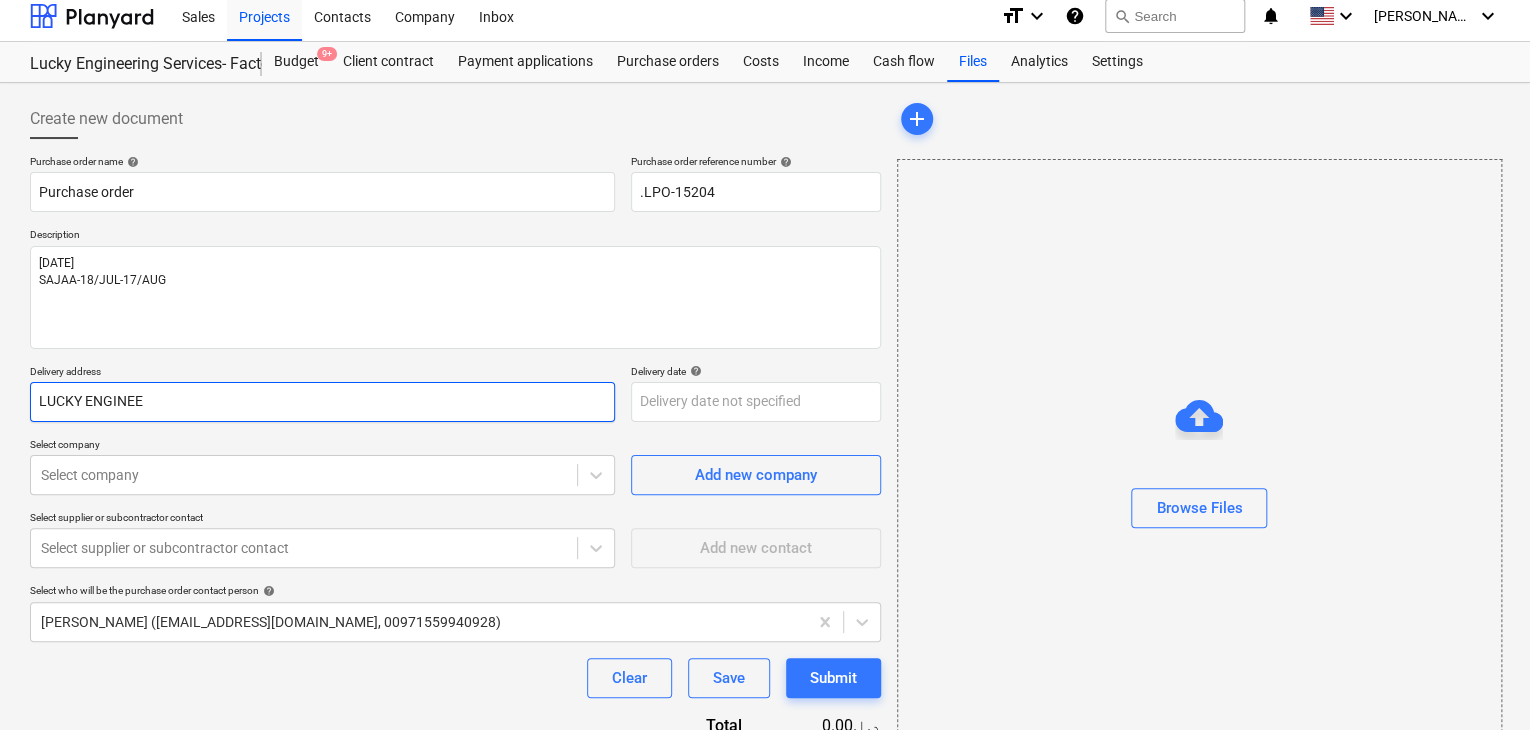 type on "x" 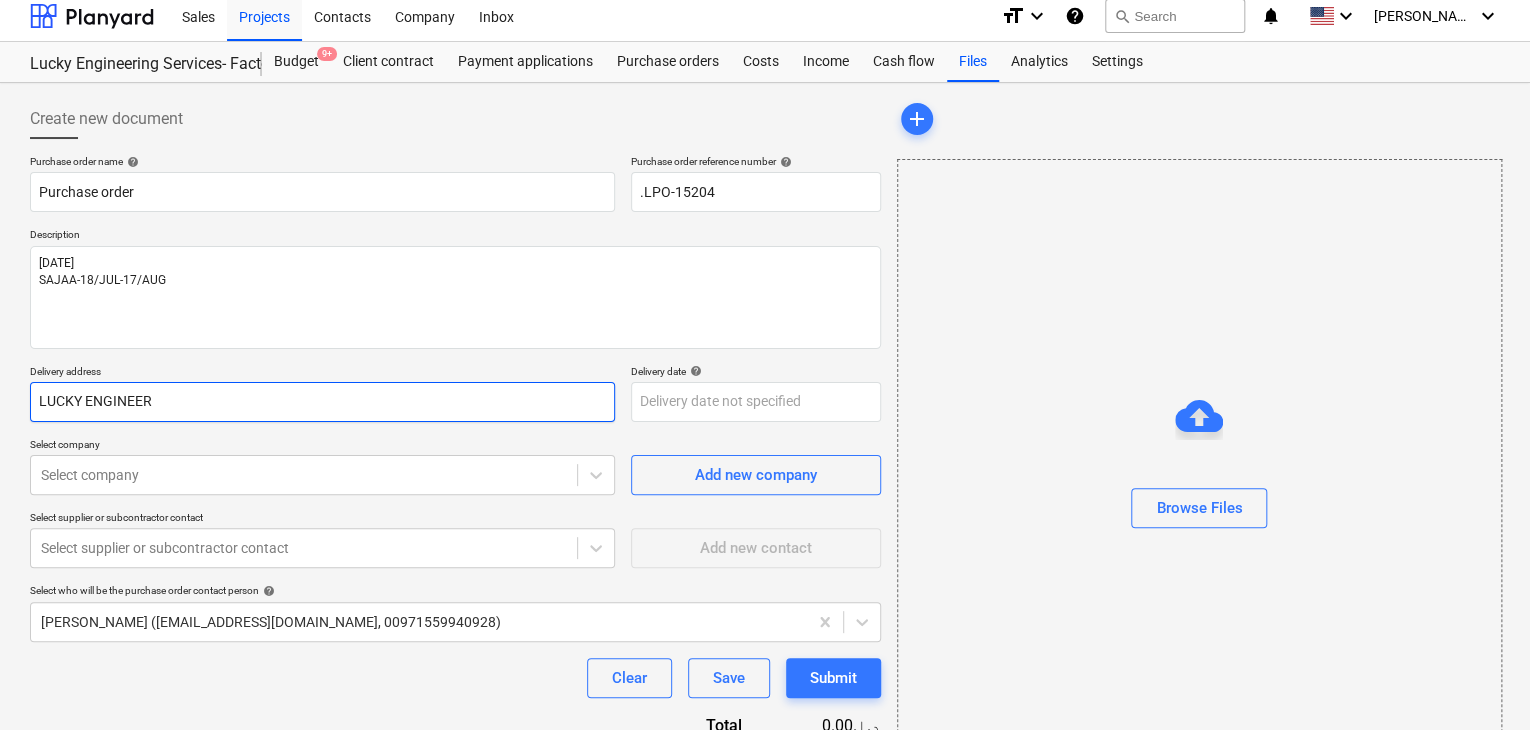 type on "x" 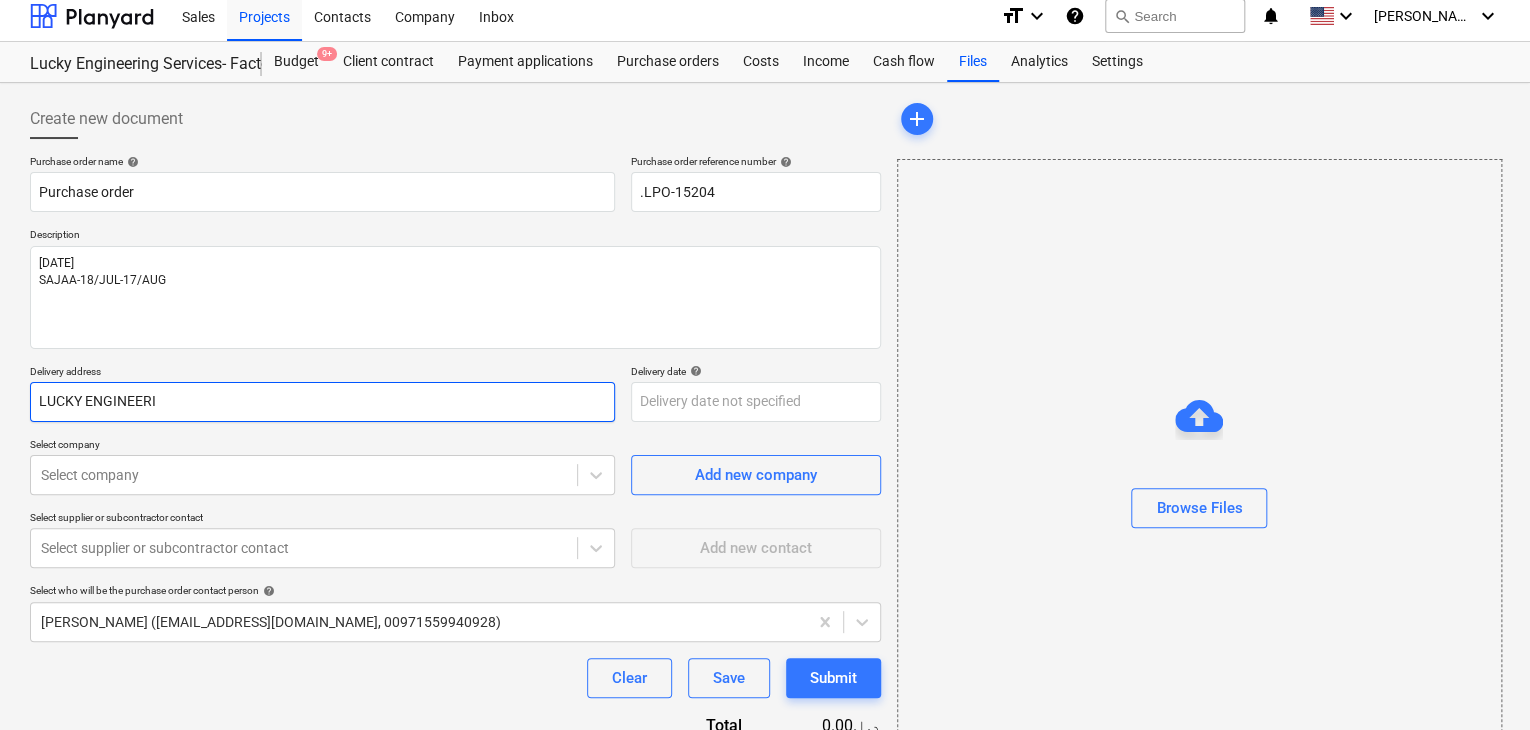type on "x" 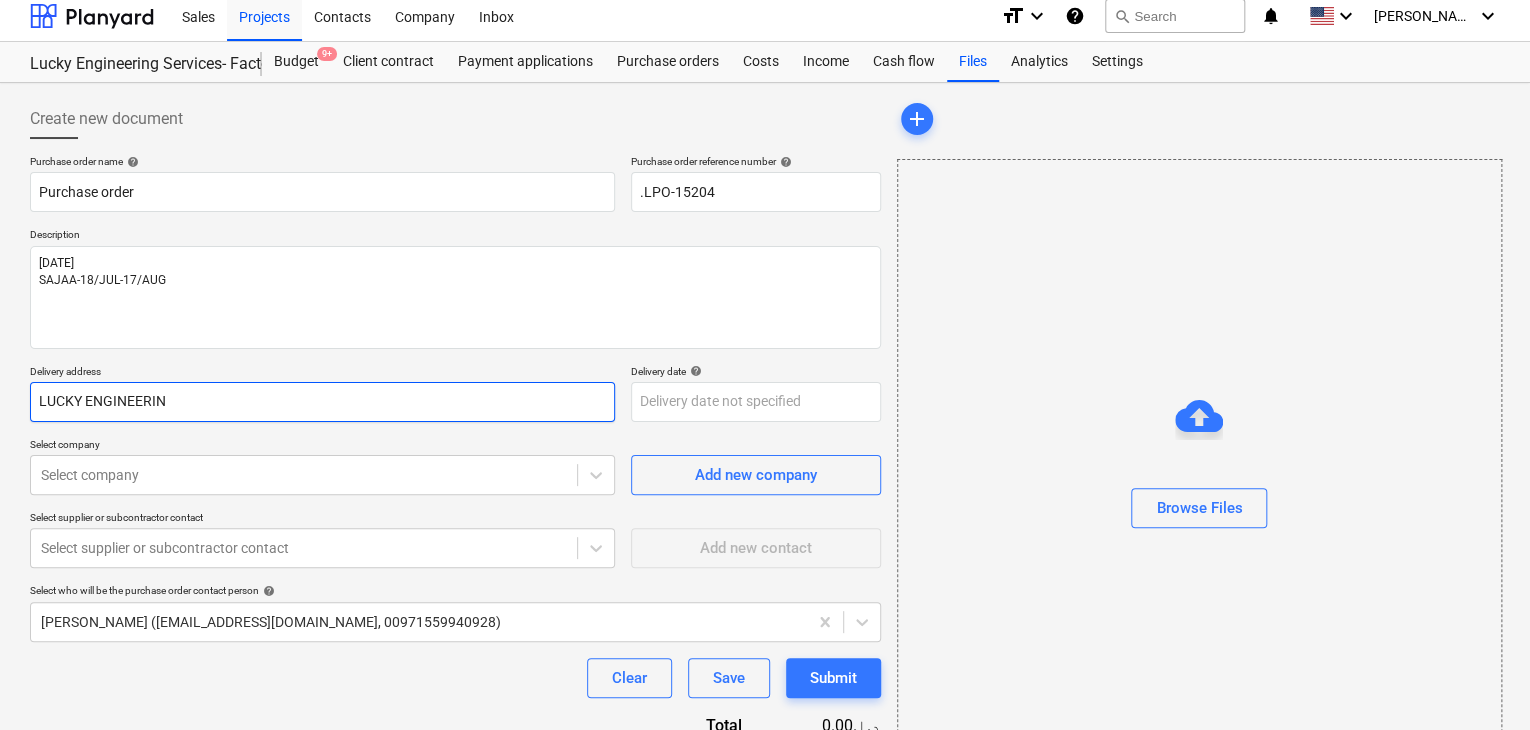 type on "x" 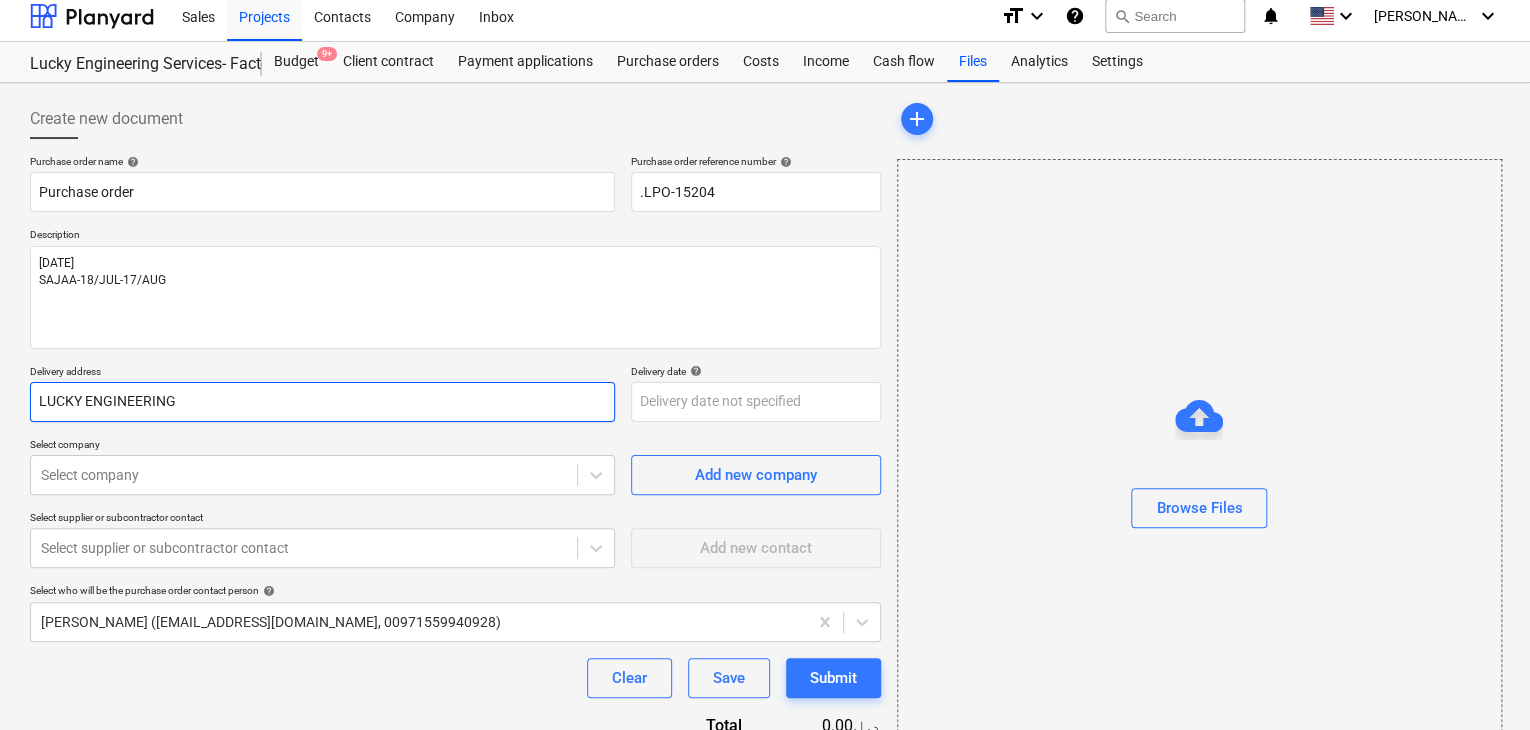 type on "x" 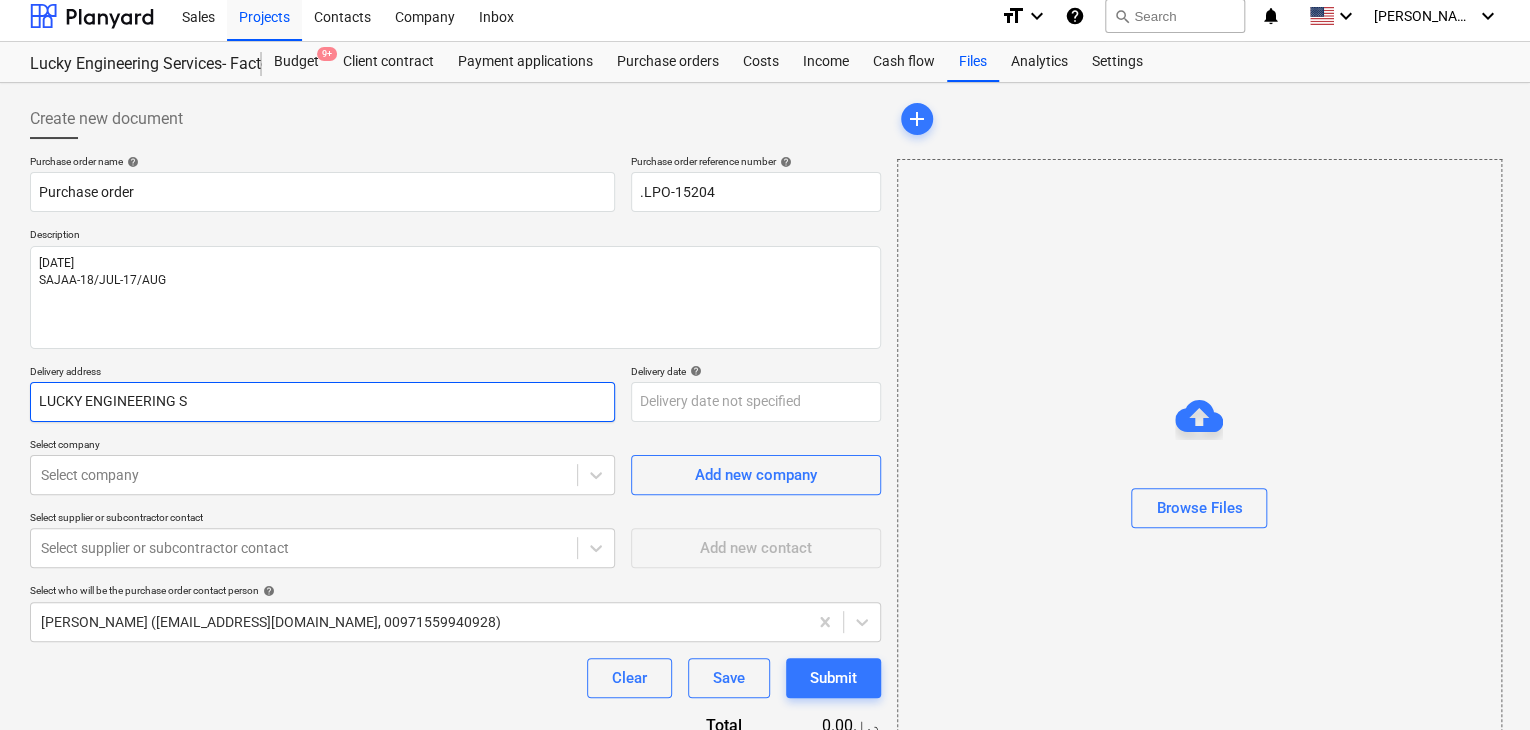 type on "x" 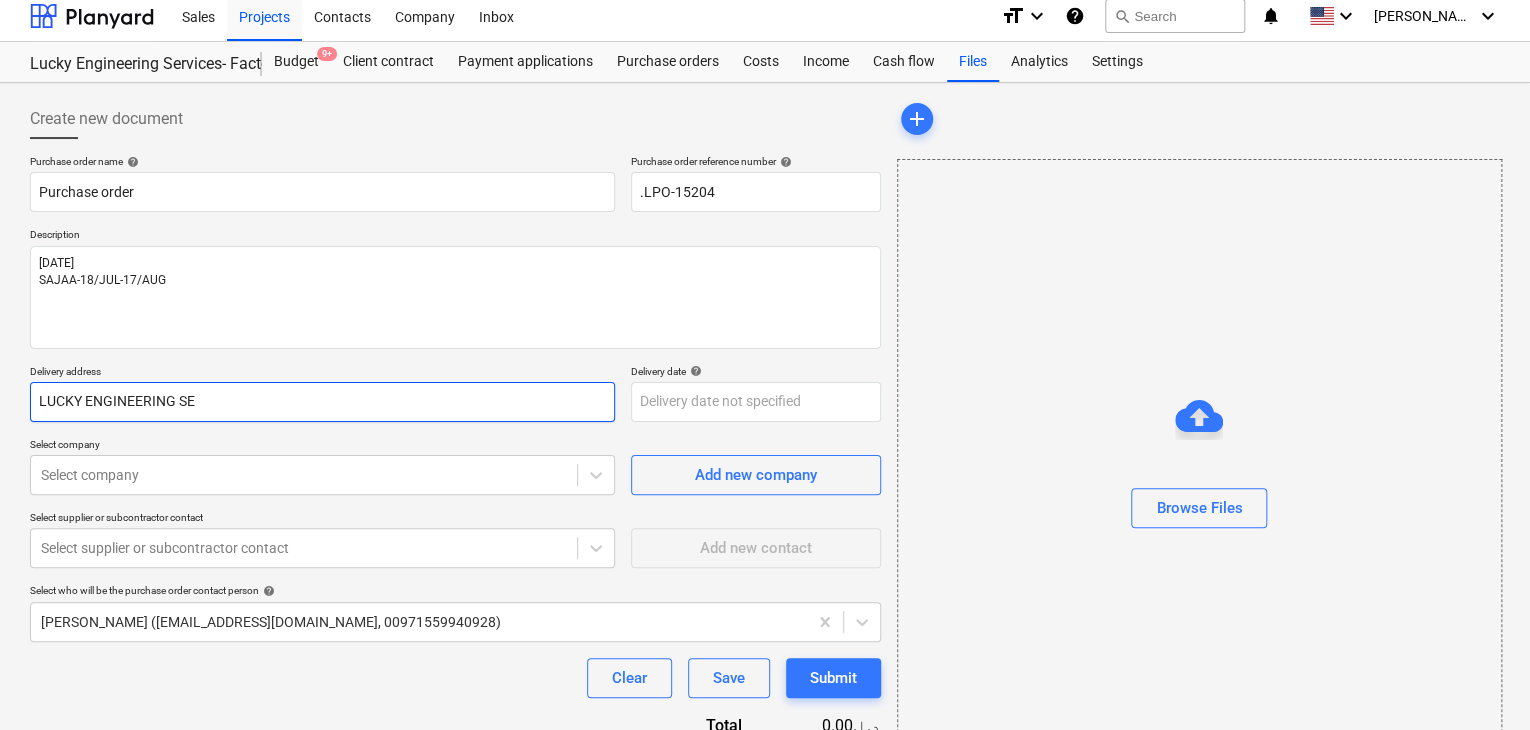type on "x" 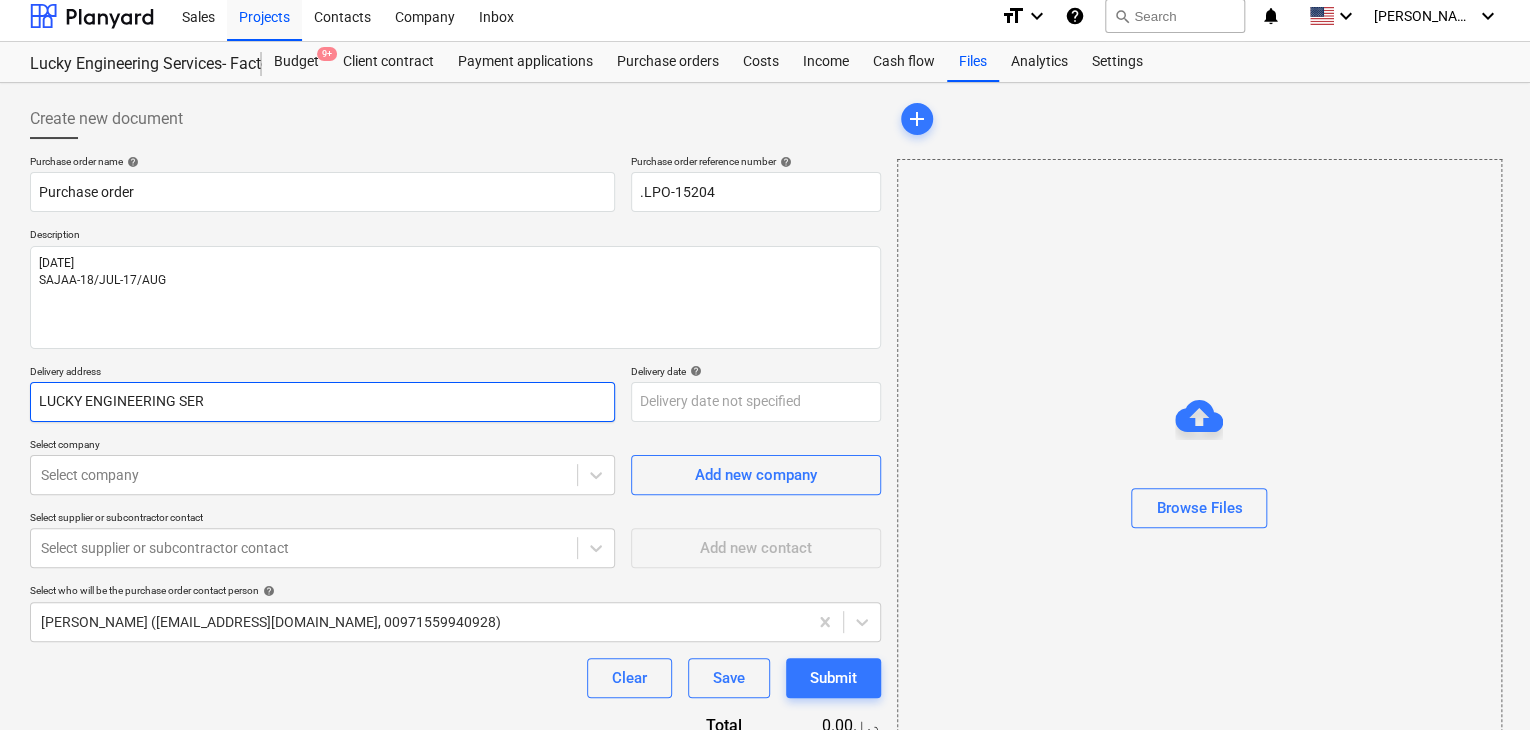 type on "LUCKY ENGINEERING SERV" 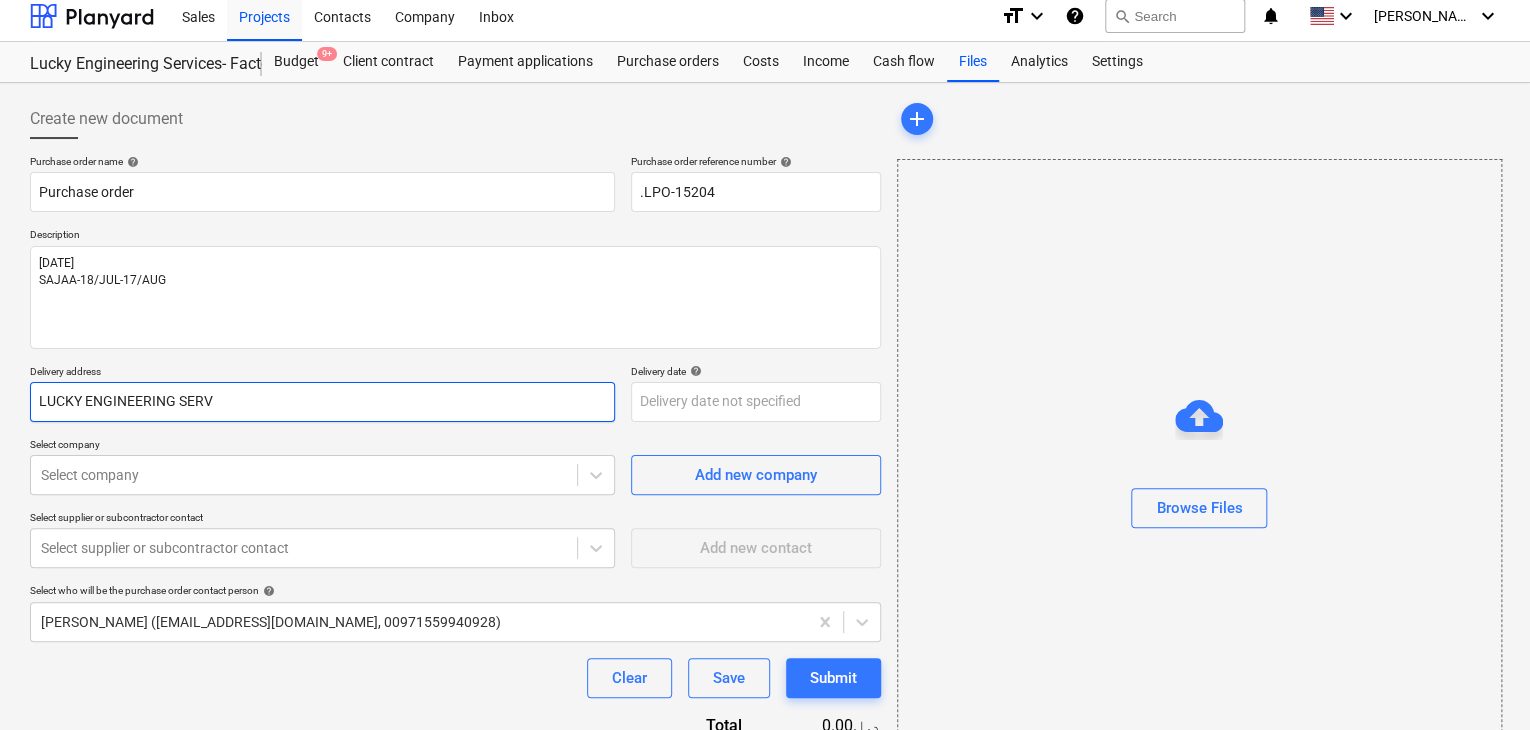 type on "x" 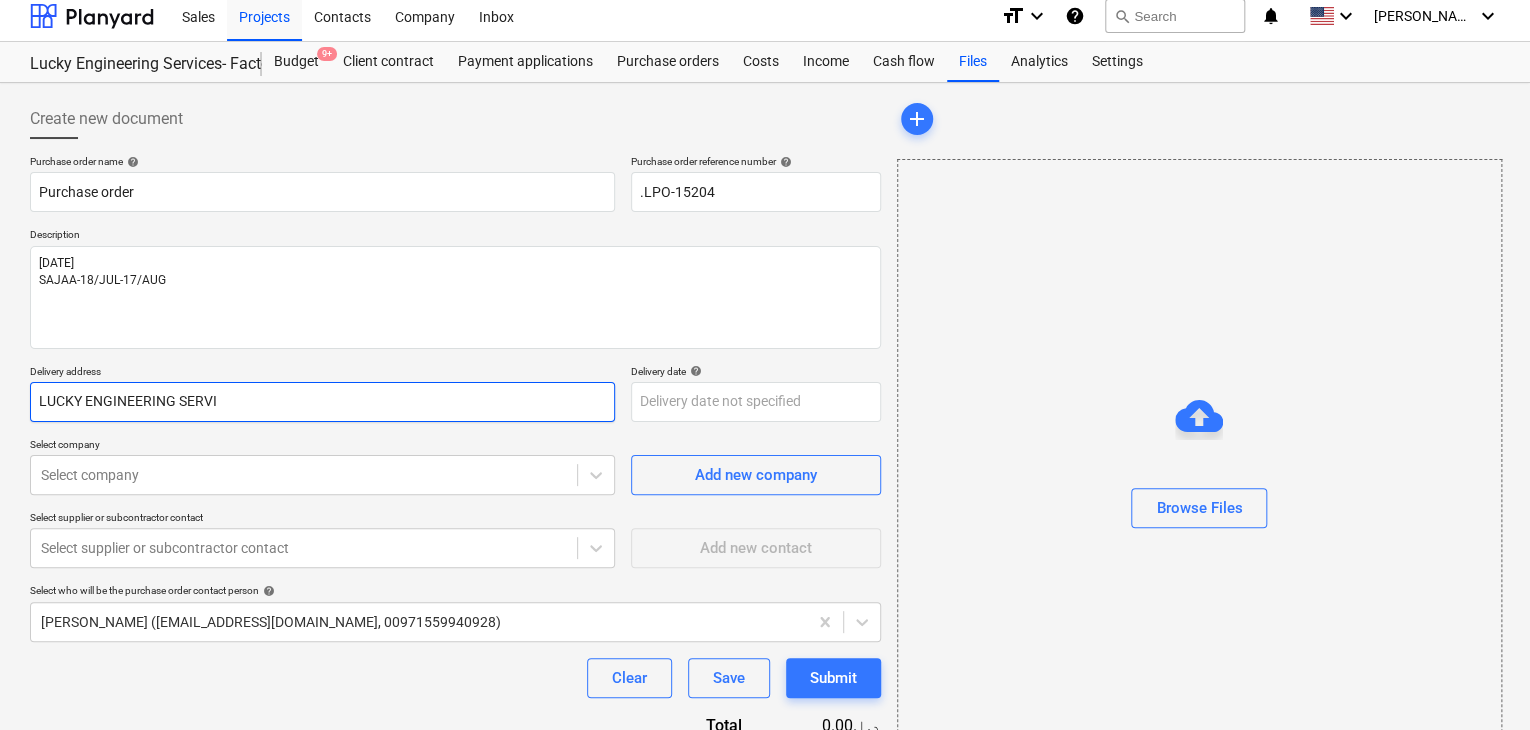 type on "x" 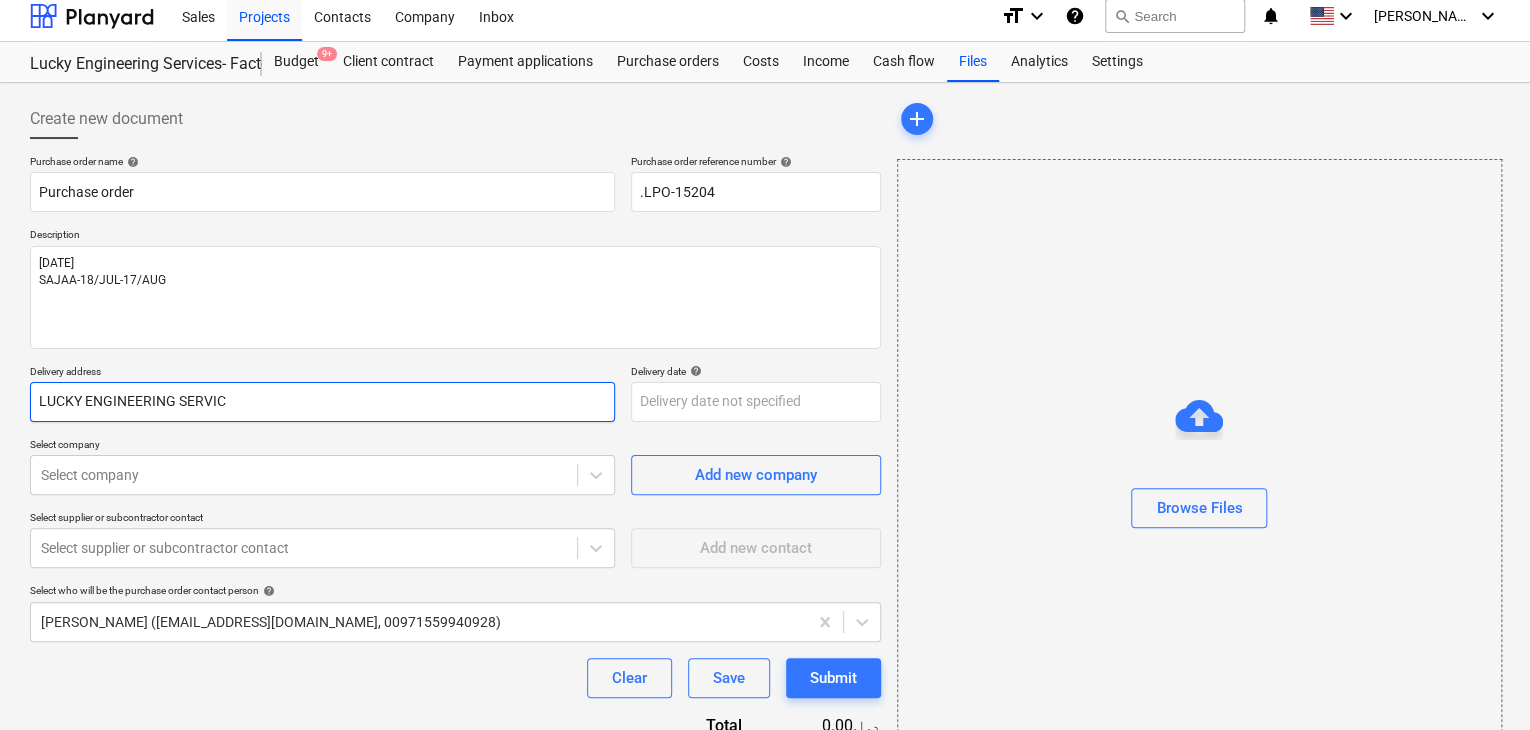 type on "x" 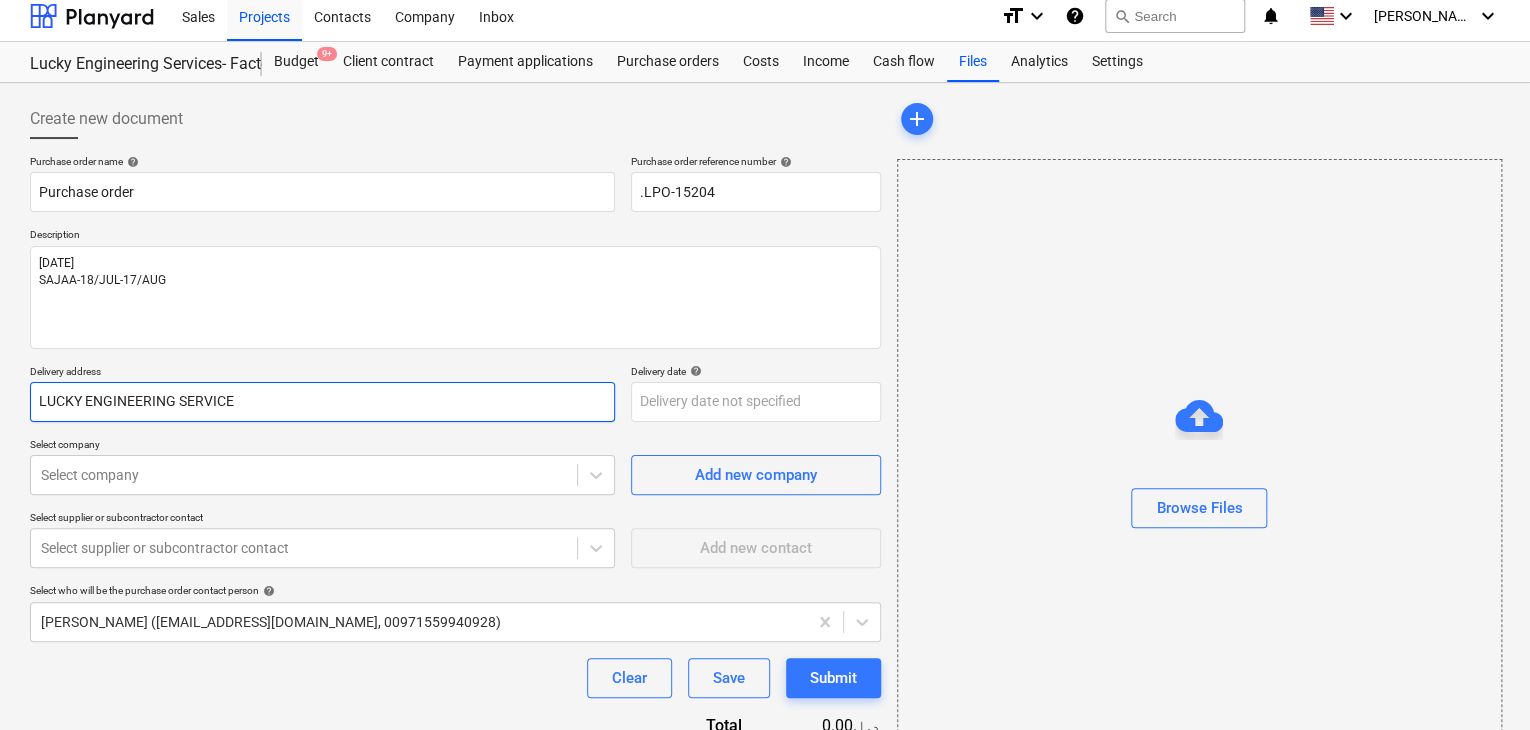 type on "x" 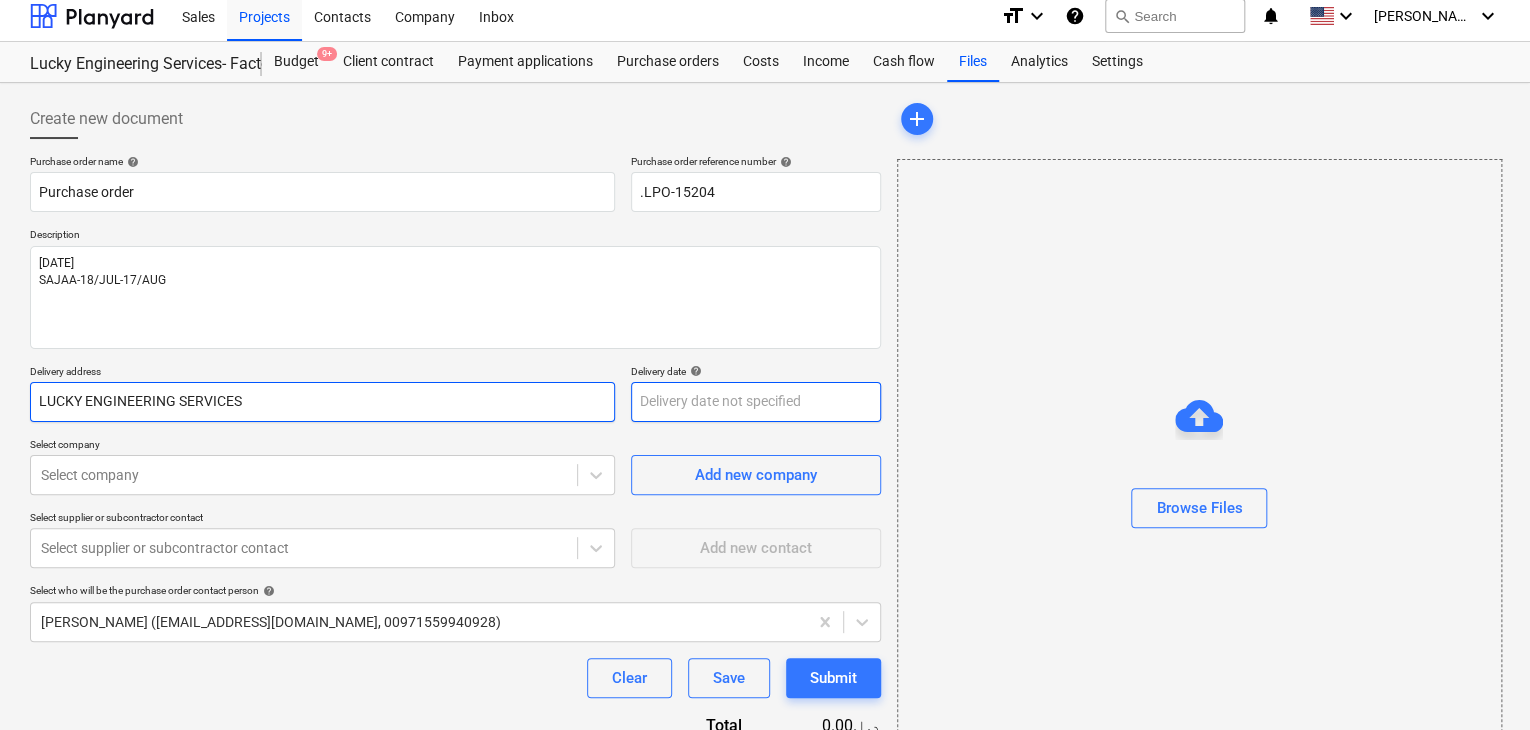 type on "LUCKY ENGINEERING SERVICES" 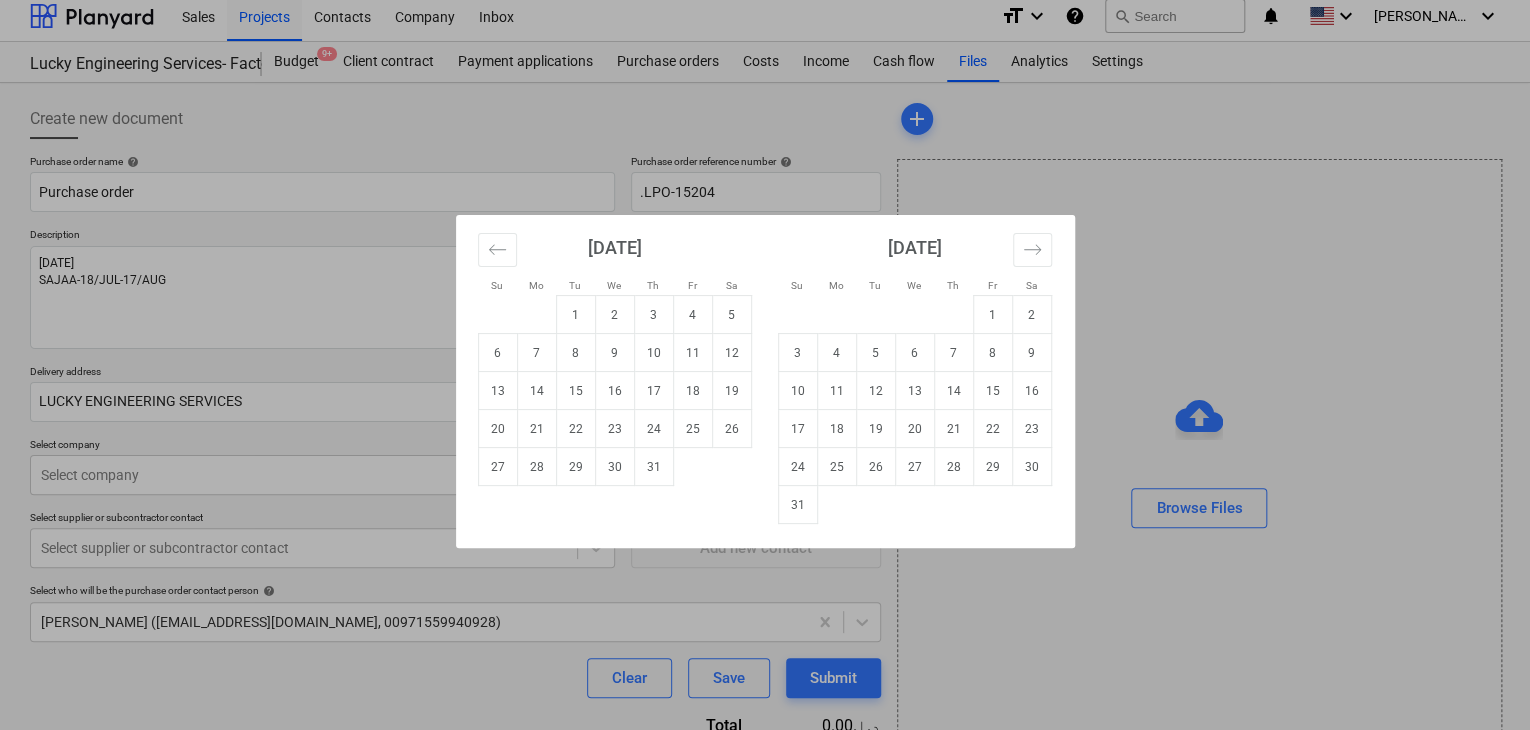 click on "Sales Projects Contacts Company Inbox format_size keyboard_arrow_down help search Search notifications 0 keyboard_arrow_down z. abbas keyboard_arrow_down Lucky Engineering Services- Factory/Office Budget 9+ Client contract Payment applications Purchase orders Costs Income Cash flow Files Analytics Settings Create new document Purchase order name help Purchase order Purchase order reference number help .LPO-15204 Description 30/JUL/2025
SAJAA-18/JUL-17/AUG Delivery address LUCKY ENGINEERING SERVICES Delivery date help Press the down arrow key to interact with the calendar and
select a date. Press the question mark key to get the keyboard shortcuts for changing dates. Select company Select company Add new company Select supplier or subcontractor contact Select supplier or subcontractor contact Add new contact Select who will be the purchase order contact person help zaheer abbas (projects@litcouae.com, 00971559940928) Clear Save Submit Total 0.00د.إ.‏ Select line-items to add help Select in bulk add" at bounding box center (765, 356) 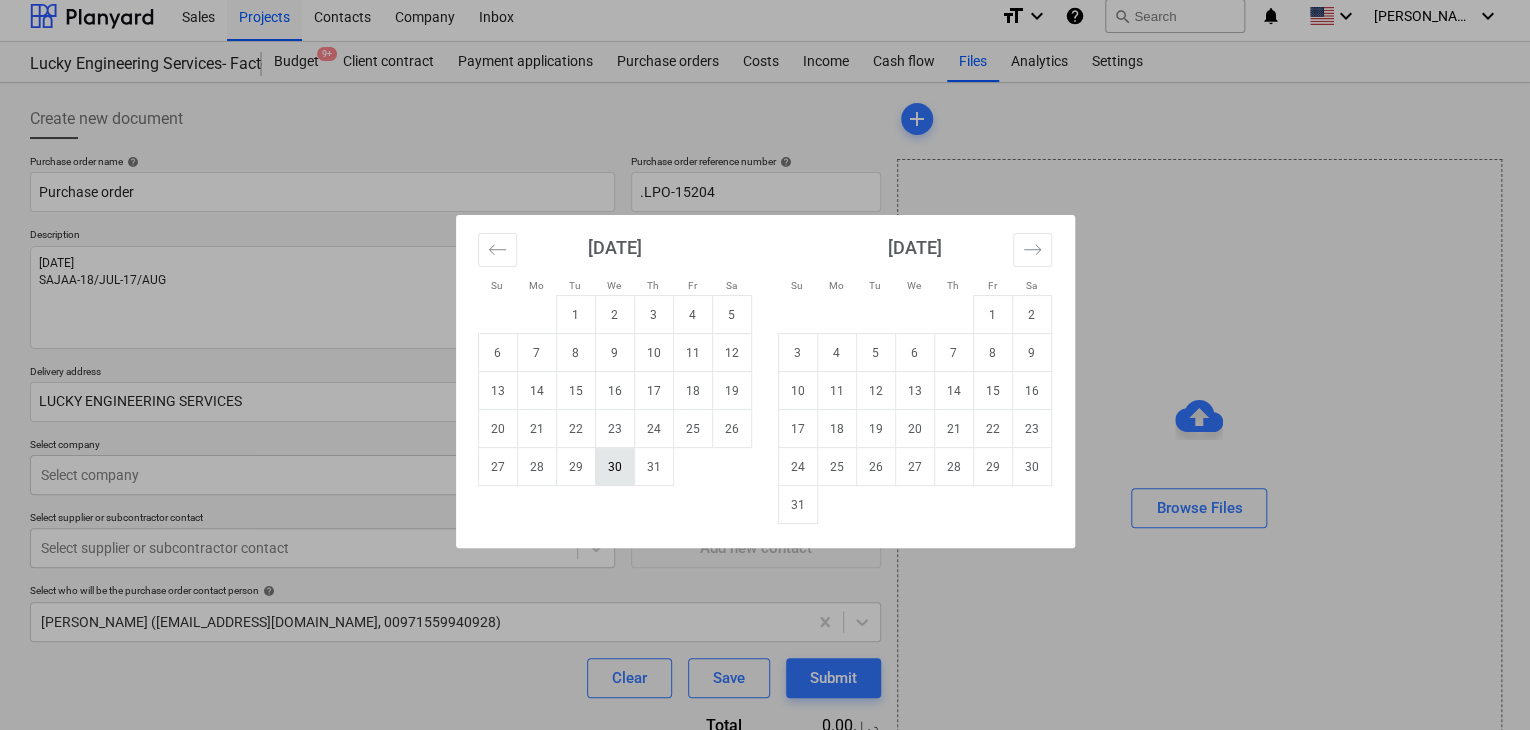 click on "30" at bounding box center (614, 467) 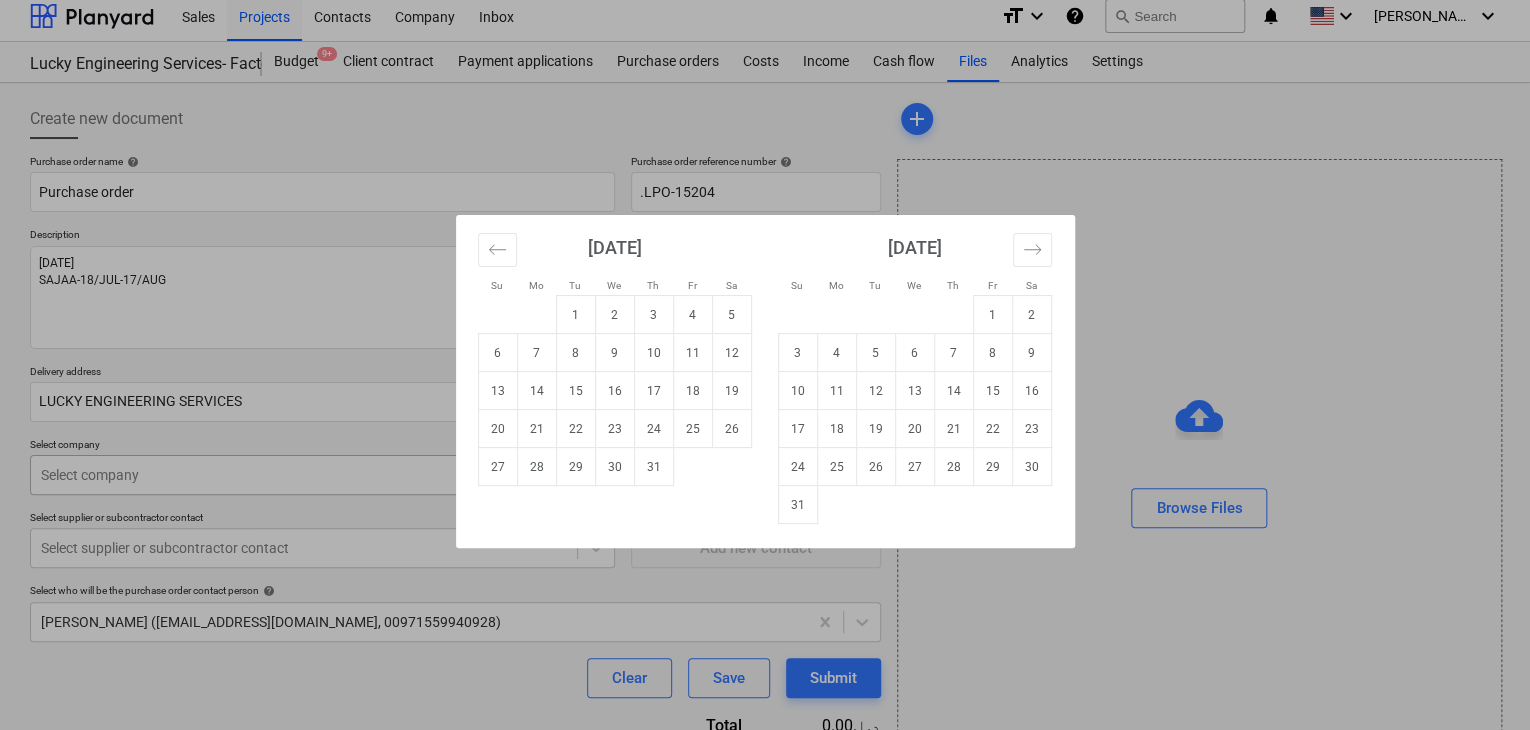 type on "x" 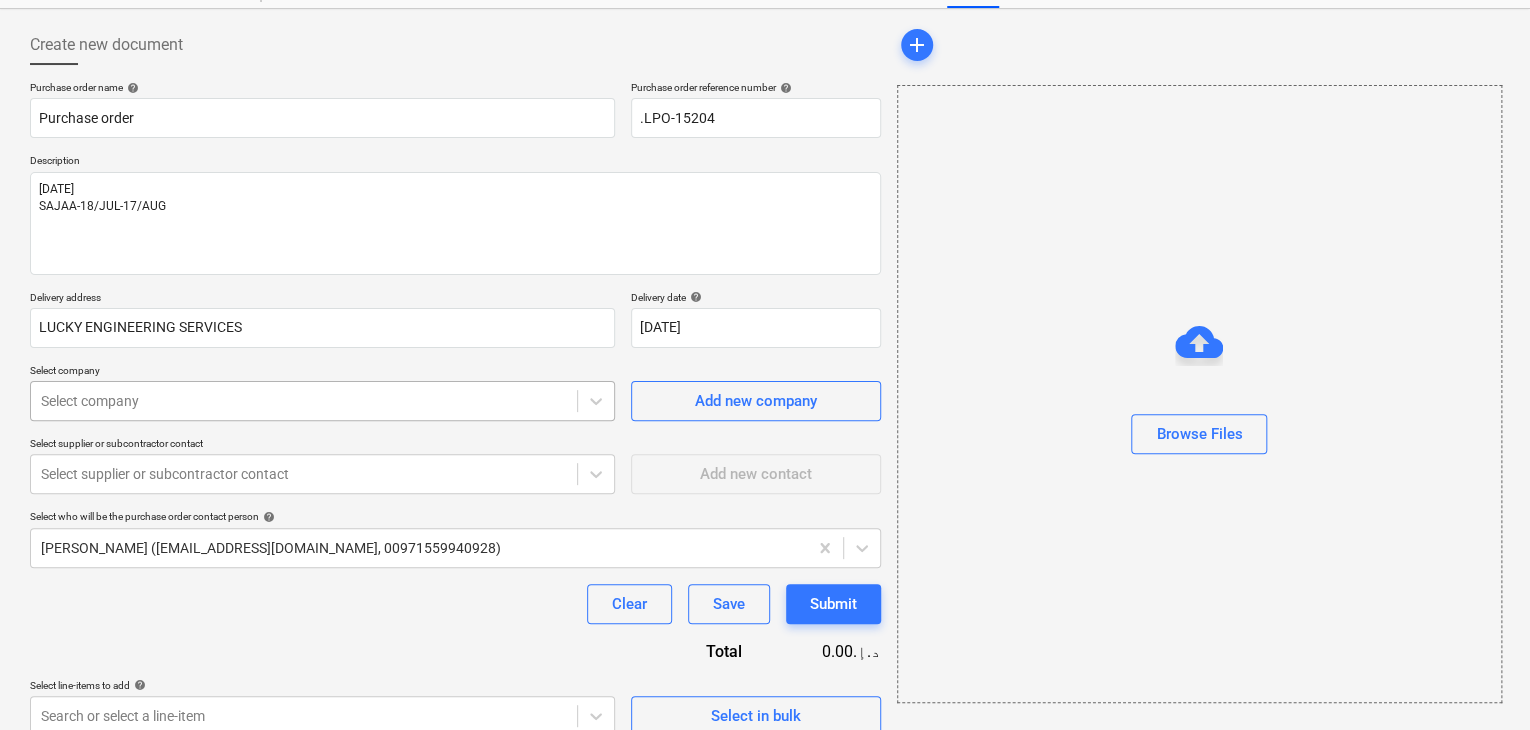 click on "Sales Projects Contacts Company Inbox format_size keyboard_arrow_down help search Search notifications 0 keyboard_arrow_down z. abbas keyboard_arrow_down Lucky Engineering Services- Factory/Office Budget 9+ Client contract Payment applications Purchase orders Costs Income Cash flow Files Analytics Settings Create new document Purchase order name help Purchase order Purchase order reference number help .LPO-15204 Description 30/JUL/2025
SAJAA-18/JUL-17/AUG Delivery address LUCKY ENGINEERING SERVICES Delivery date help 30 Jul 2025 30.07.2025 Press the down arrow key to interact with the calendar and
select a date. Press the question mark key to get the keyboard shortcuts for changing dates. Select company Select company Add new company Select supplier or subcontractor contact Select supplier or subcontractor contact Add new contact Select who will be the purchase order contact person help zaheer abbas (projects@litcouae.com, 00971559940928) Clear Save Submit Total 0.00د.إ.‏ Select line-items to add" at bounding box center [765, 282] 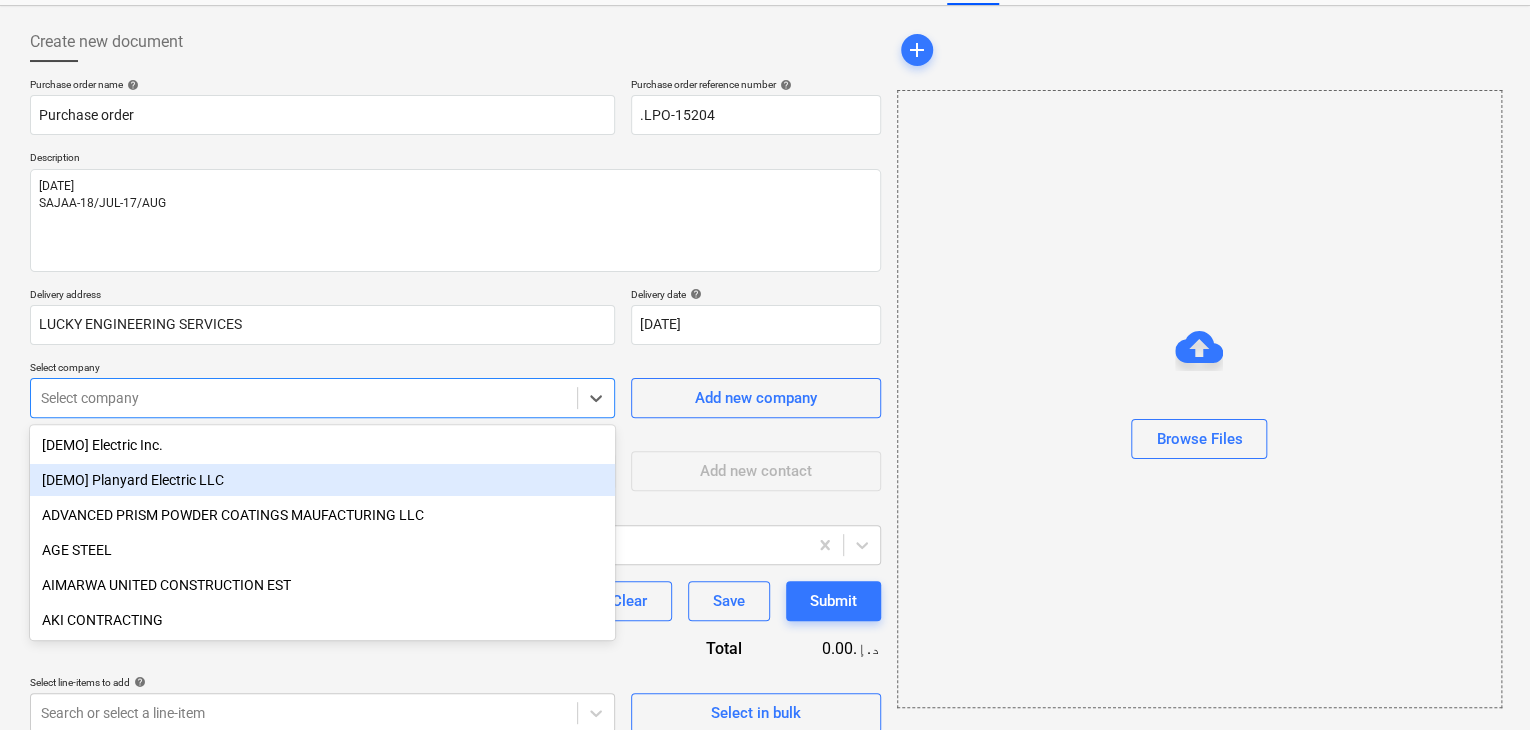 scroll, scrollTop: 93, scrollLeft: 0, axis: vertical 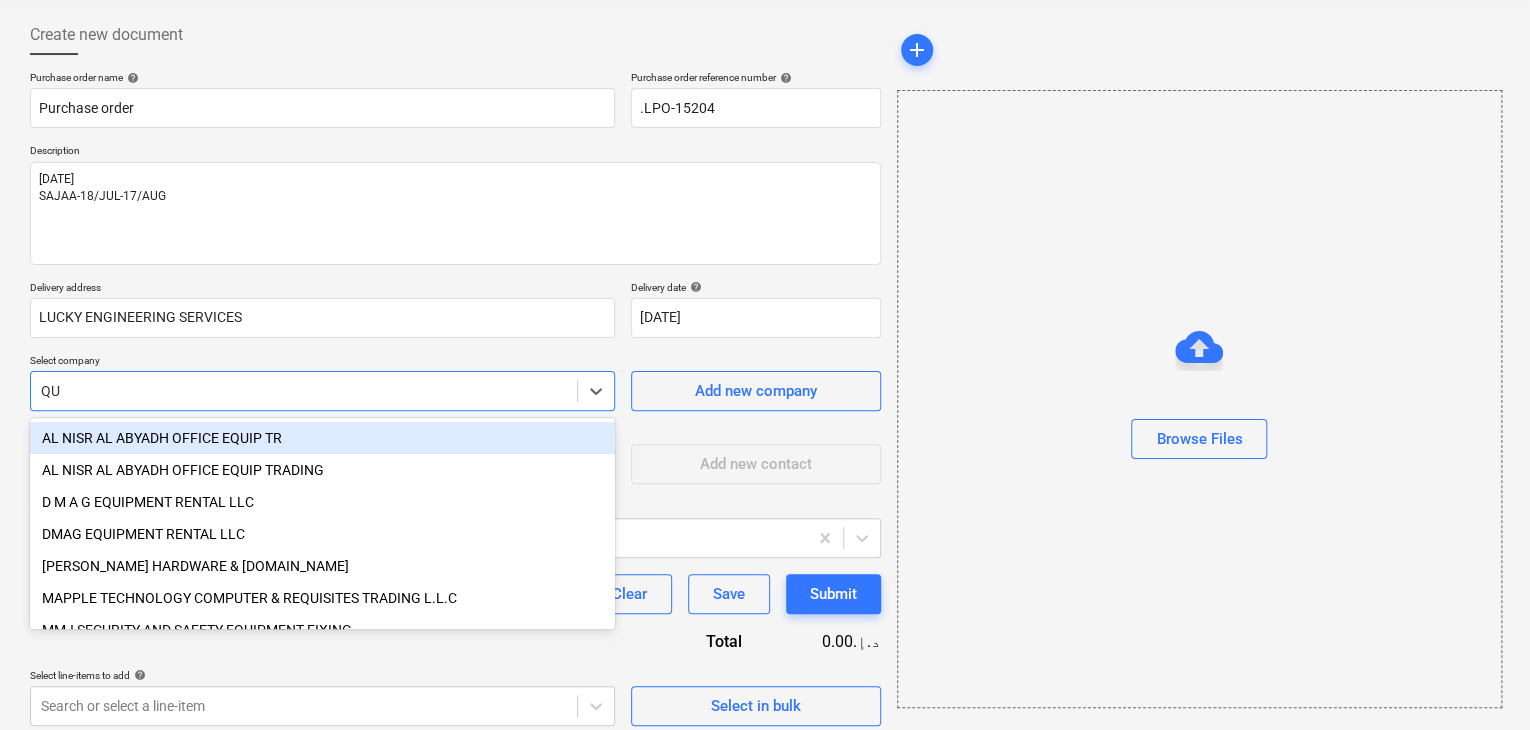 type on "QUA" 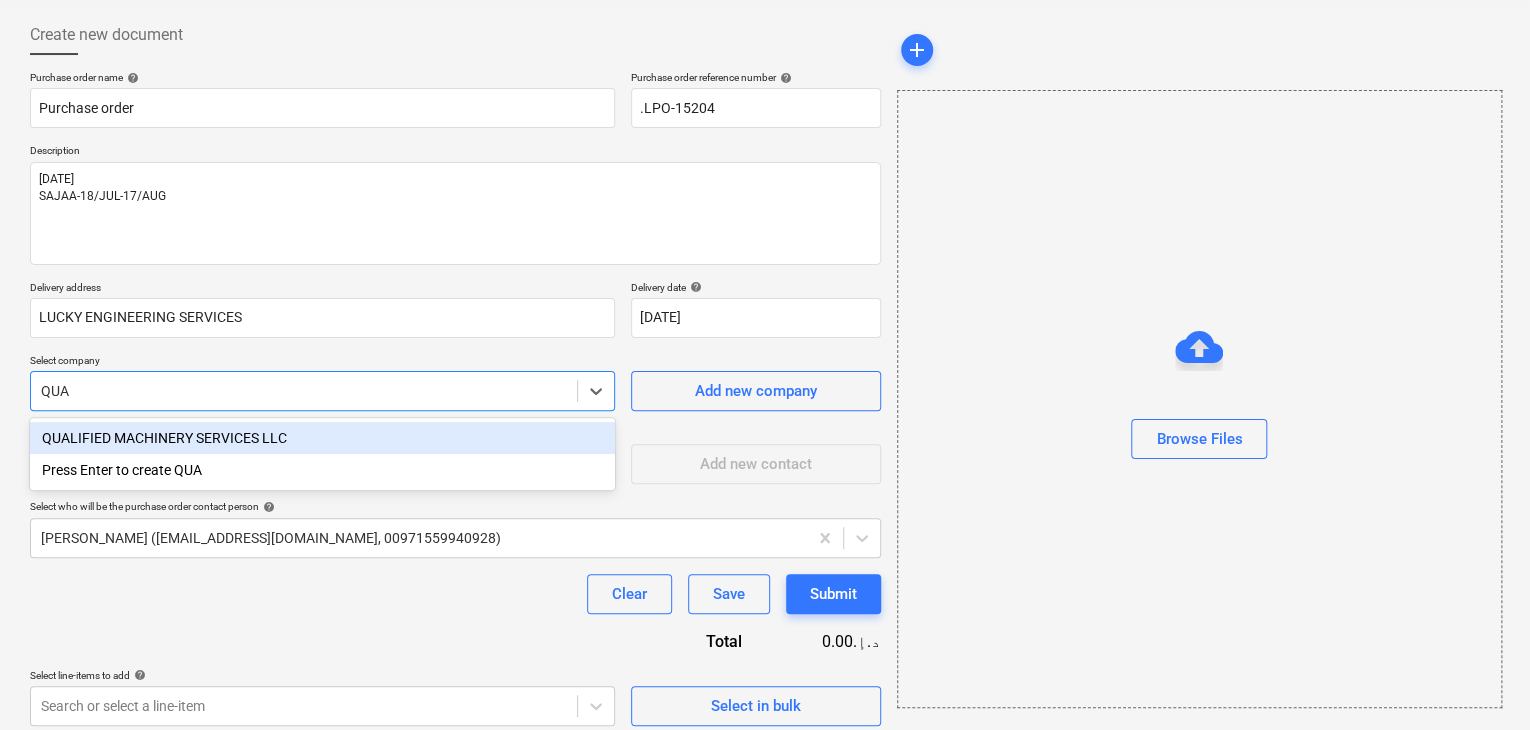 click on "QUALIFIED MACHINERY SERVICES LLC" at bounding box center (322, 438) 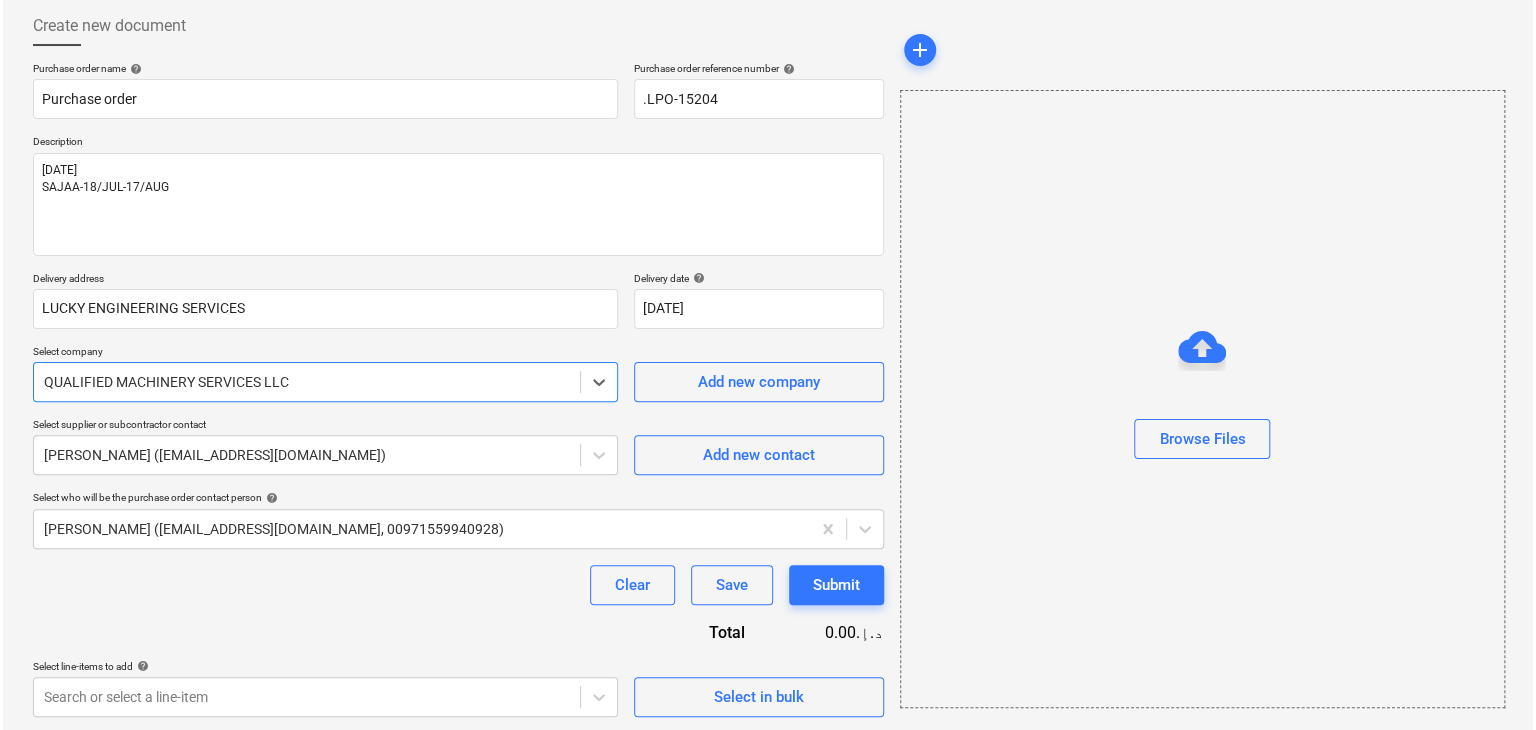 scroll, scrollTop: 104, scrollLeft: 0, axis: vertical 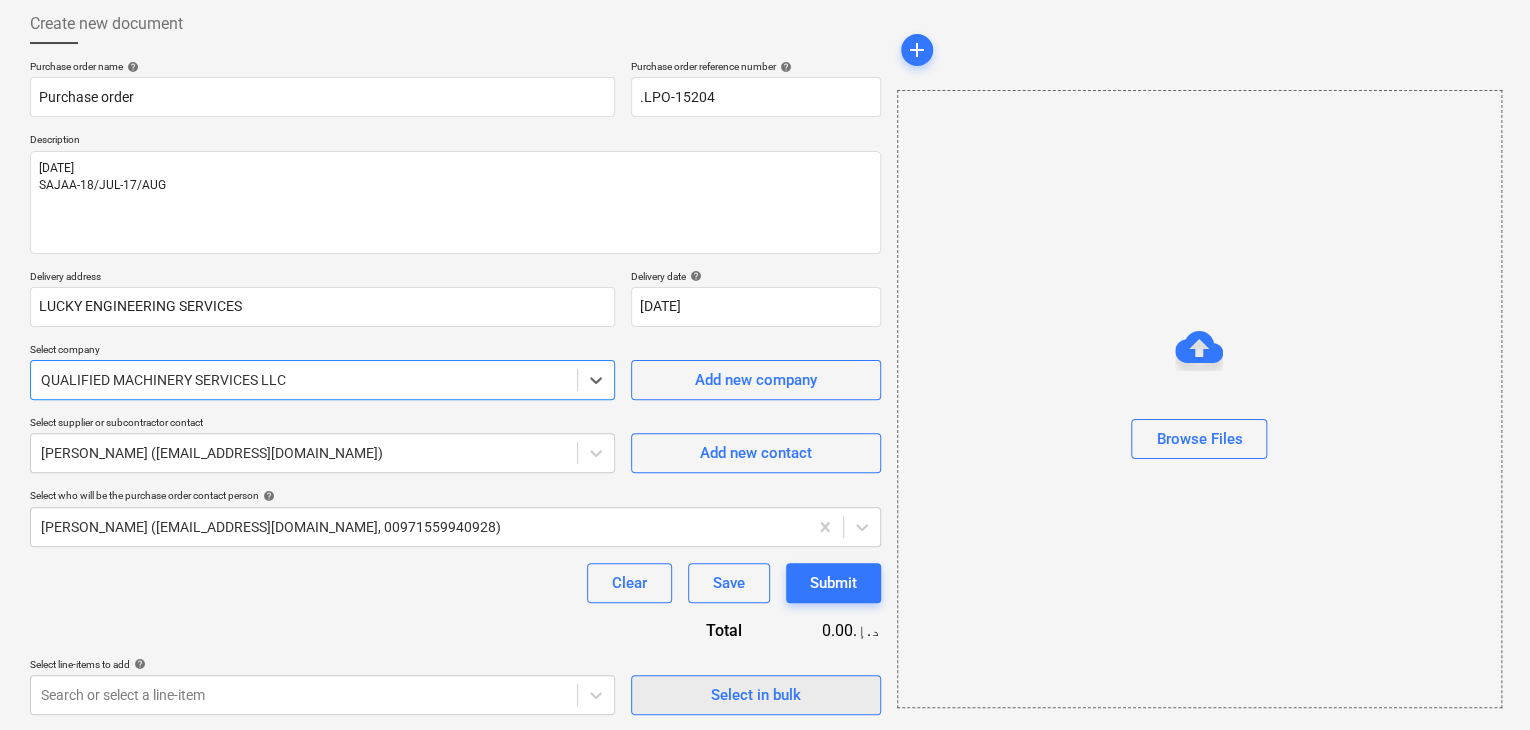 click on "Select in bulk" at bounding box center (756, 695) 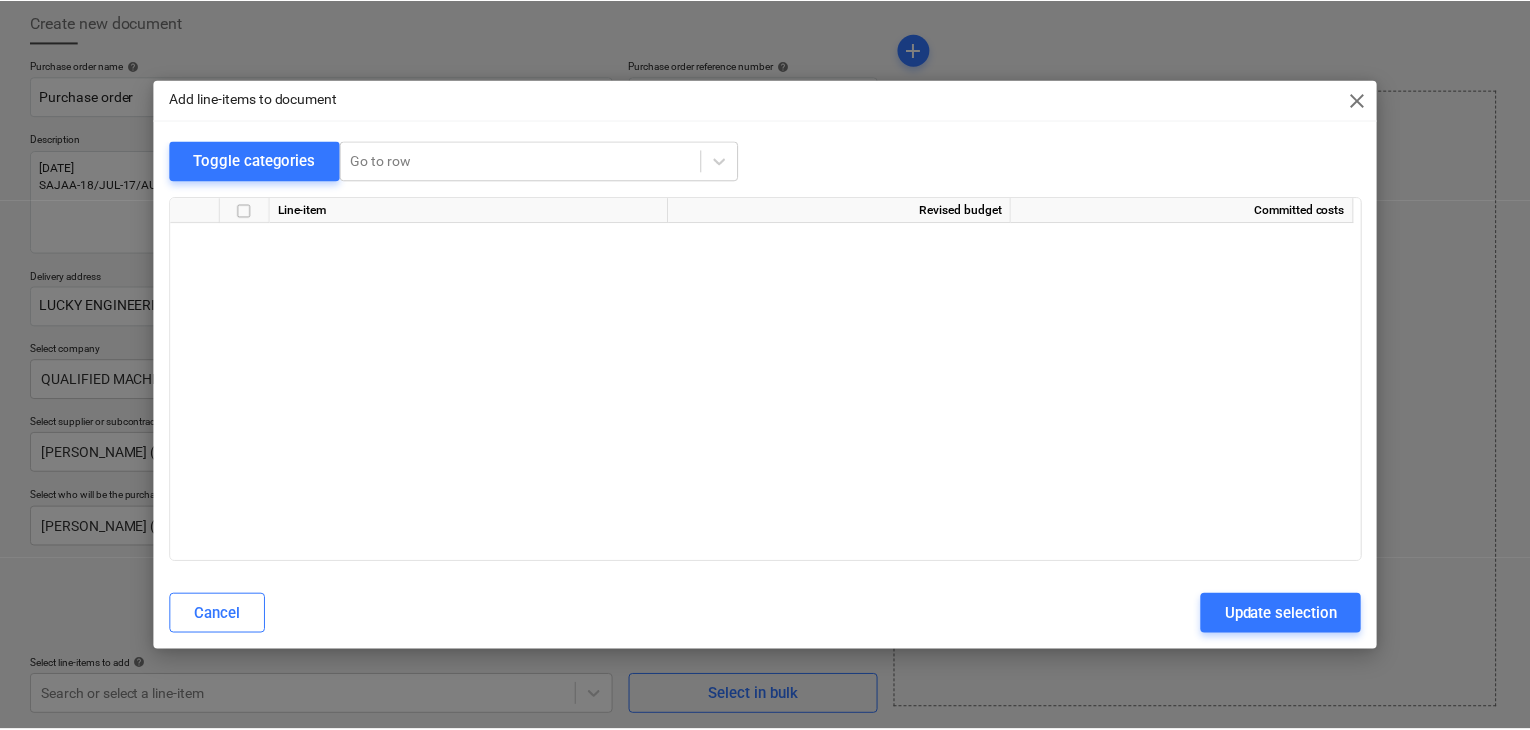 scroll, scrollTop: 38236, scrollLeft: 0, axis: vertical 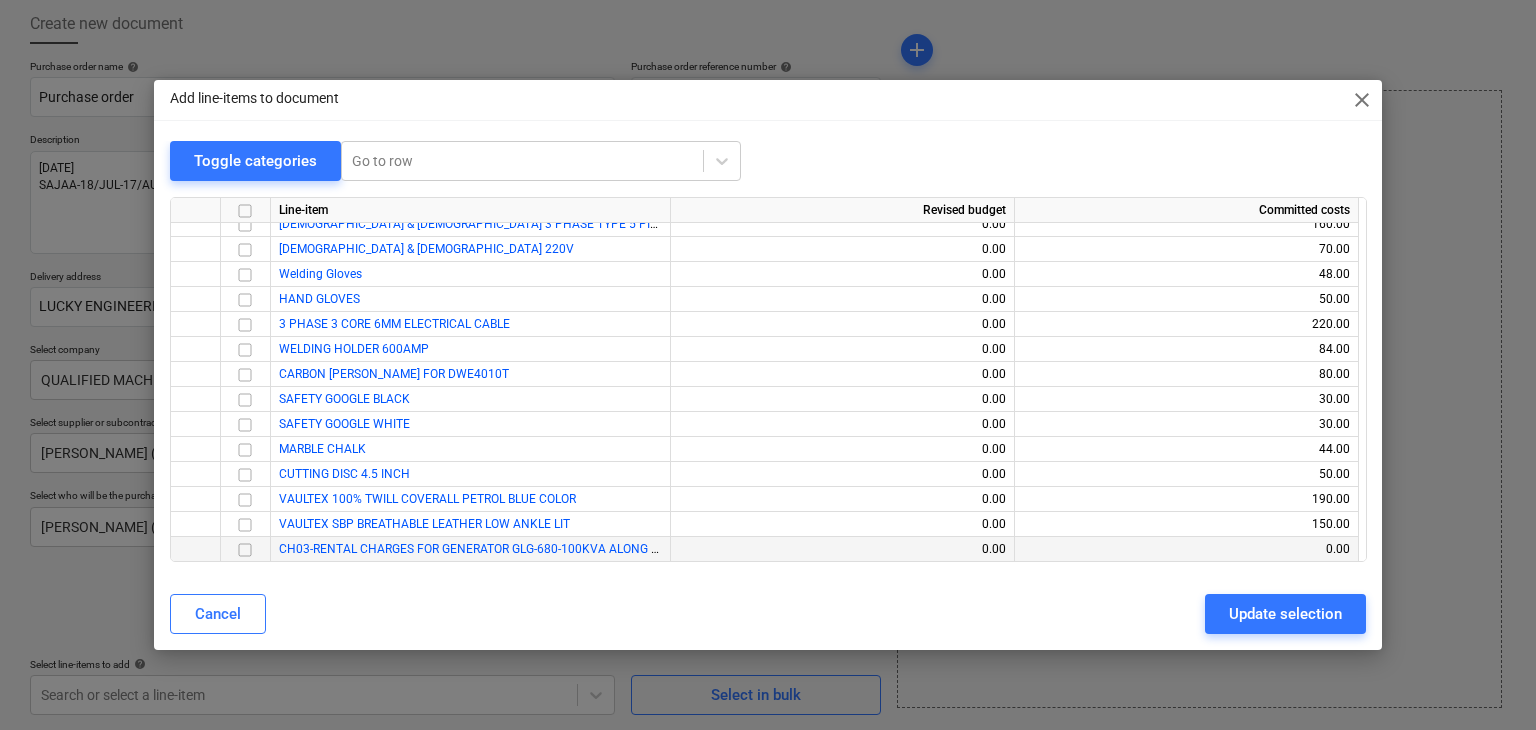 click at bounding box center [245, 550] 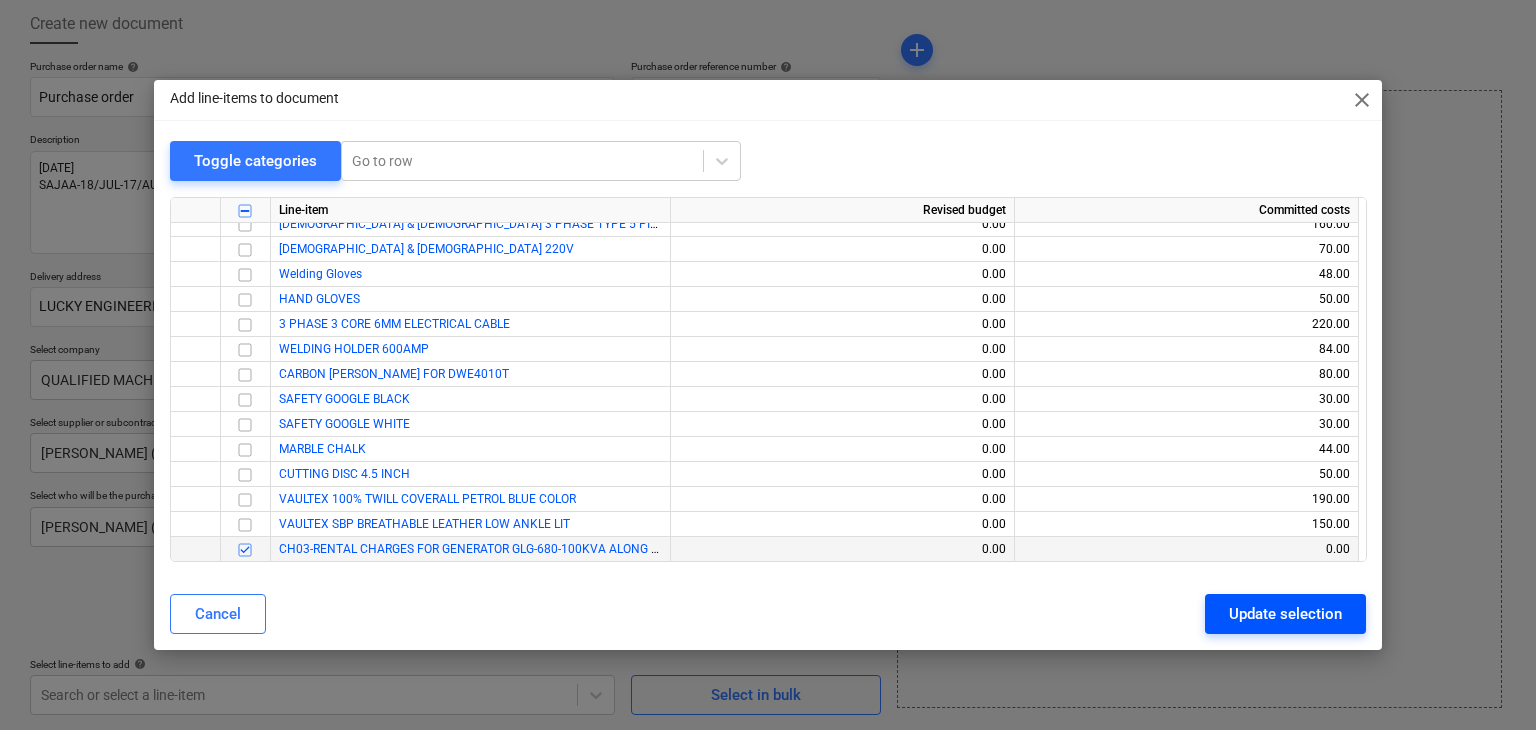 click on "Update selection" at bounding box center (1285, 614) 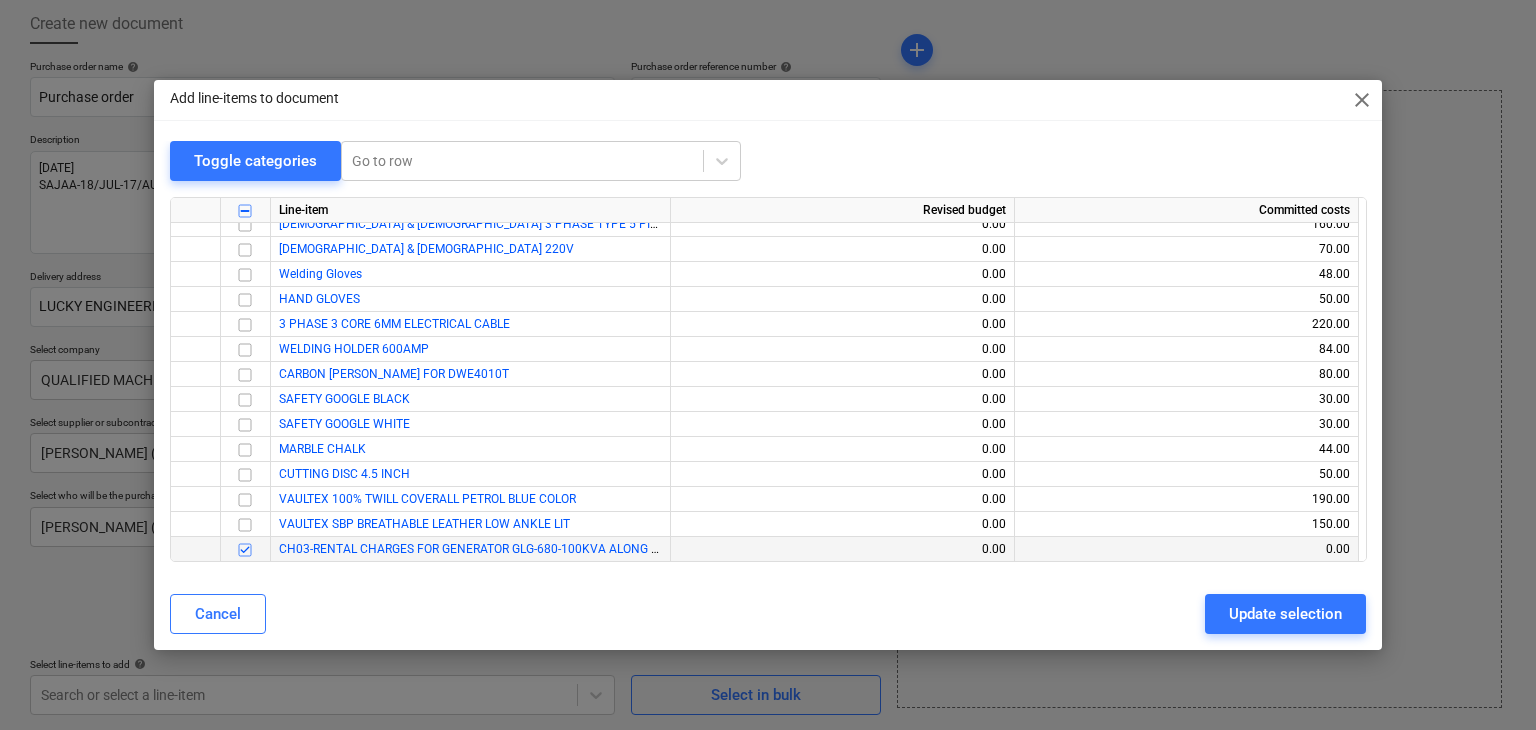 type on "x" 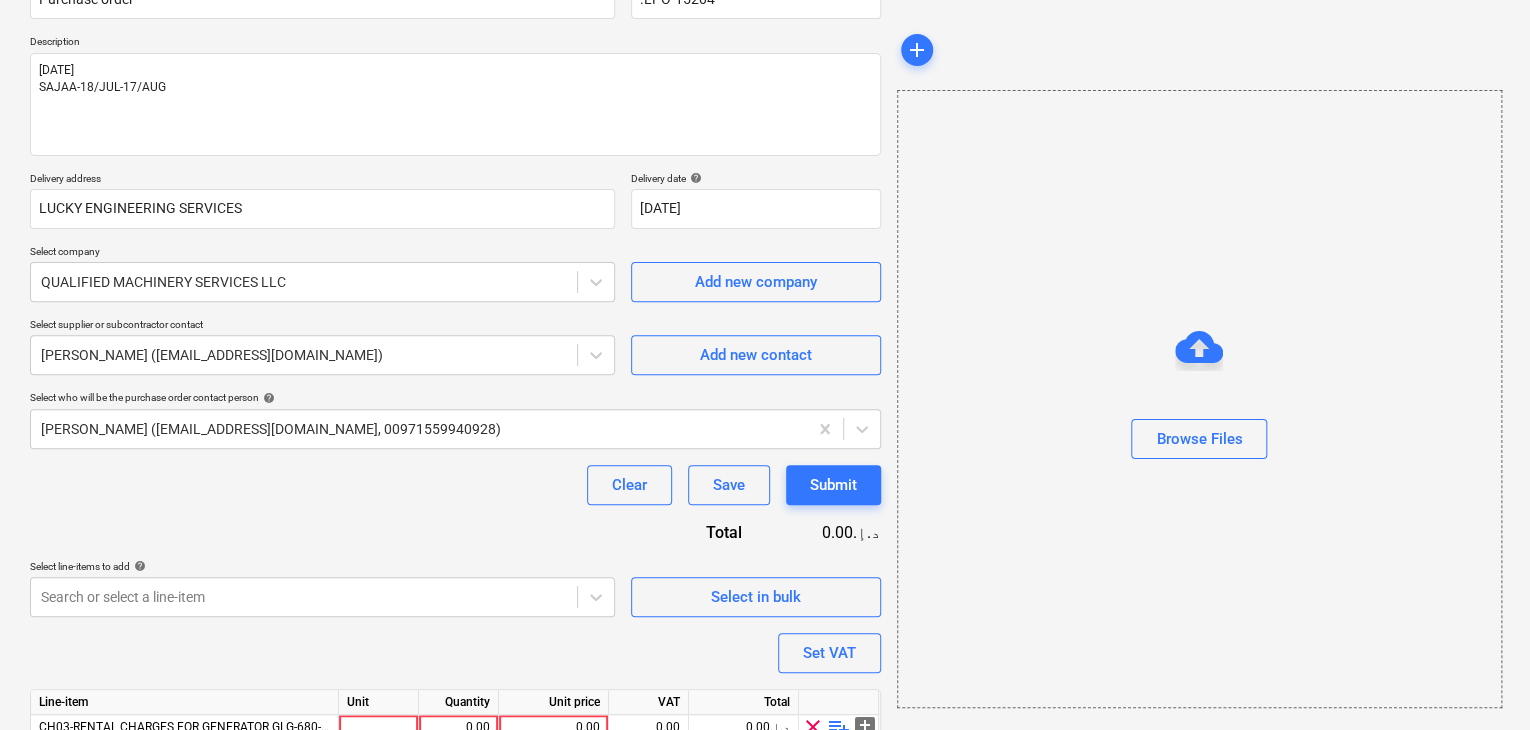 scroll, scrollTop: 292, scrollLeft: 0, axis: vertical 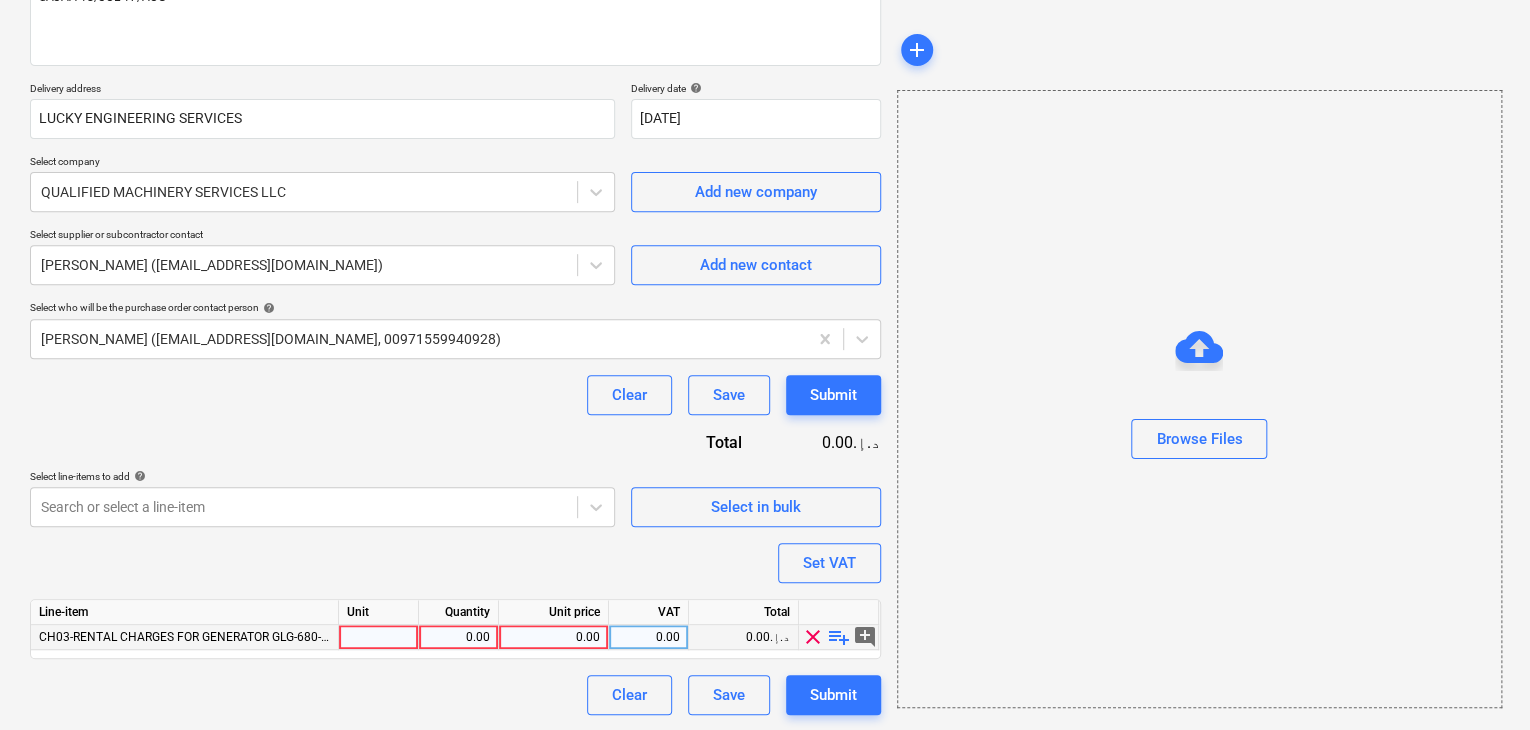 click at bounding box center [379, 637] 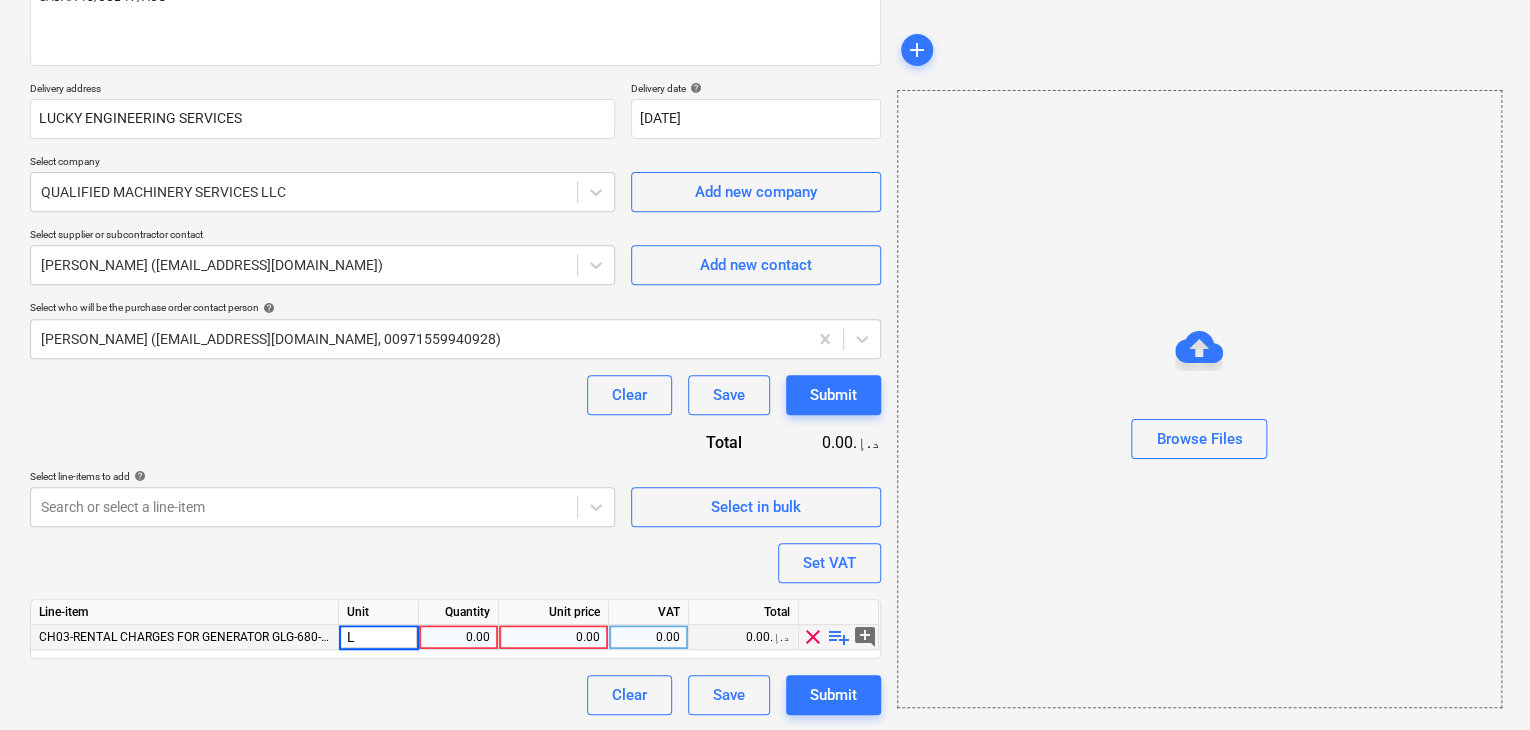 type on "LS" 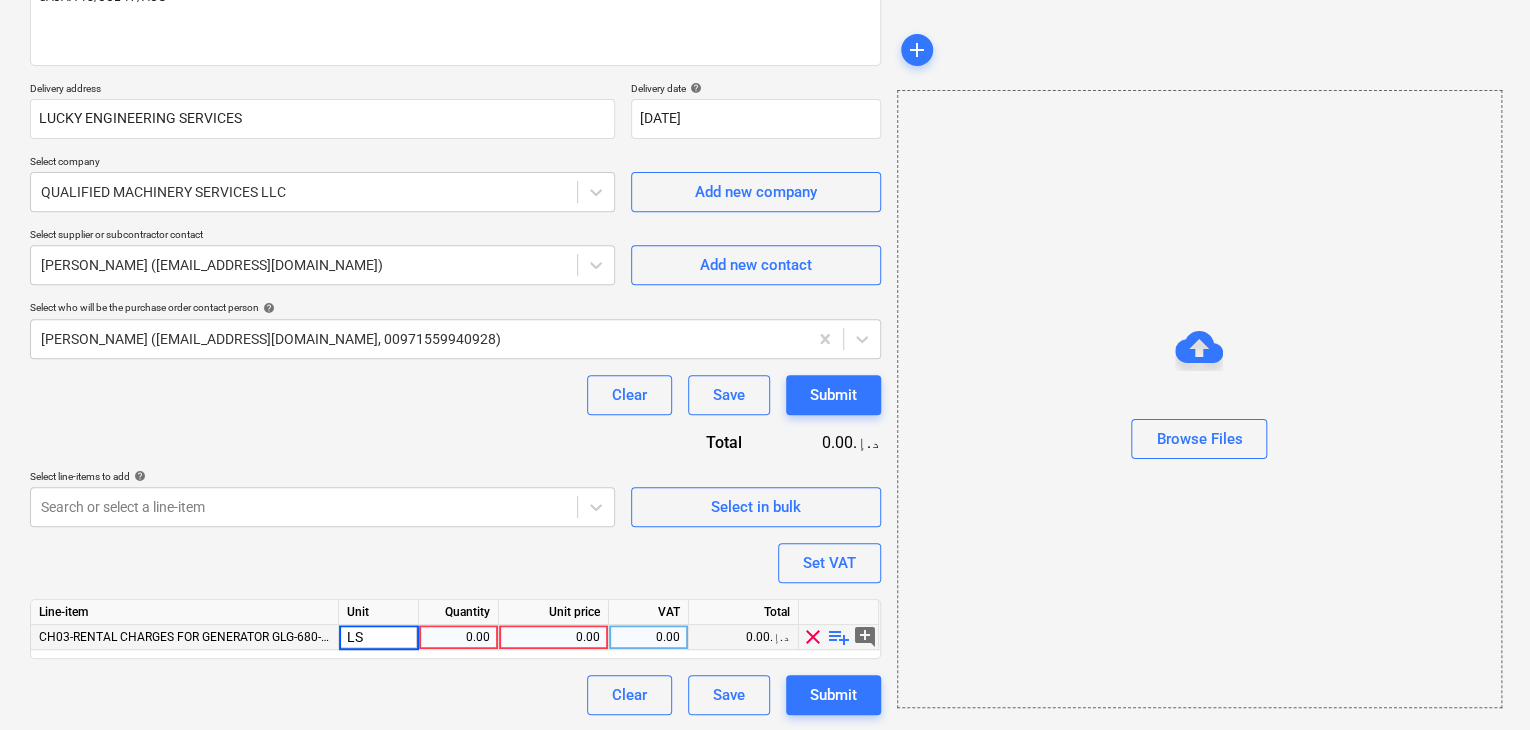 type on "x" 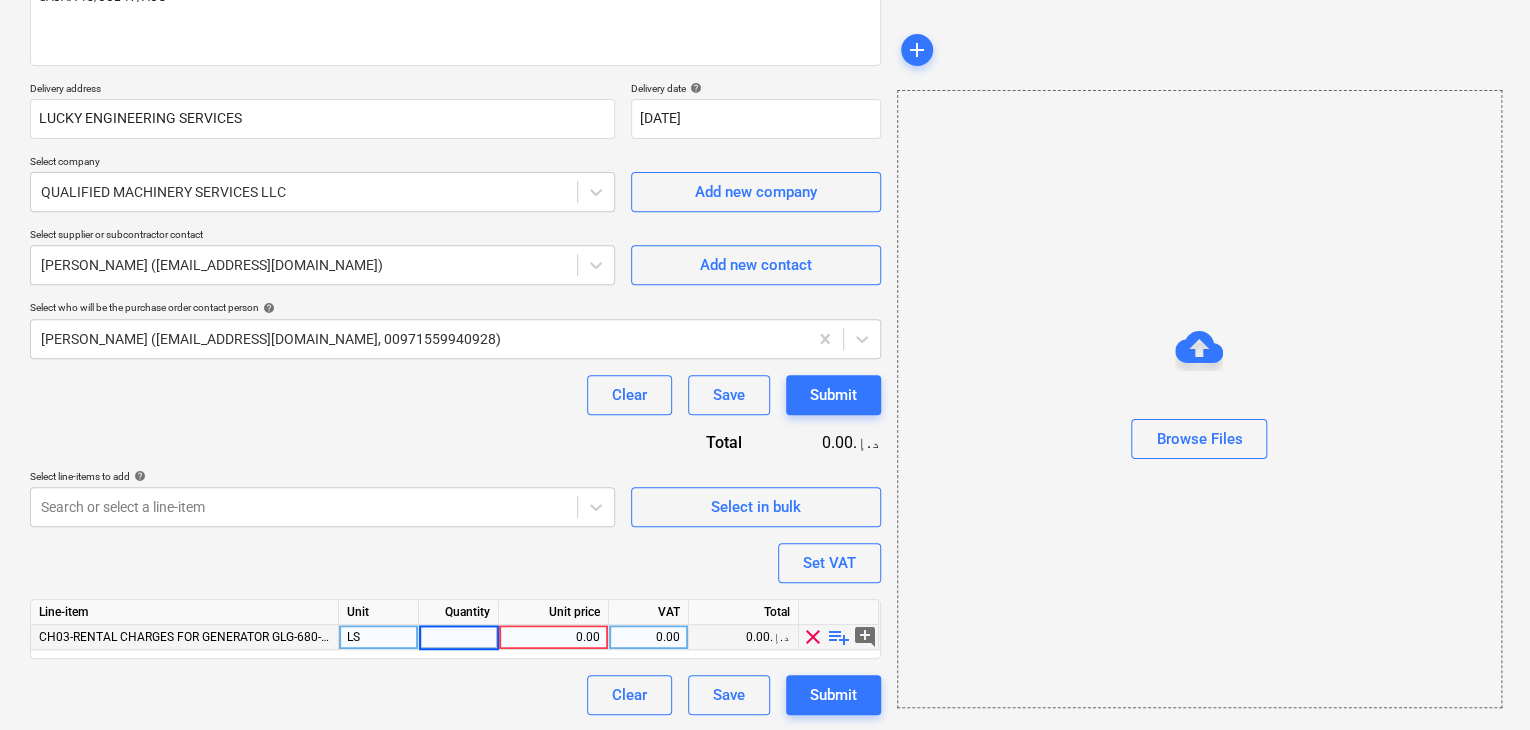 type on "1" 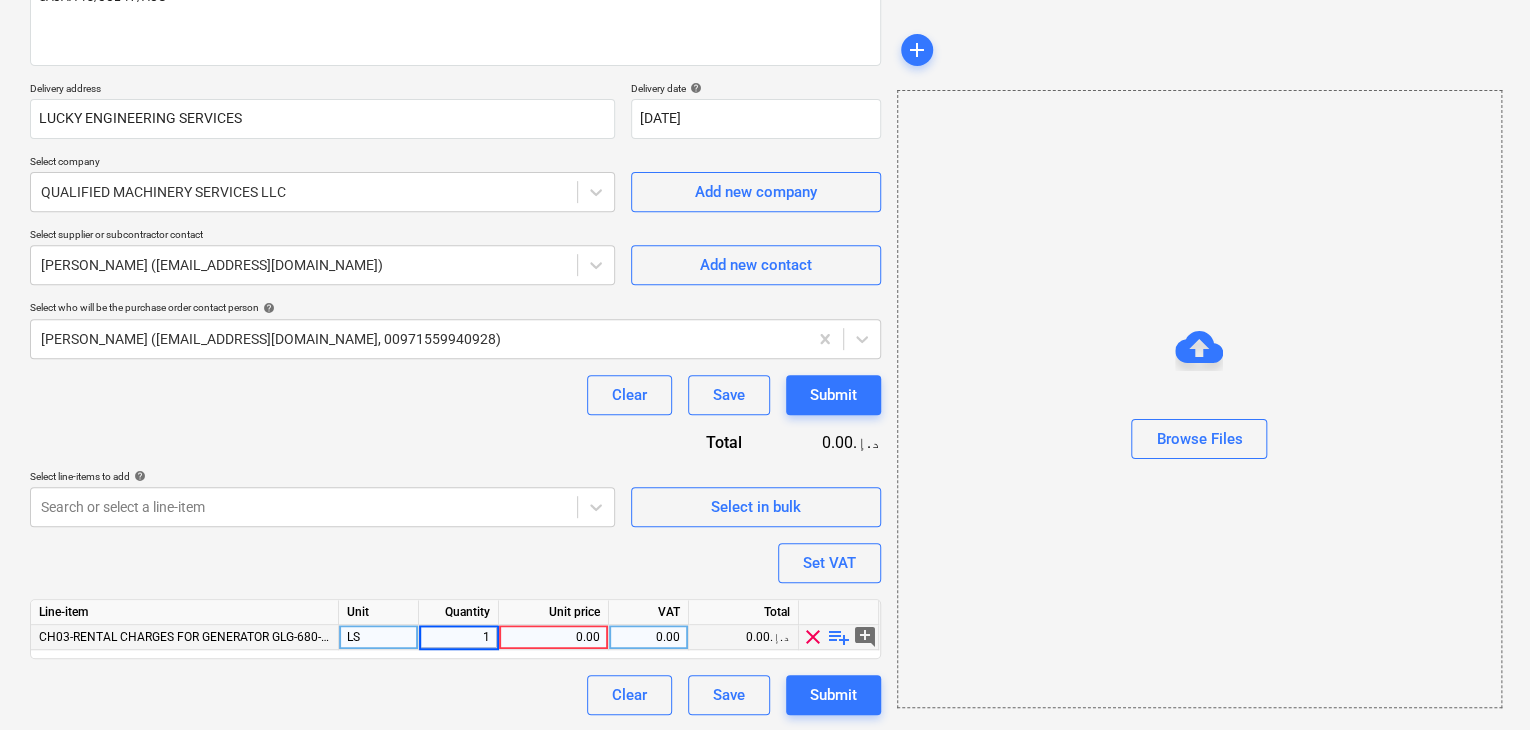 type on "x" 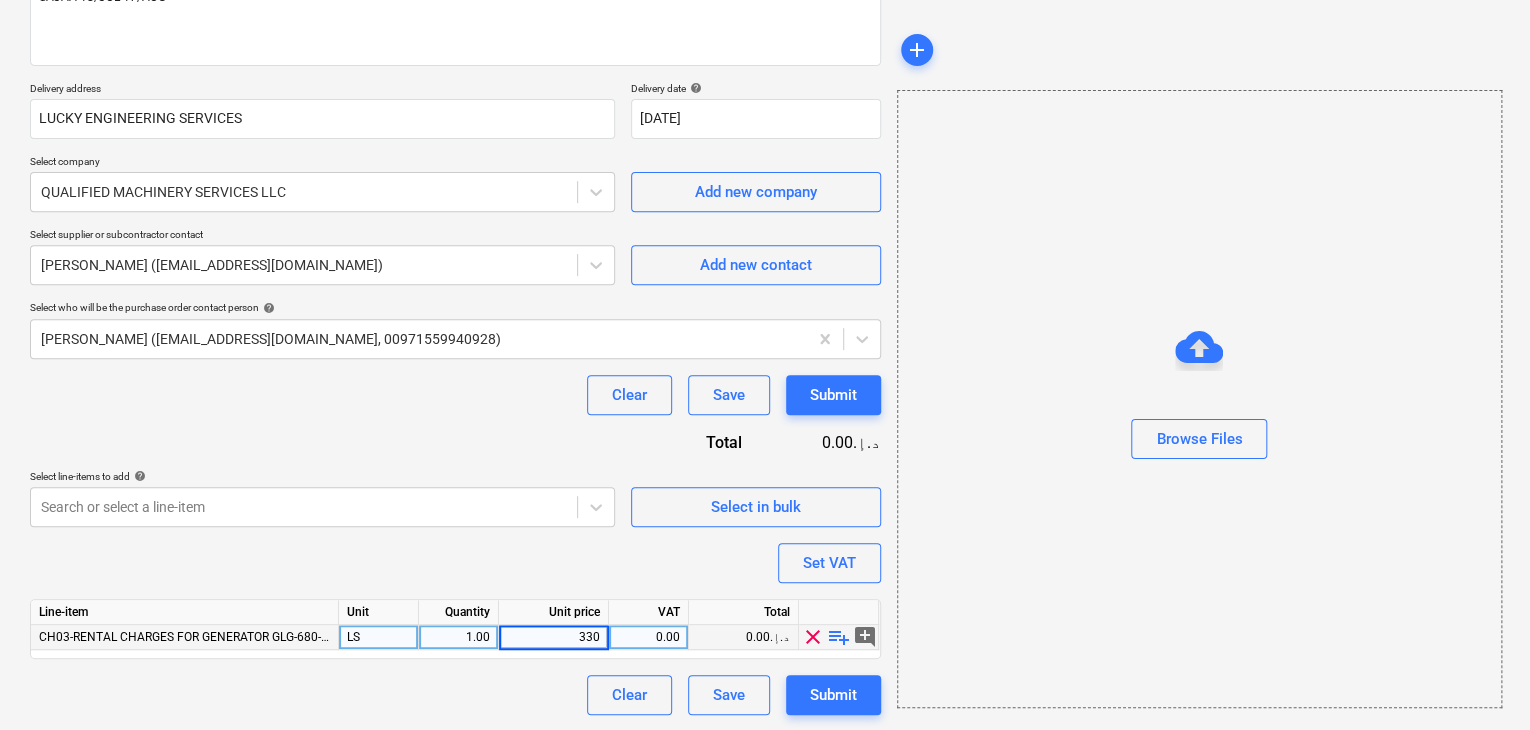 type on "3300" 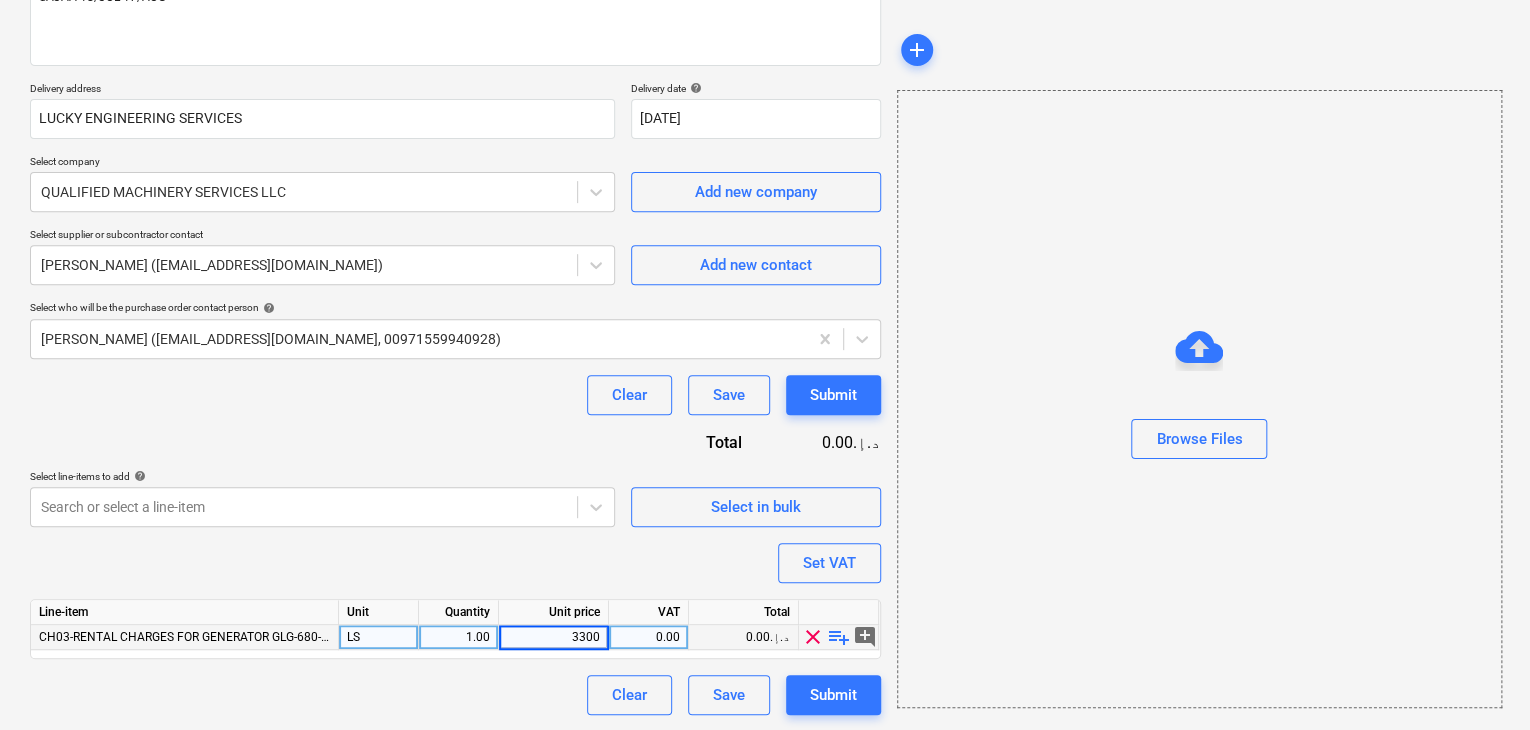 type on "x" 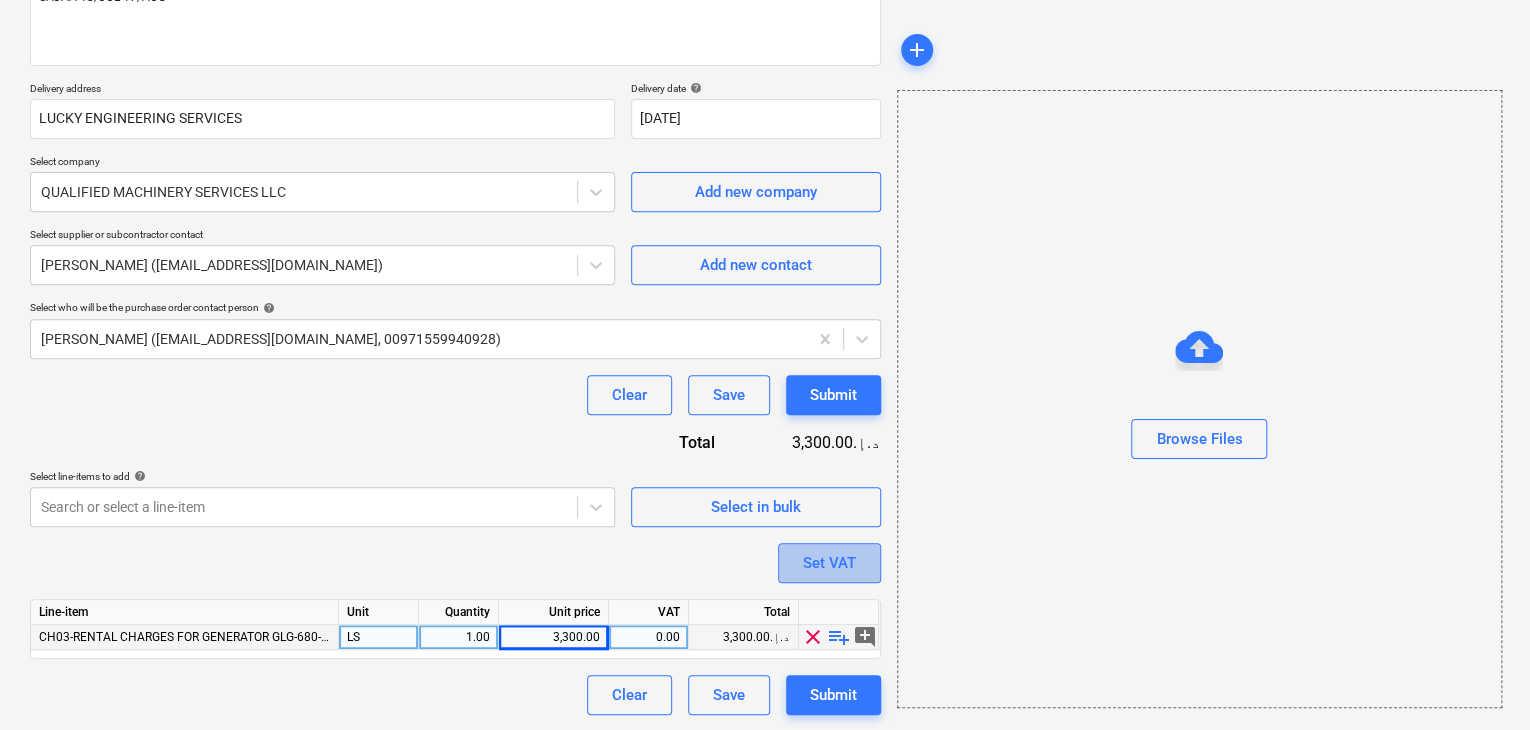 click on "Set VAT" at bounding box center [829, 563] 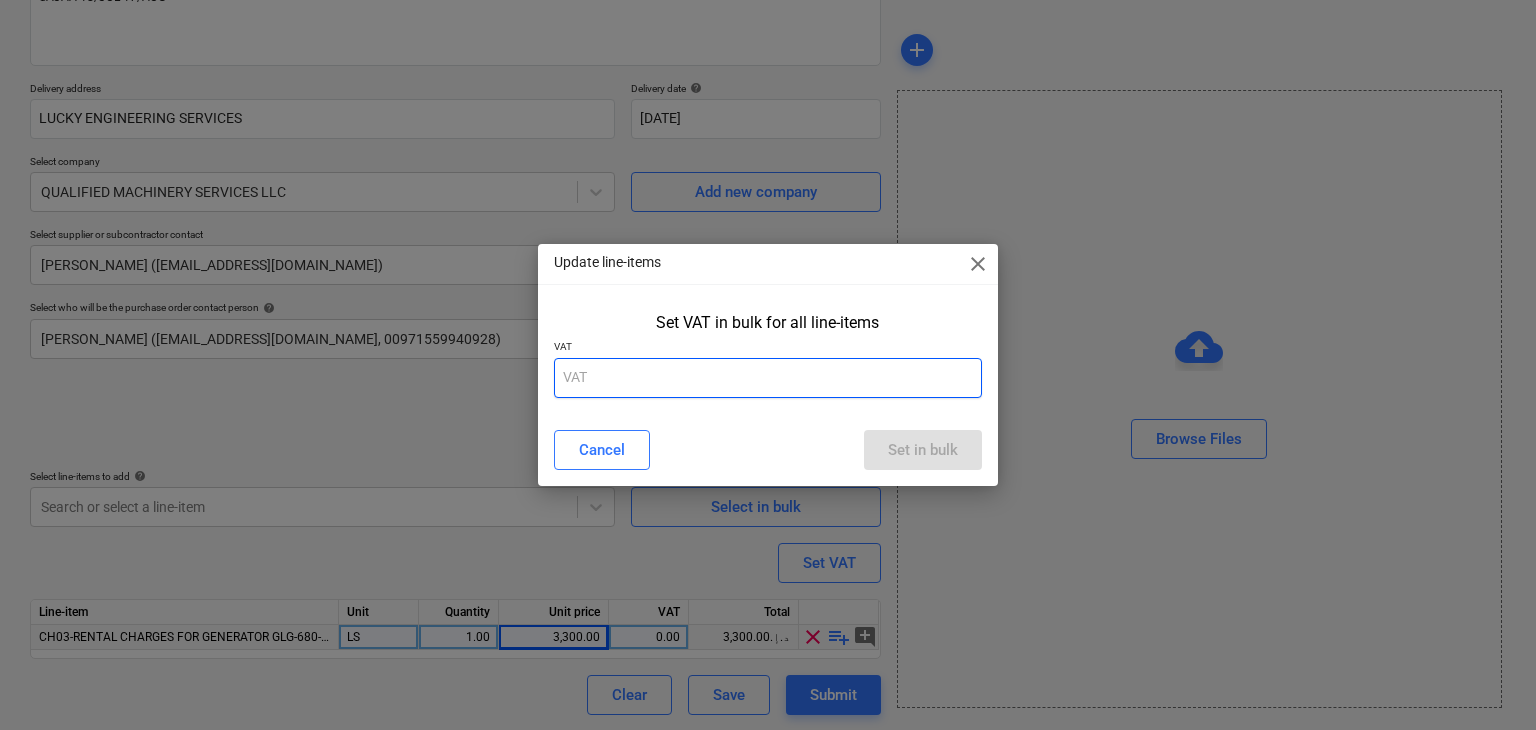 click at bounding box center (768, 378) 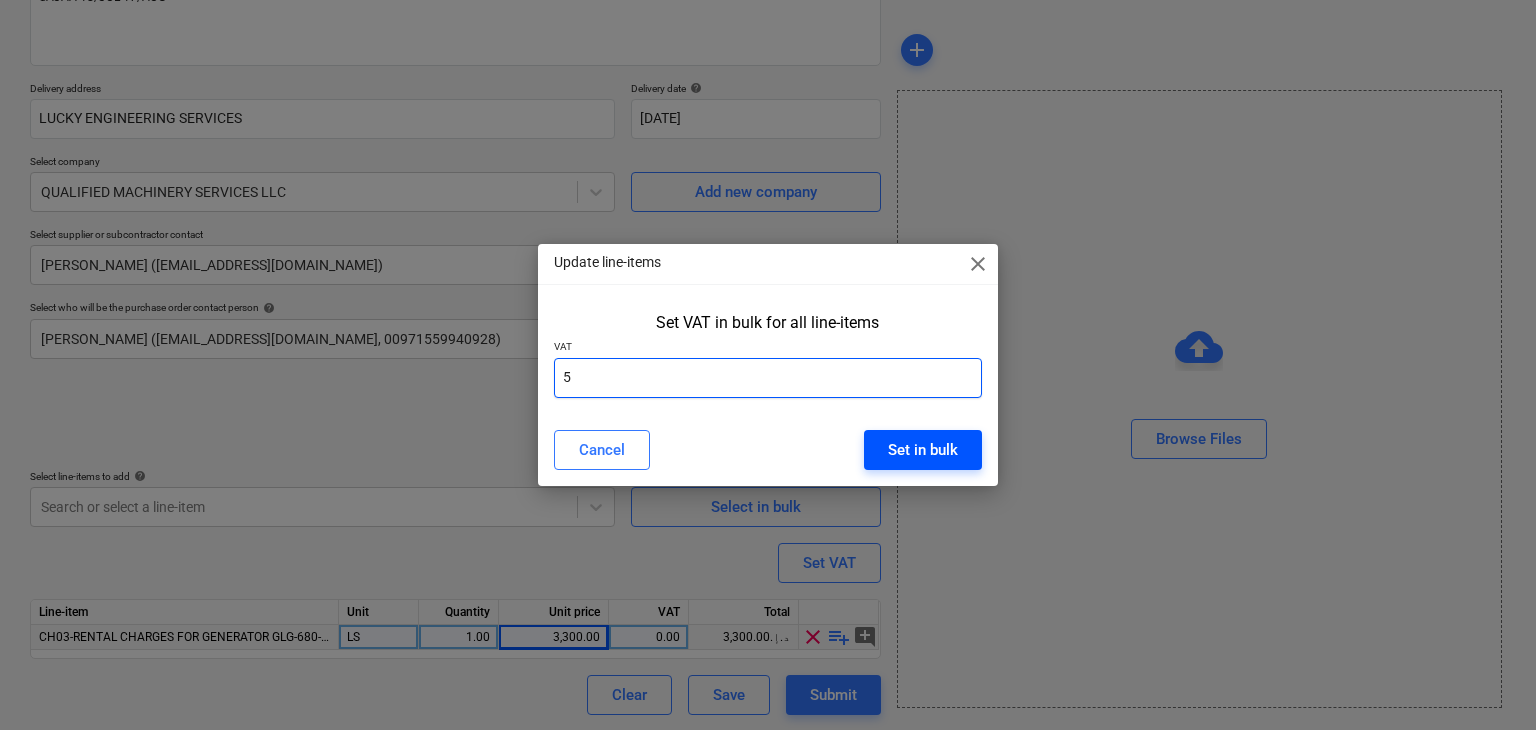 type on "5" 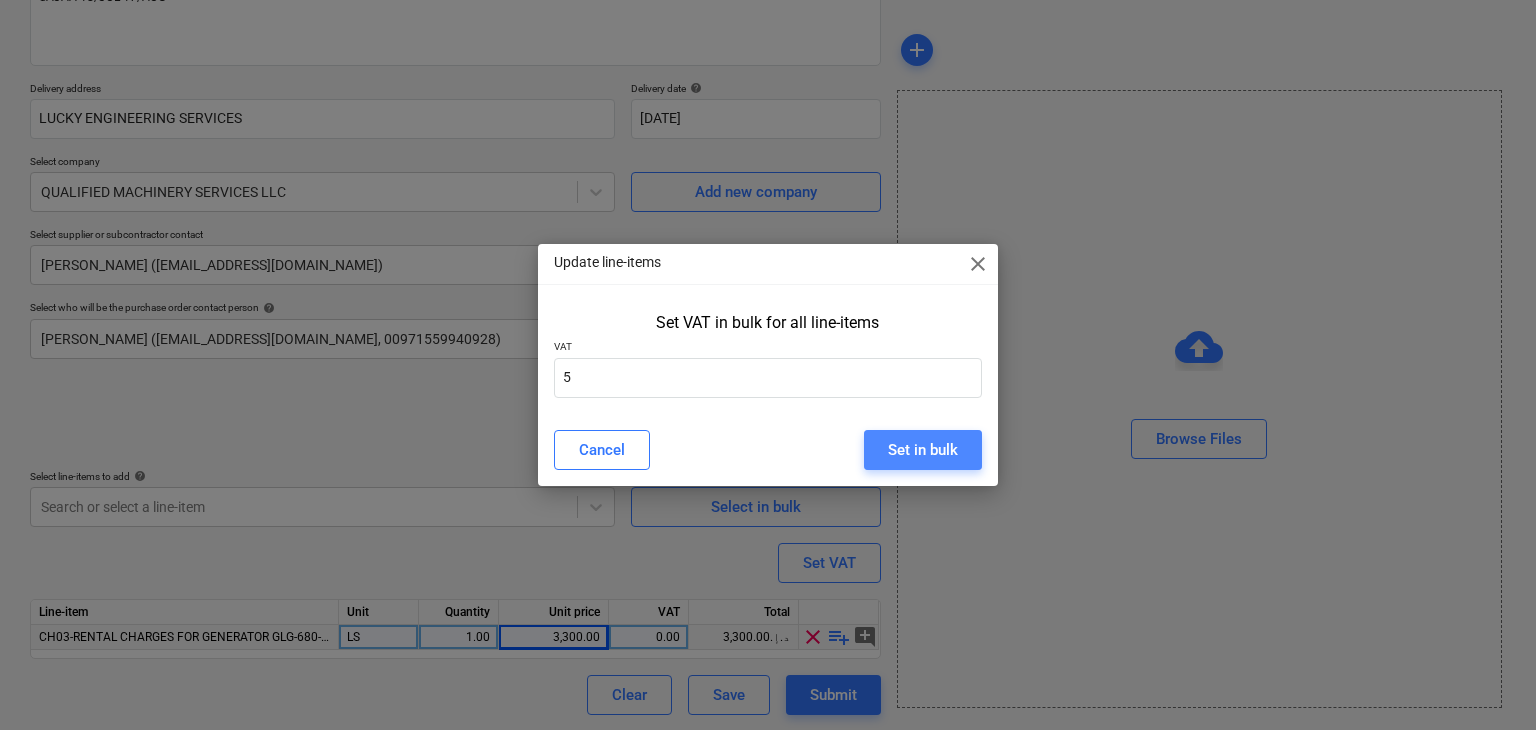 click on "Set in bulk" at bounding box center (923, 450) 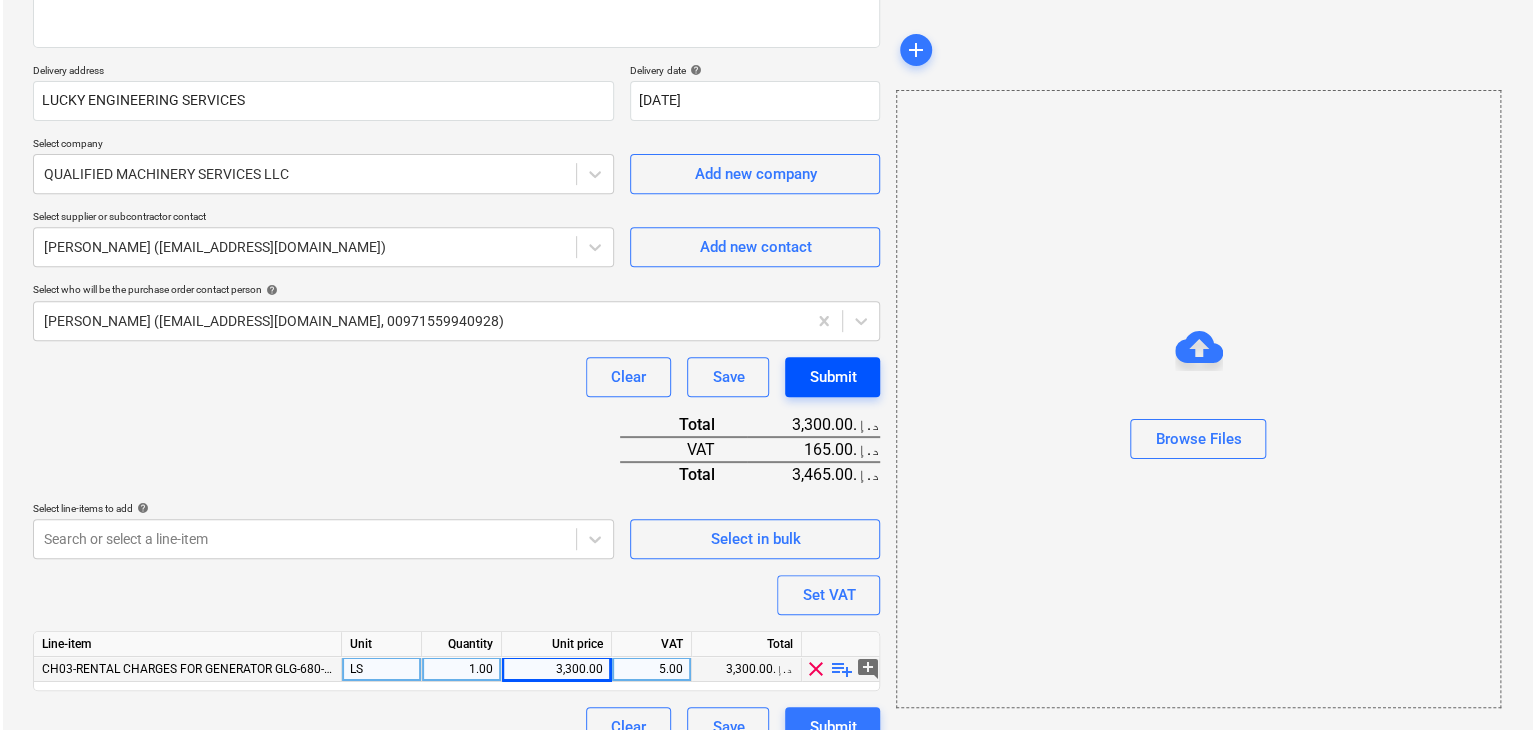 scroll, scrollTop: 342, scrollLeft: 0, axis: vertical 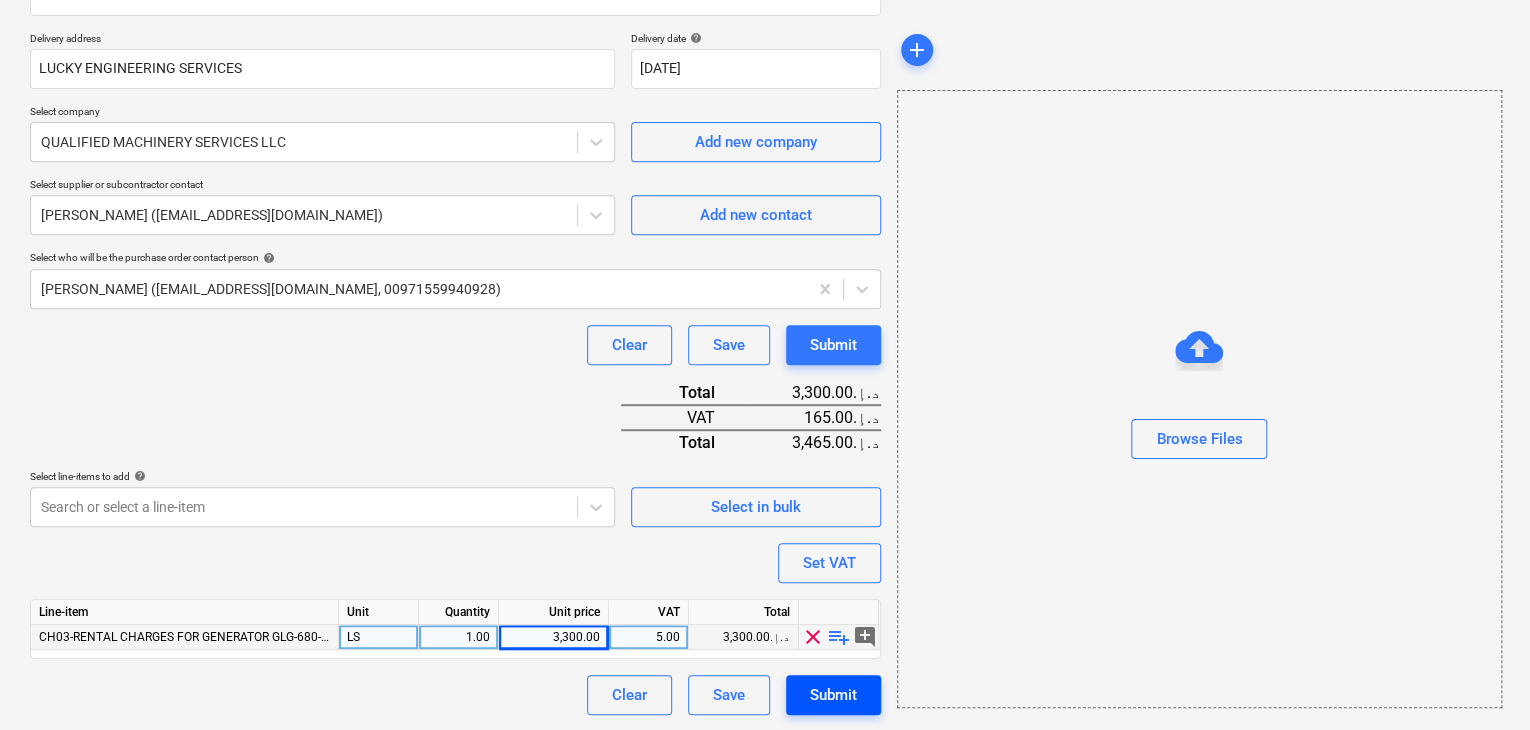 click on "Submit" at bounding box center (833, 695) 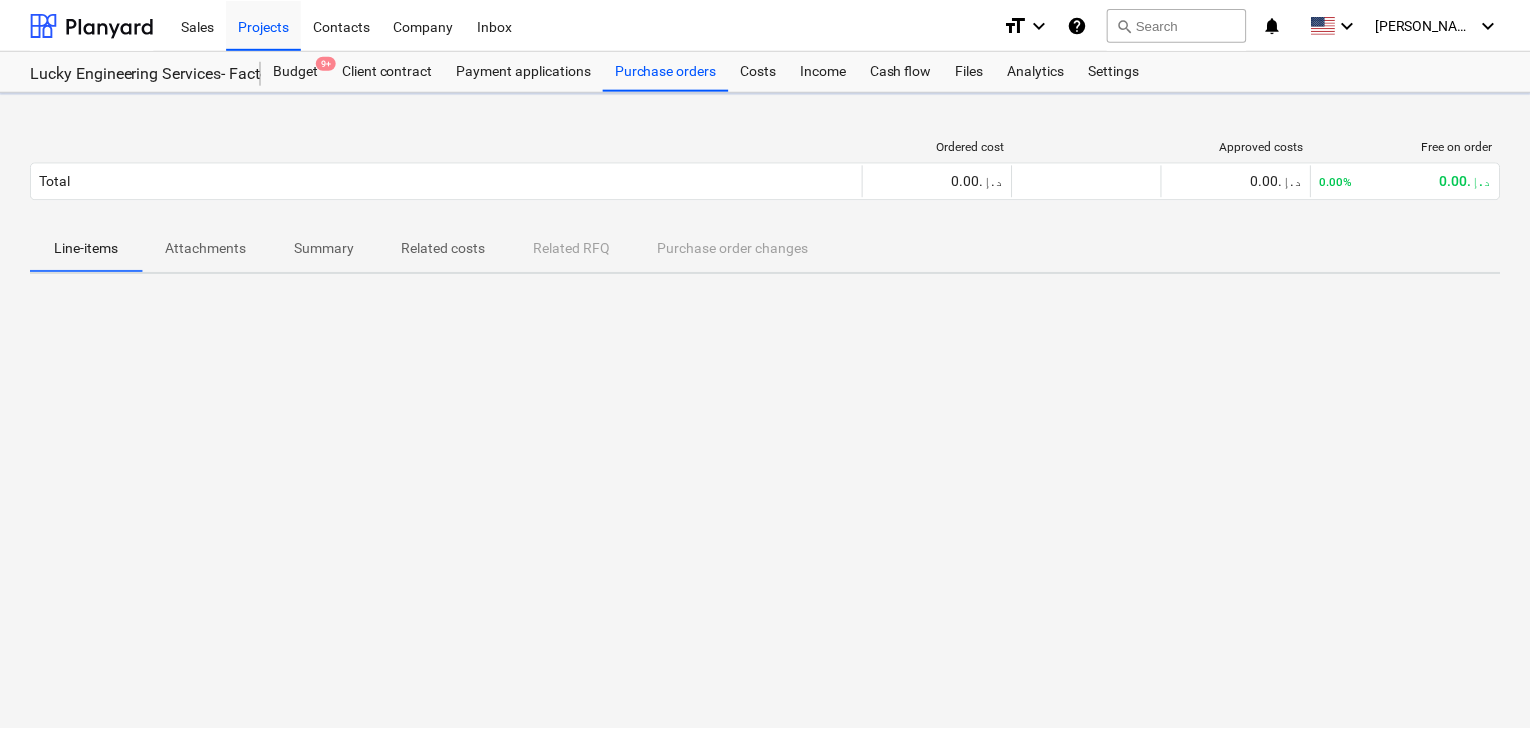 scroll, scrollTop: 0, scrollLeft: 0, axis: both 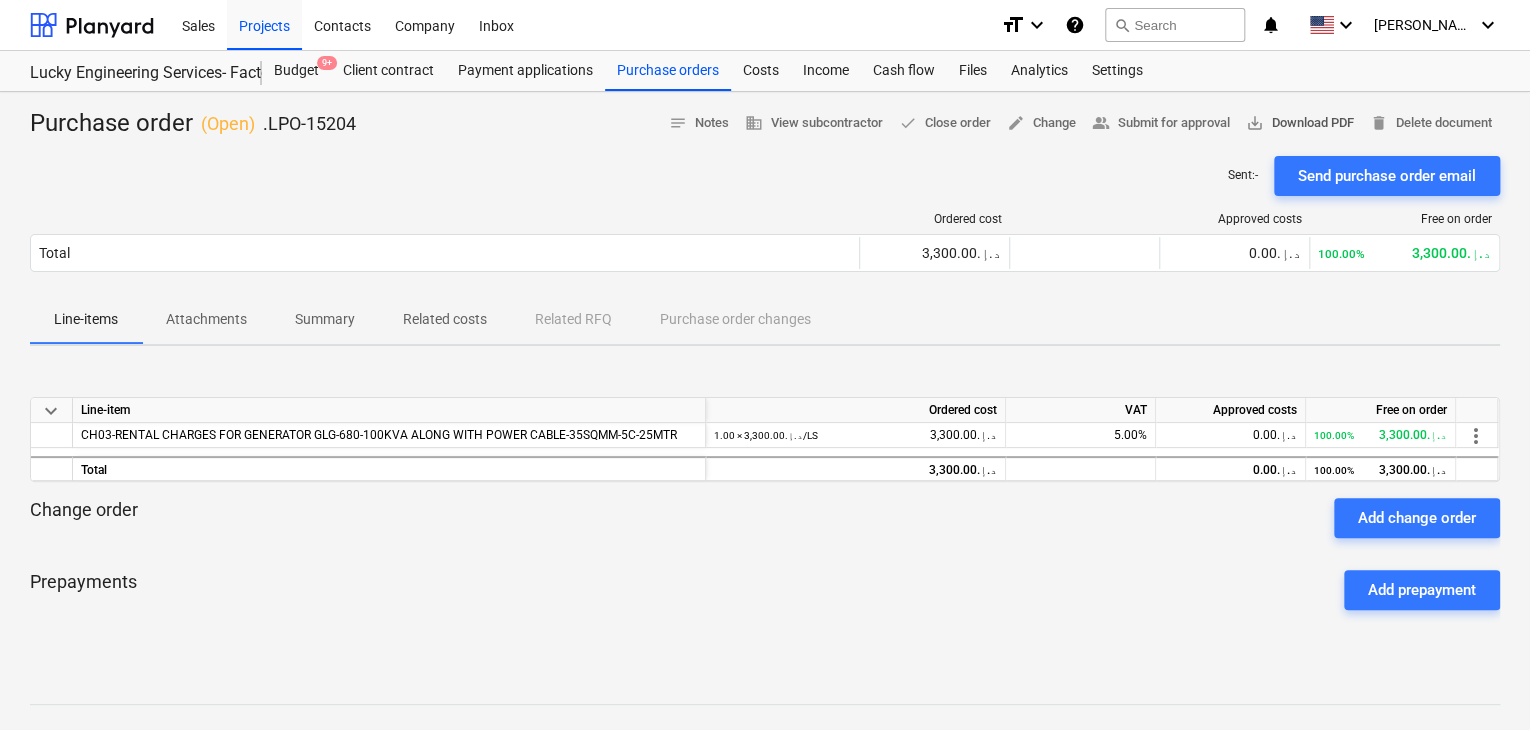 click on "save_alt Download PDF" at bounding box center (1300, 123) 